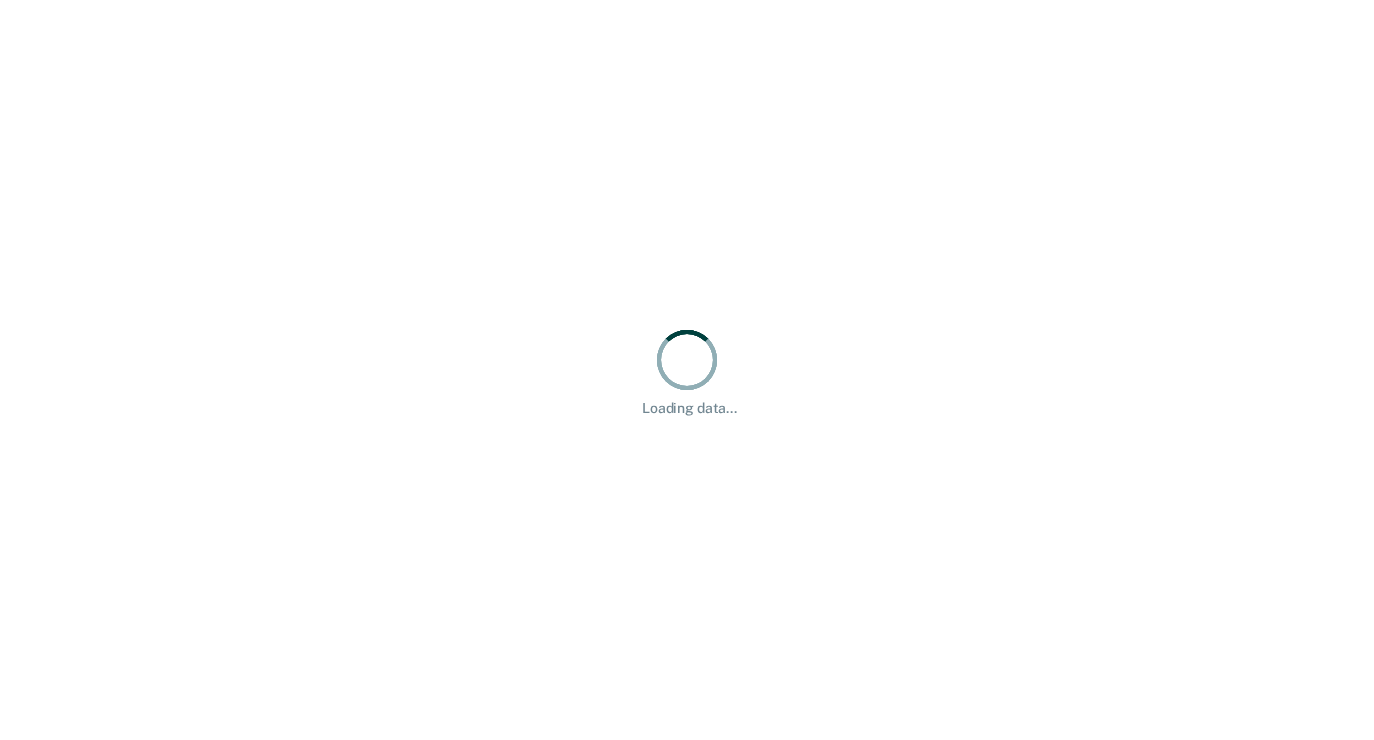 scroll, scrollTop: 0, scrollLeft: 0, axis: both 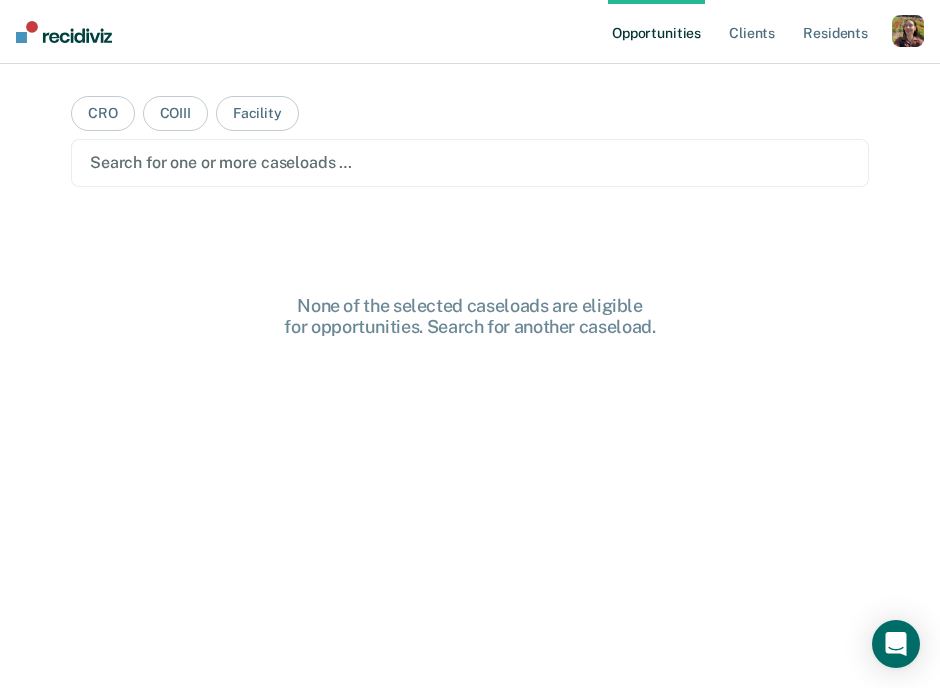 click at bounding box center [908, 31] 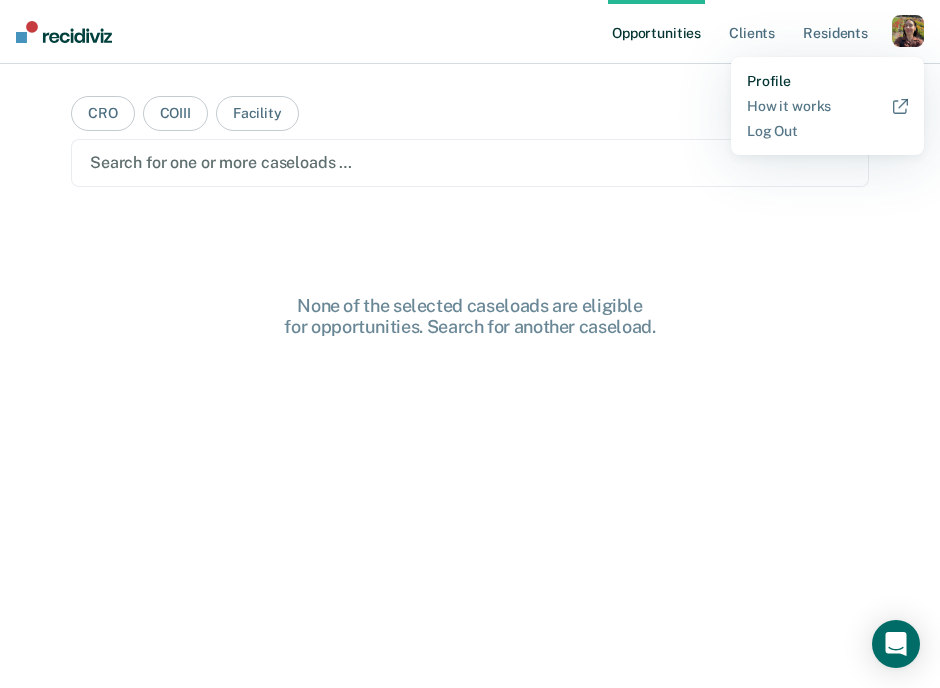 click on "Profile" at bounding box center [827, 81] 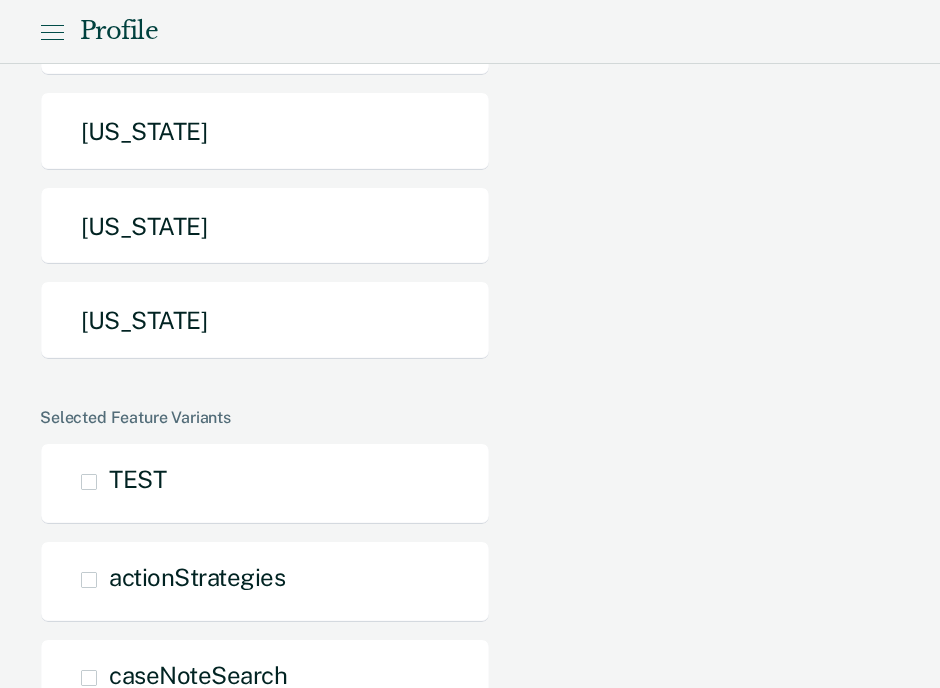 scroll, scrollTop: 1135, scrollLeft: 0, axis: vertical 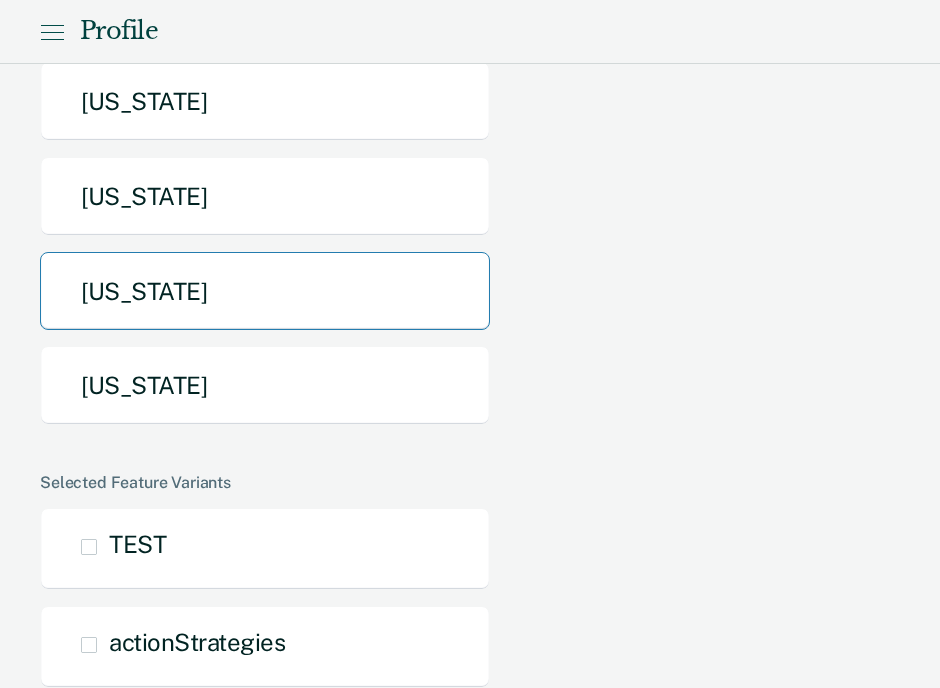 click on "Texas" at bounding box center [265, 291] 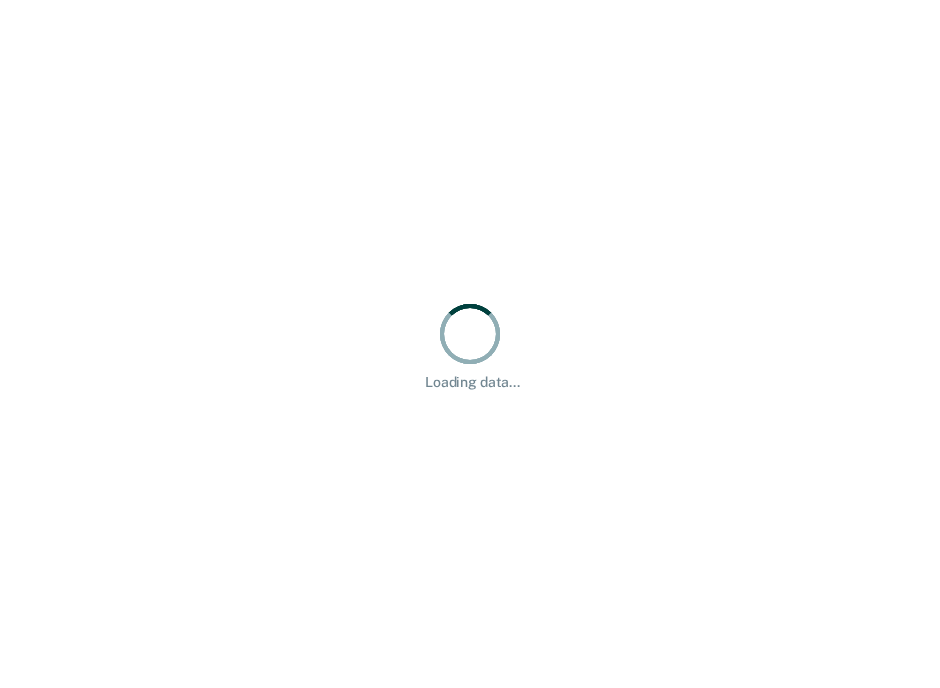scroll, scrollTop: 0, scrollLeft: 0, axis: both 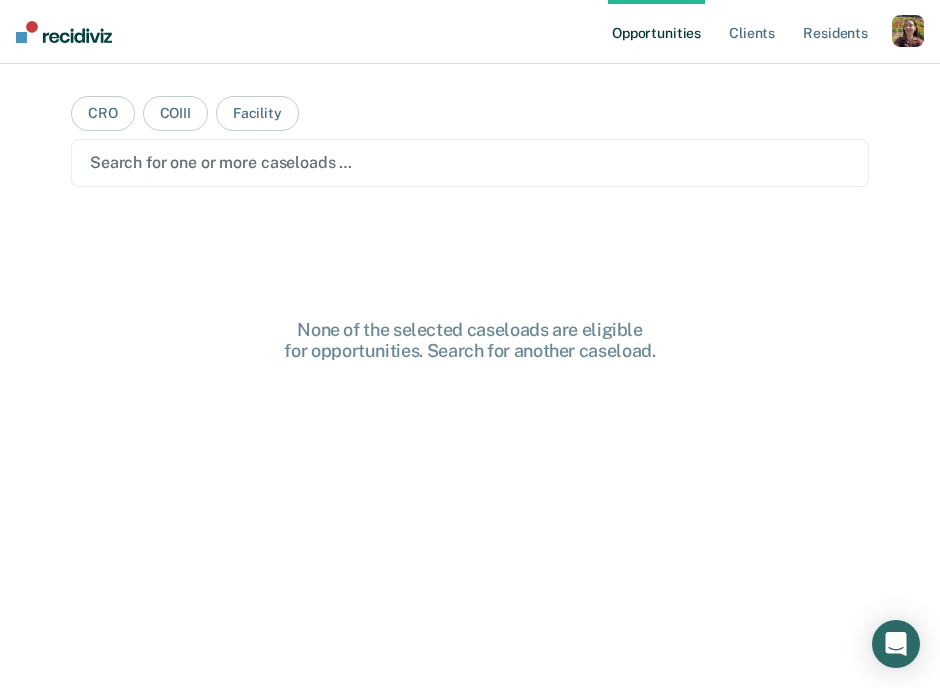 click at bounding box center [908, 31] 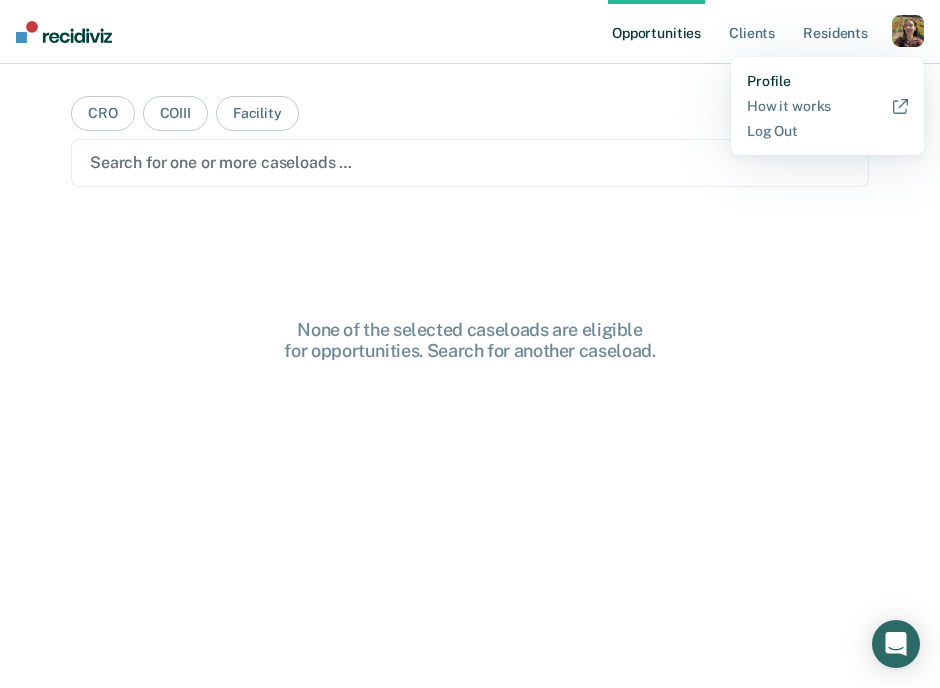 click on "Profile" at bounding box center (827, 81) 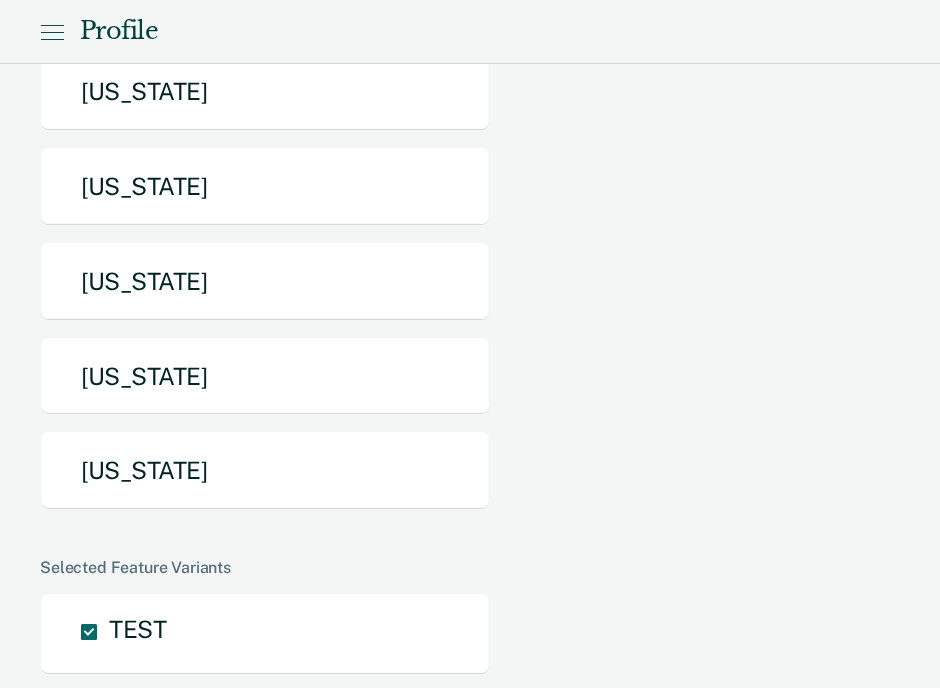 scroll, scrollTop: 1043, scrollLeft: 0, axis: vertical 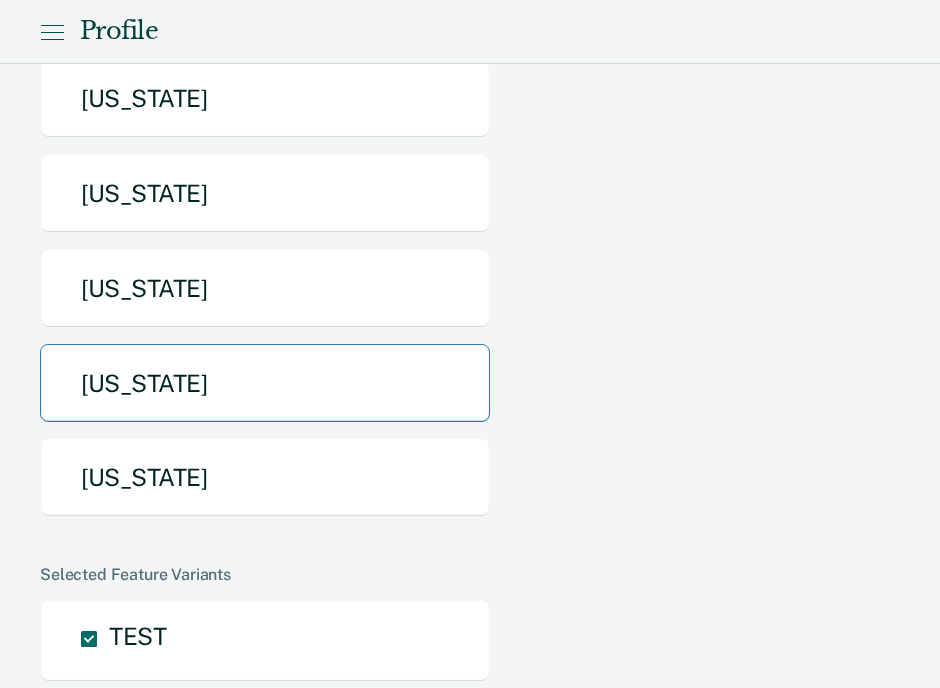 click on "Texas" at bounding box center [265, 383] 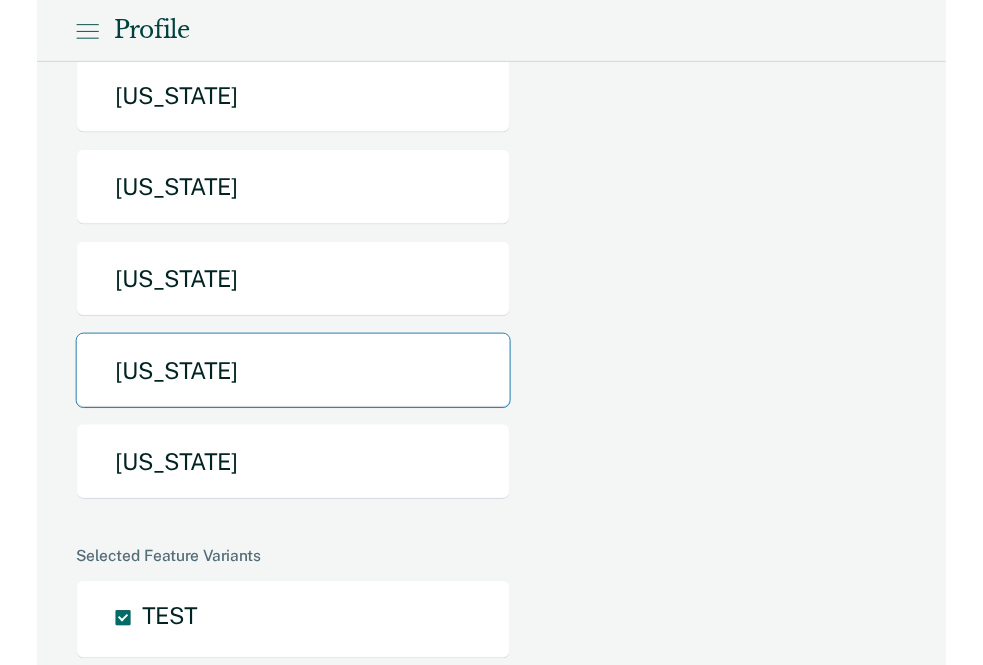 scroll, scrollTop: 0, scrollLeft: 0, axis: both 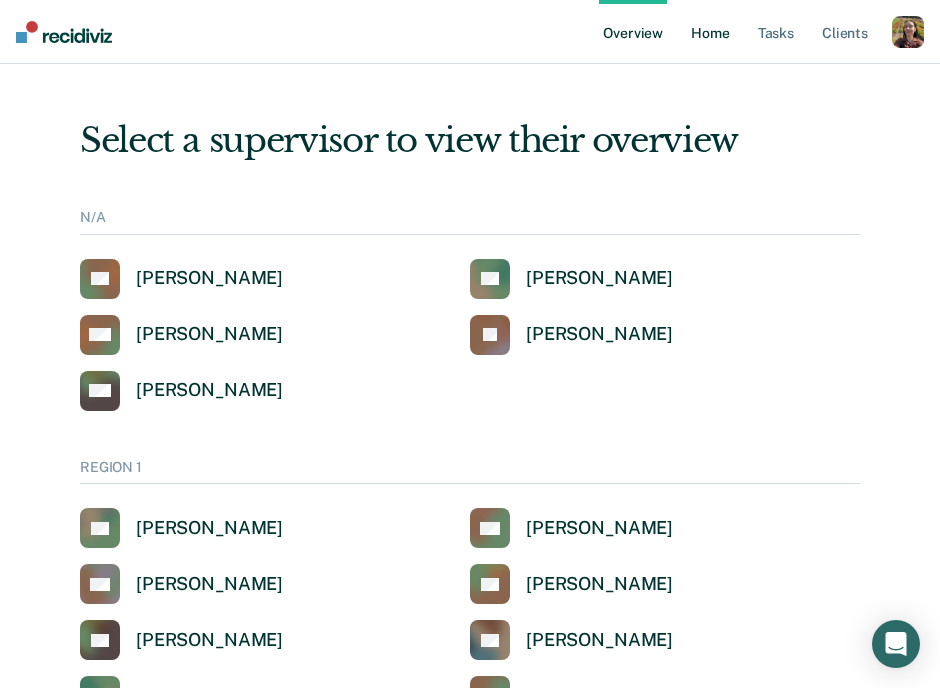click on "Home" at bounding box center (710, 32) 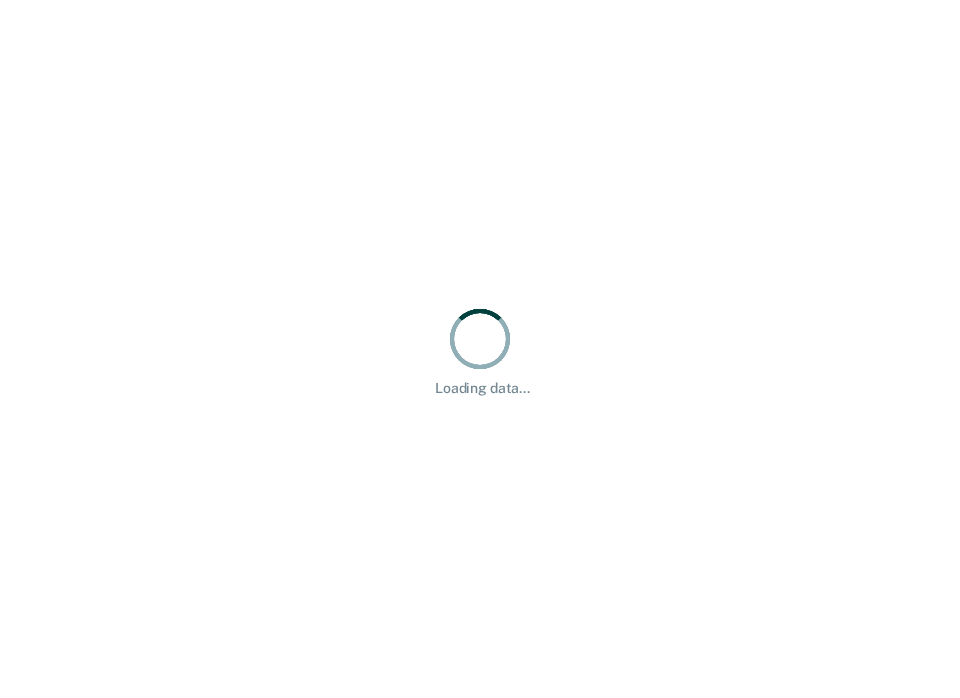 scroll, scrollTop: 0, scrollLeft: 0, axis: both 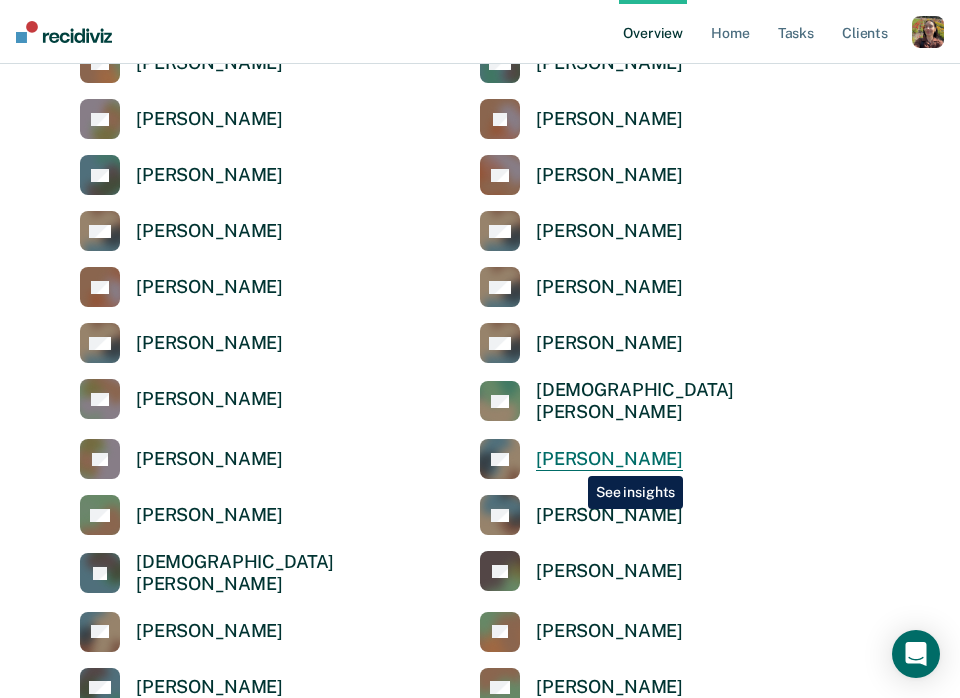click on "[PERSON_NAME]" at bounding box center (609, 459) 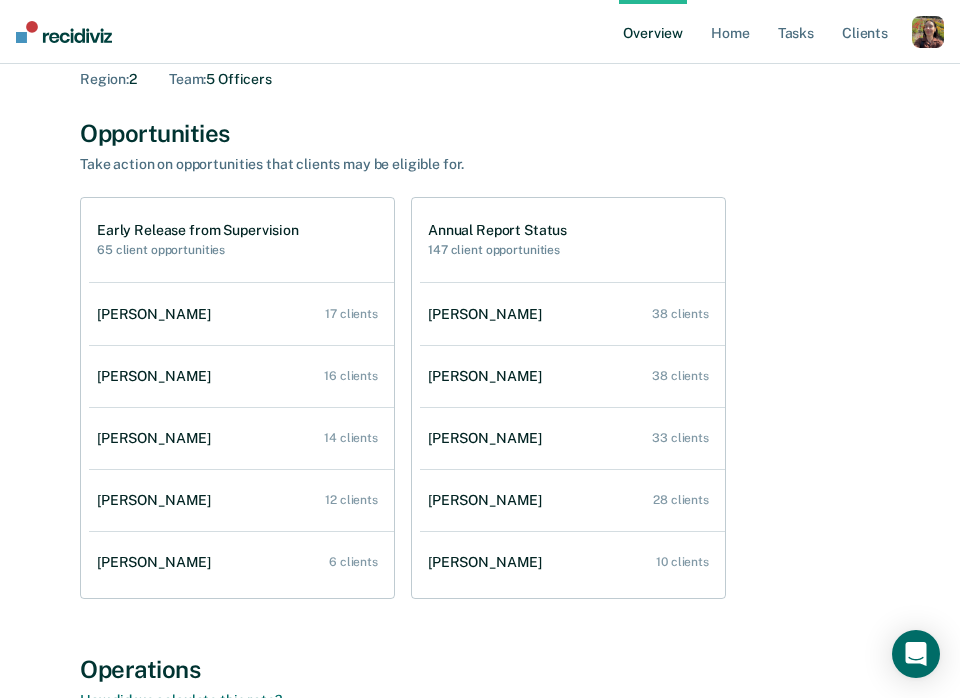 scroll, scrollTop: 133, scrollLeft: 0, axis: vertical 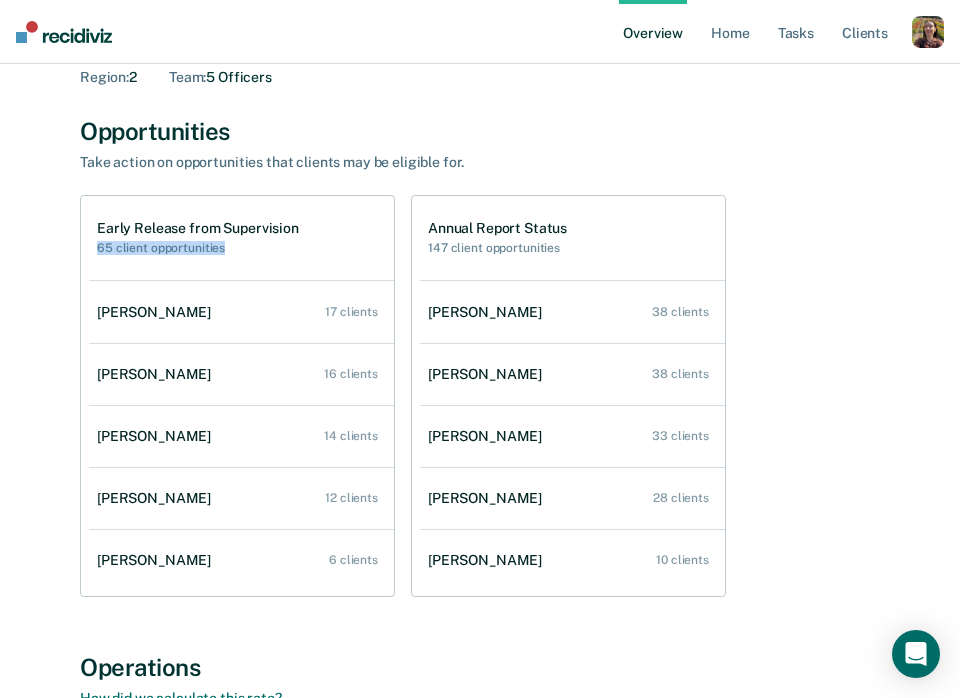 drag, startPoint x: 96, startPoint y: 250, endPoint x: 232, endPoint y: 251, distance: 136.00368 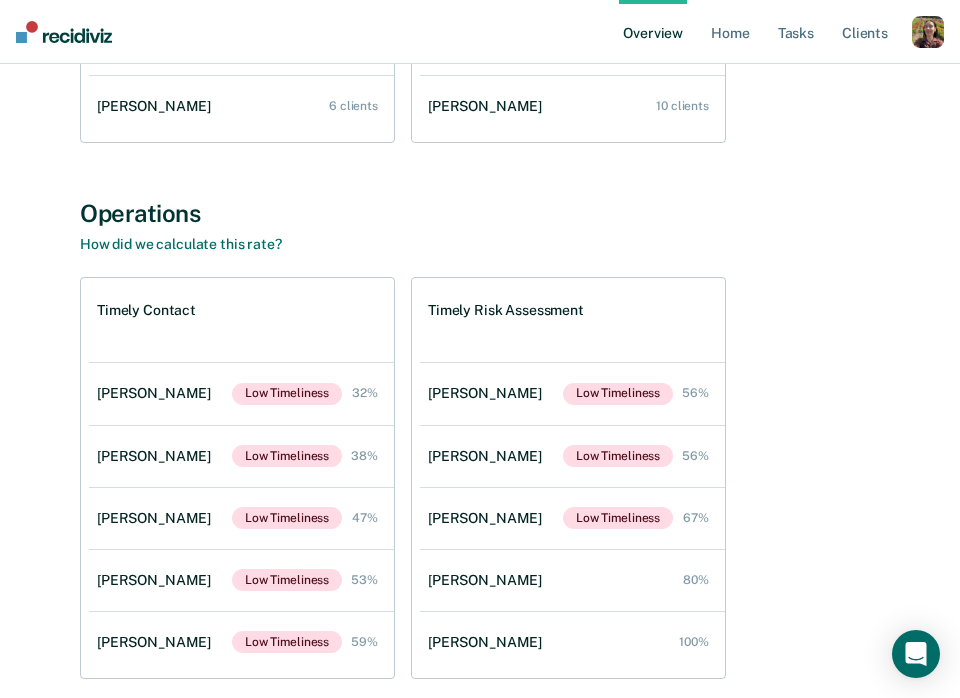 scroll, scrollTop: 671, scrollLeft: 0, axis: vertical 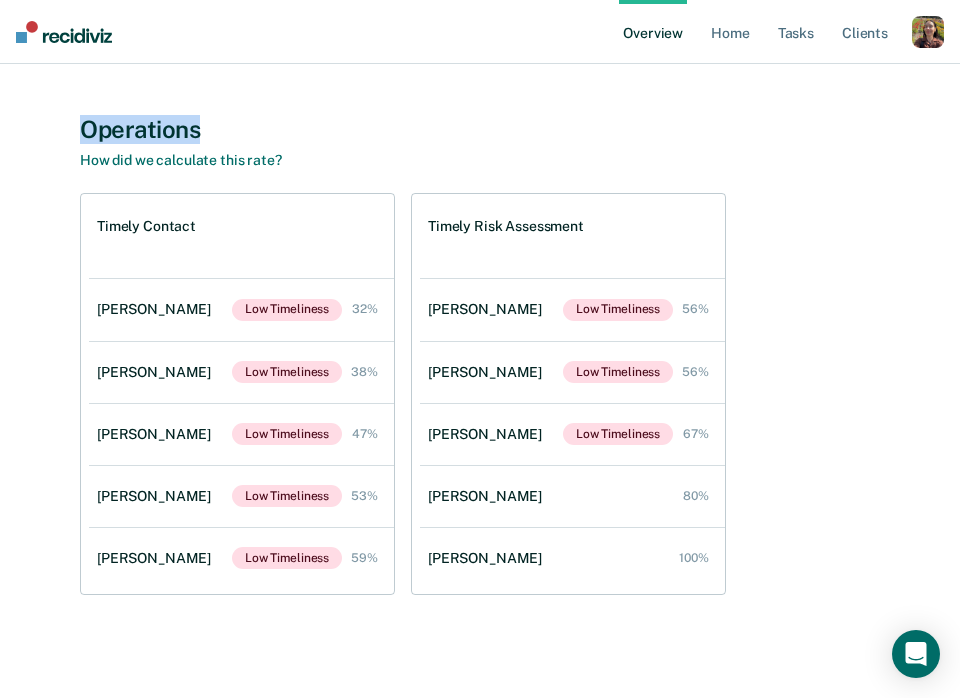 drag, startPoint x: 215, startPoint y: 135, endPoint x: 75, endPoint y: 134, distance: 140.00357 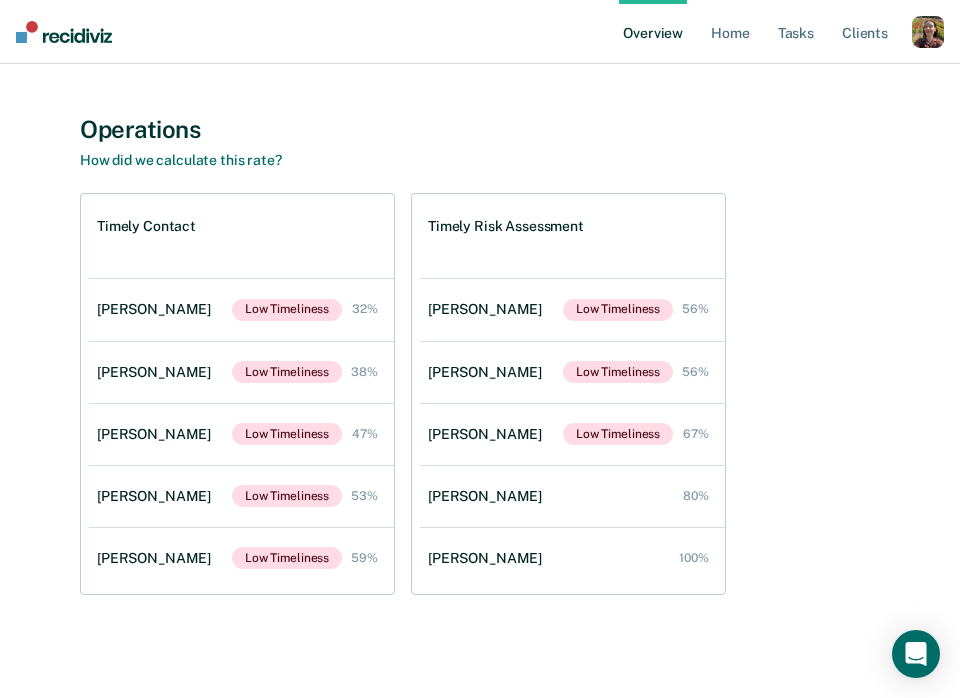click on "All Supervisors / [PERSON_NAME] [PERSON_NAME] Overview Region :  2 Team :  5 Officers Opportunities Take action on opportunities that clients may be eligible for.   Early Release from Supervision 65 client opportunities [PERSON_NAME]   17 clients [PERSON_NAME]   16 clients [PERSON_NAME]   14 clients [PERSON_NAME]   12 clients [PERSON_NAME]   6 clients Annual Report Status 147 client opportunities [PERSON_NAME]   38 clients [PERSON_NAME]   38 clients [PERSON_NAME]   33 clients [PERSON_NAME]   28 clients [PERSON_NAME]   10 clients Operations   How did we calculate this rate? Timely Contact [PERSON_NAME] Low Timeliness   32% [PERSON_NAME] Low Timeliness   38% [PERSON_NAME] Low Timeliness   47% [PERSON_NAME] Low Timeliness   53% [PERSON_NAME] Low Timeliness   59% Timely Risk Assessment [PERSON_NAME] Low Timeliness   56% [PERSON_NAME] Low Timeliness   56% [PERSON_NAME] Low Timeliness   67% [PERSON_NAME]   80% [PERSON_NAME]   100%" at bounding box center (480, 26) 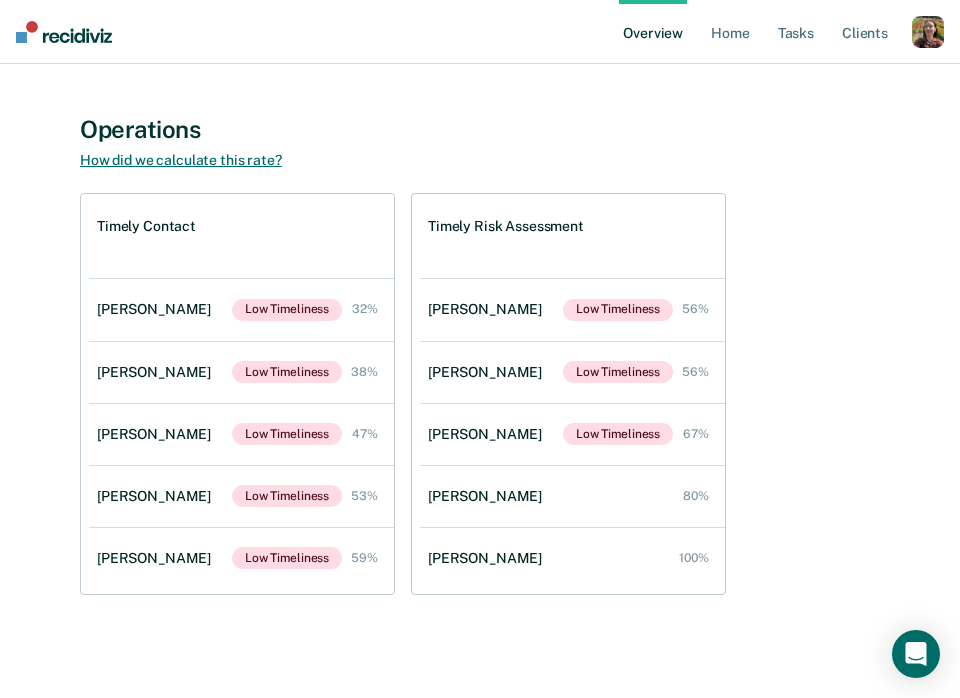 click on "How did we calculate this rate?" at bounding box center [181, 160] 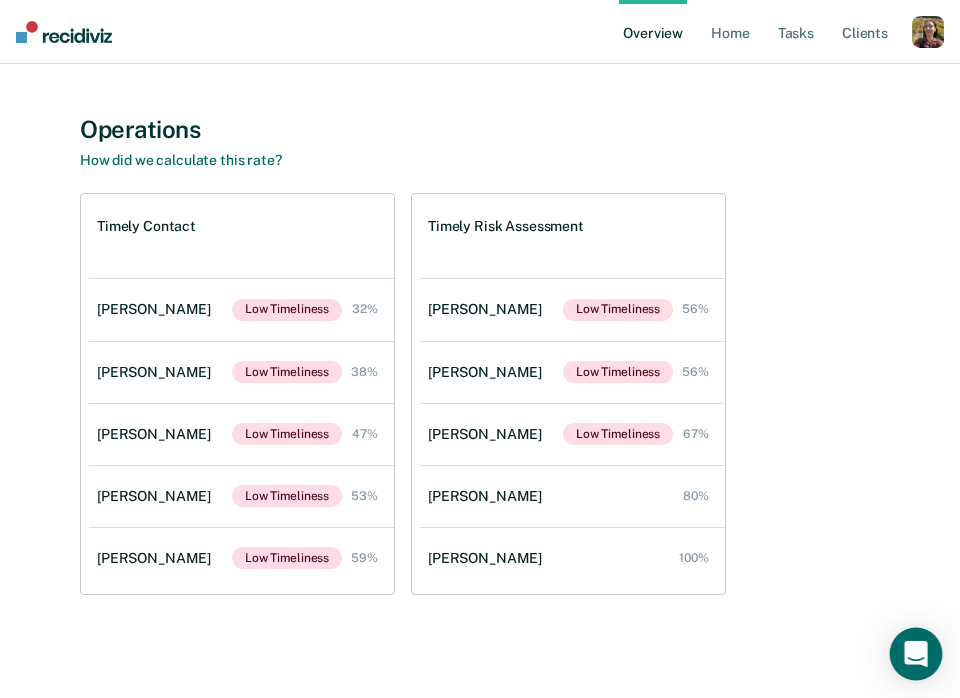 click 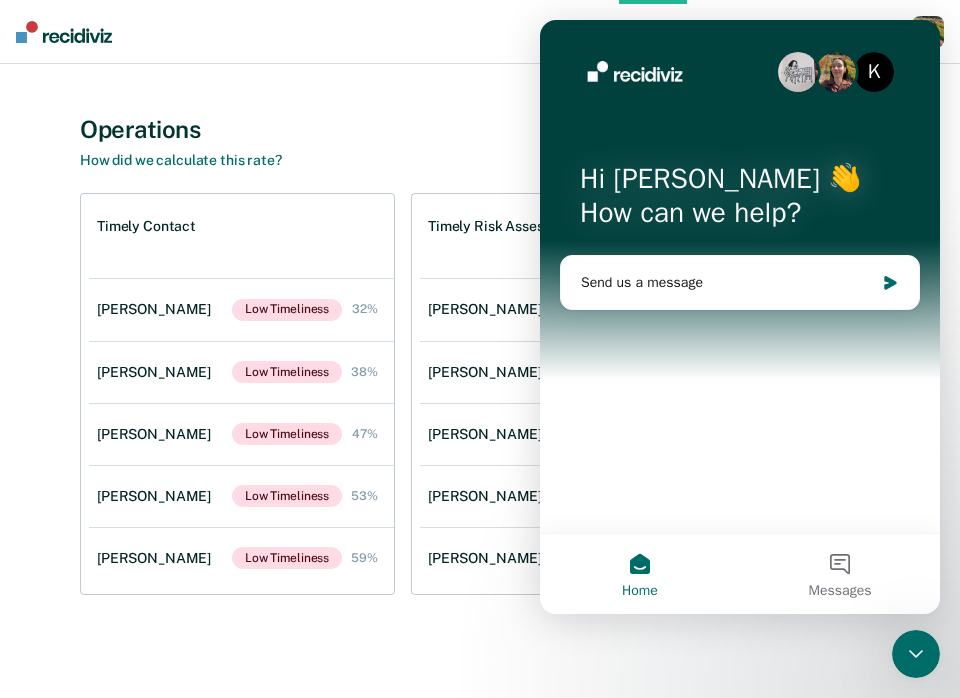 scroll, scrollTop: 0, scrollLeft: 0, axis: both 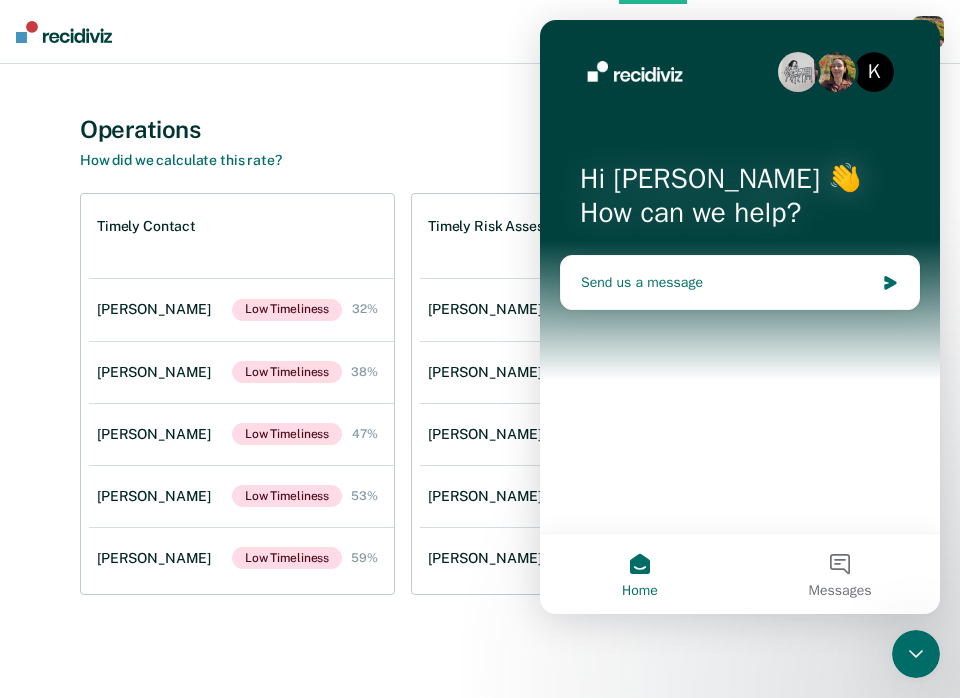 click on "Send us a message" at bounding box center [727, 282] 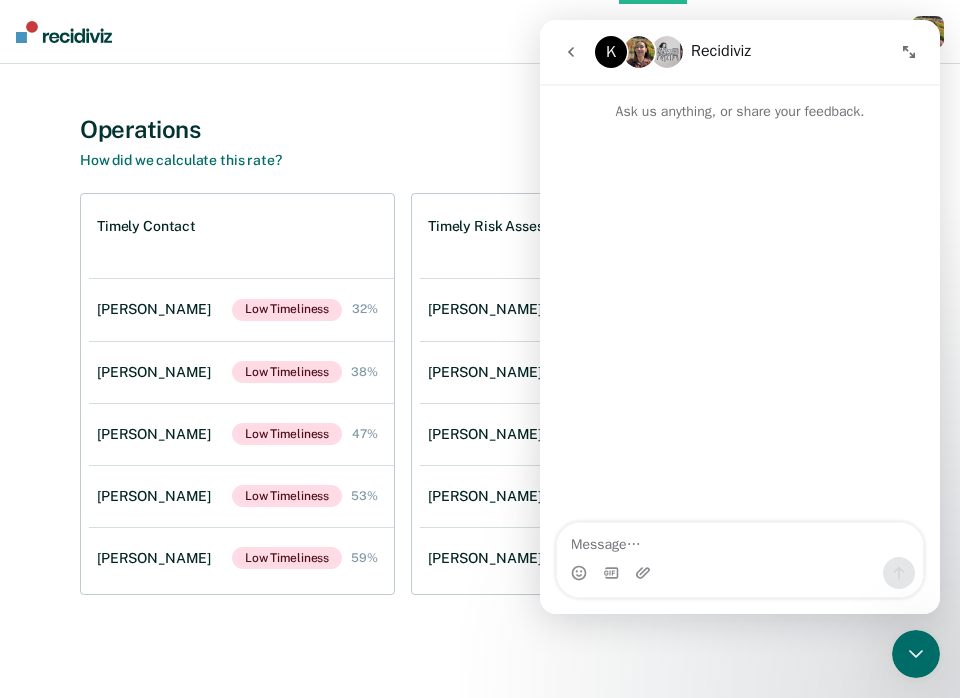click on "All Supervisors / Gordon Brown Gordon Brown Overview Region :  2 Team :  5 Officers Opportunities Take action on opportunities that clients may be eligible for.   Early Release from Supervision 65 client opportunities Nathalie Bujold   17 clients Adam Wood   16 clients Elizabeth Odukogbe   14 clients Harry Agyapong   12 clients Jomika Hooper   6 clients Annual Report Status 147 client opportunities Adam Wood   38 clients Elizabeth Odukogbe   38 clients Nathalie Bujold   33 clients Harry Agyapong   28 clients Jomika Hooper   10 clients Operations   How did we calculate this rate? Timely Contact Harry Agyapong Low Timeliness   32% Adam Wood Low Timeliness   38% Elizabeth Odukogbe Low Timeliness   47% Jomika Hooper Low Timeliness   53% Nathalie Bujold Low Timeliness   59% Timely Risk Assessment Jomika Hooper Low Timeliness   56% Elizabeth Odukogbe Low Timeliness   56% Harry Agyapong Low Timeliness   67% Nathalie Bujold   80% Adam Wood   100%" at bounding box center [480, 46] 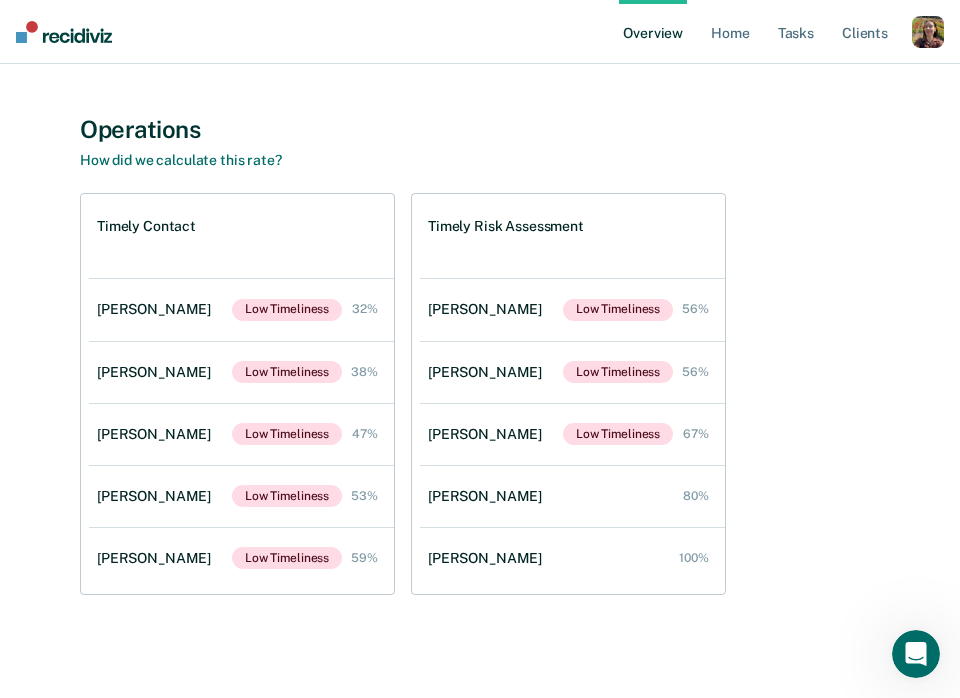 scroll, scrollTop: 0, scrollLeft: 0, axis: both 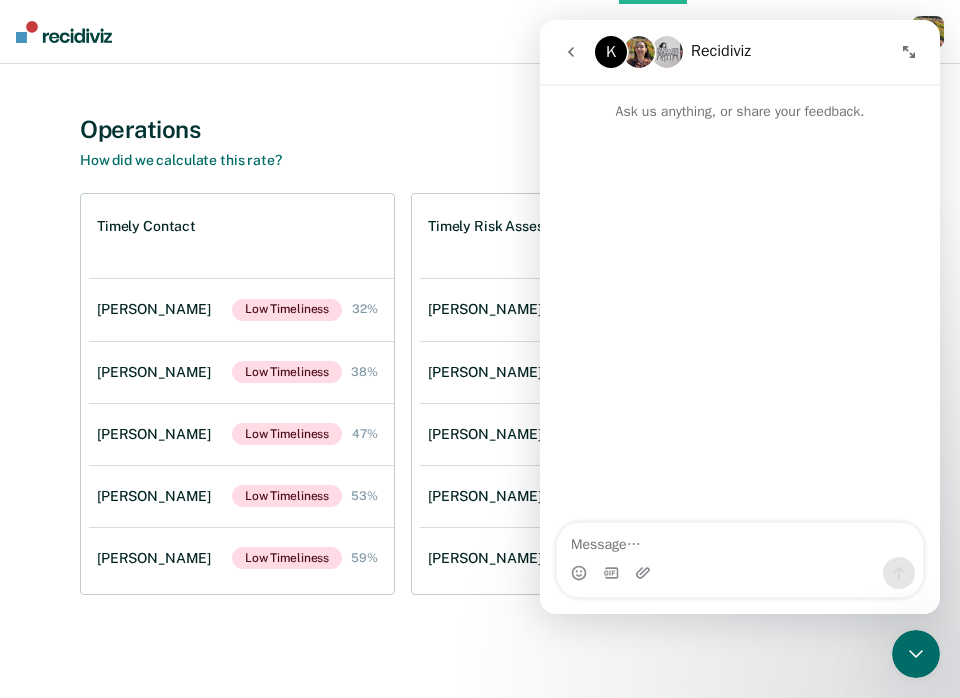 click at bounding box center [740, 540] 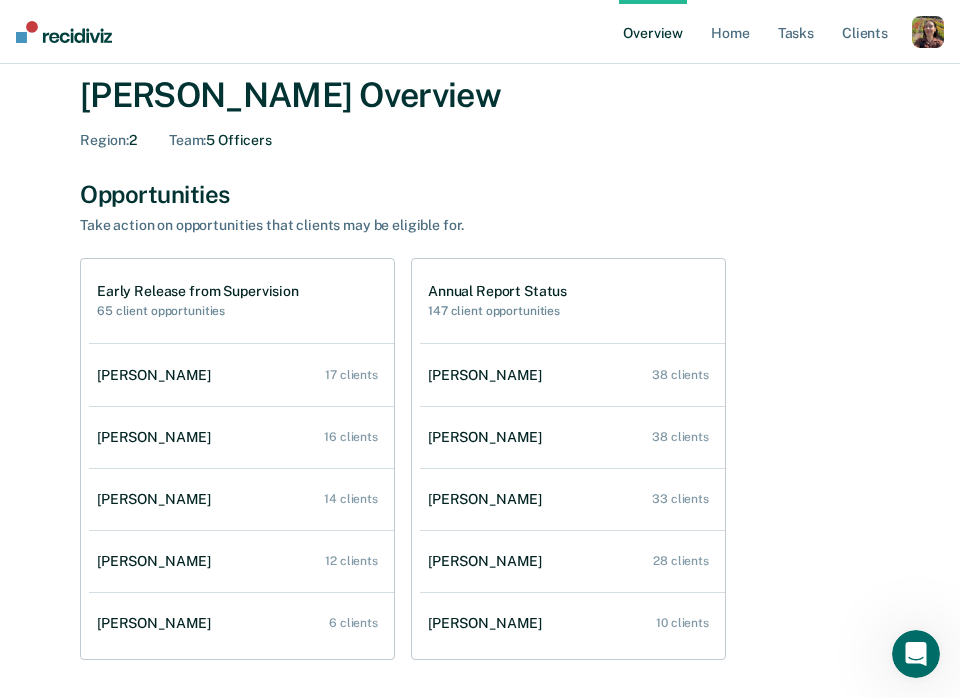 scroll, scrollTop: 58, scrollLeft: 0, axis: vertical 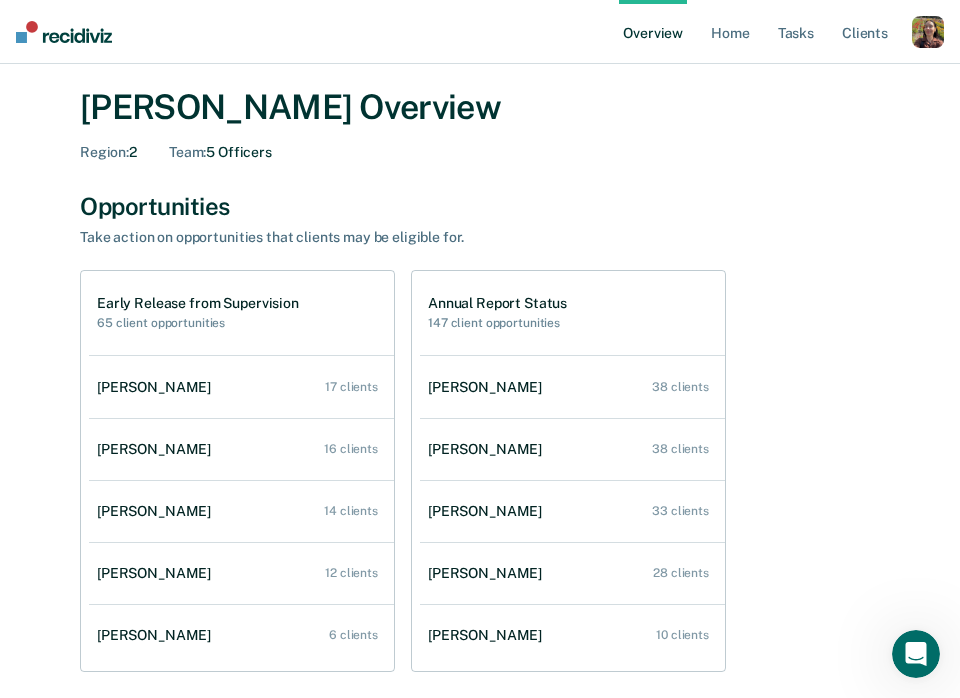 click 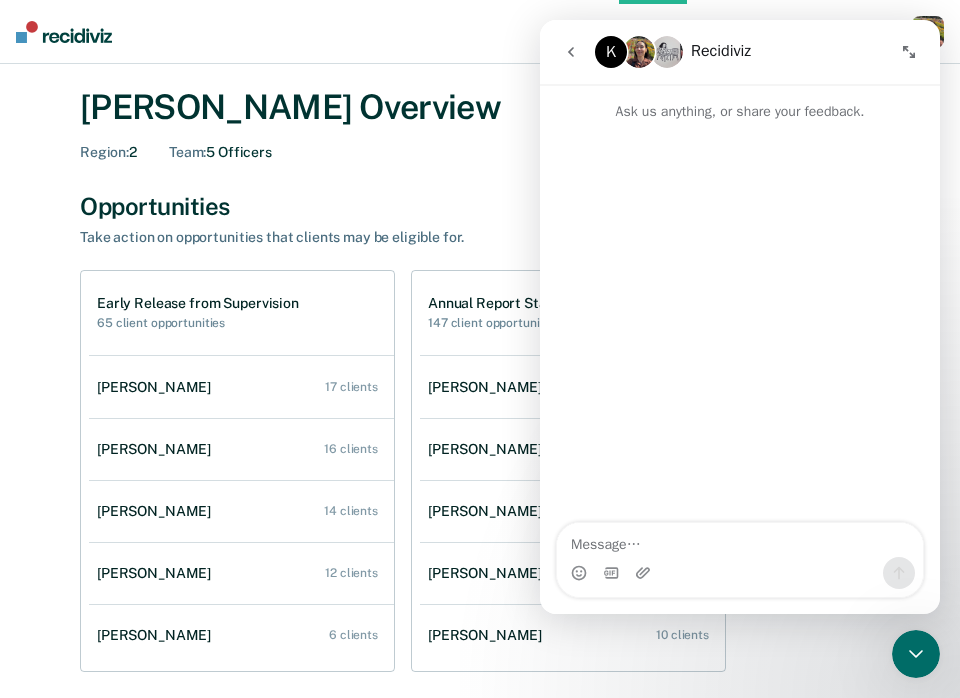 click 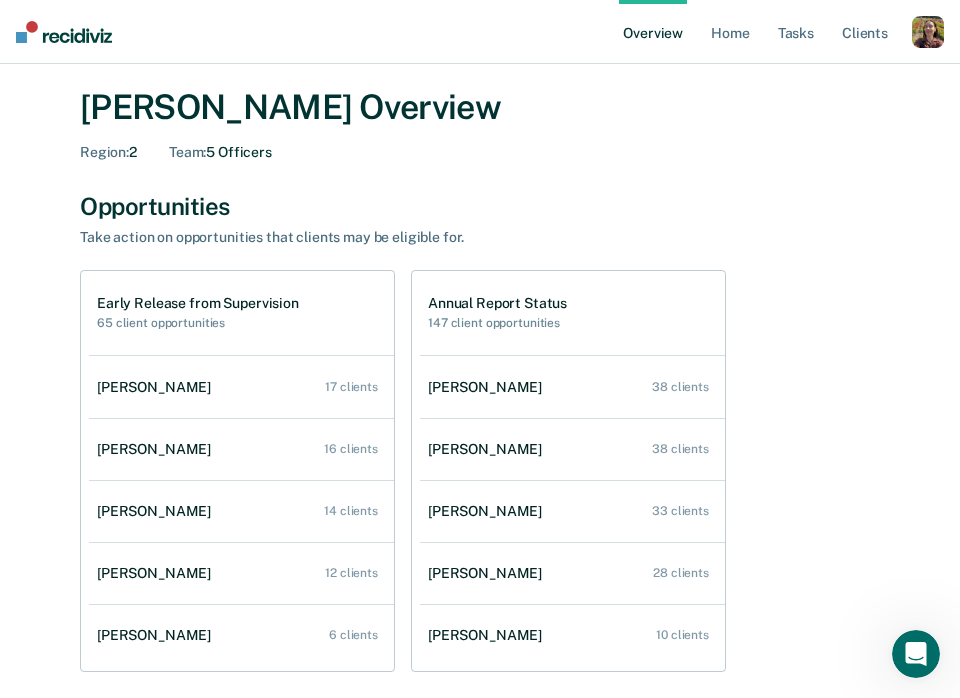 click 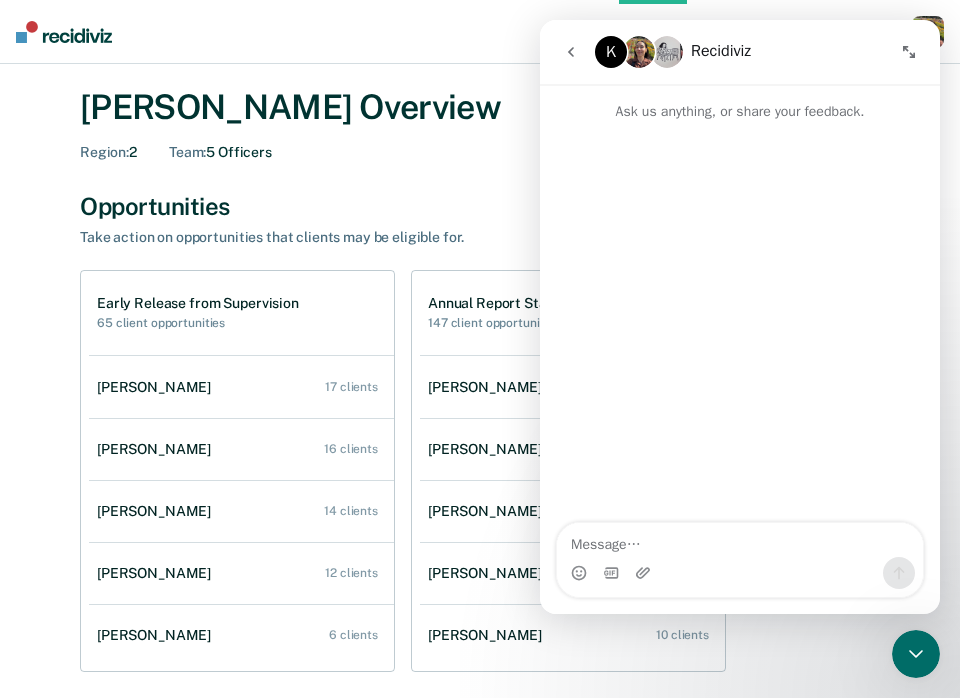 click 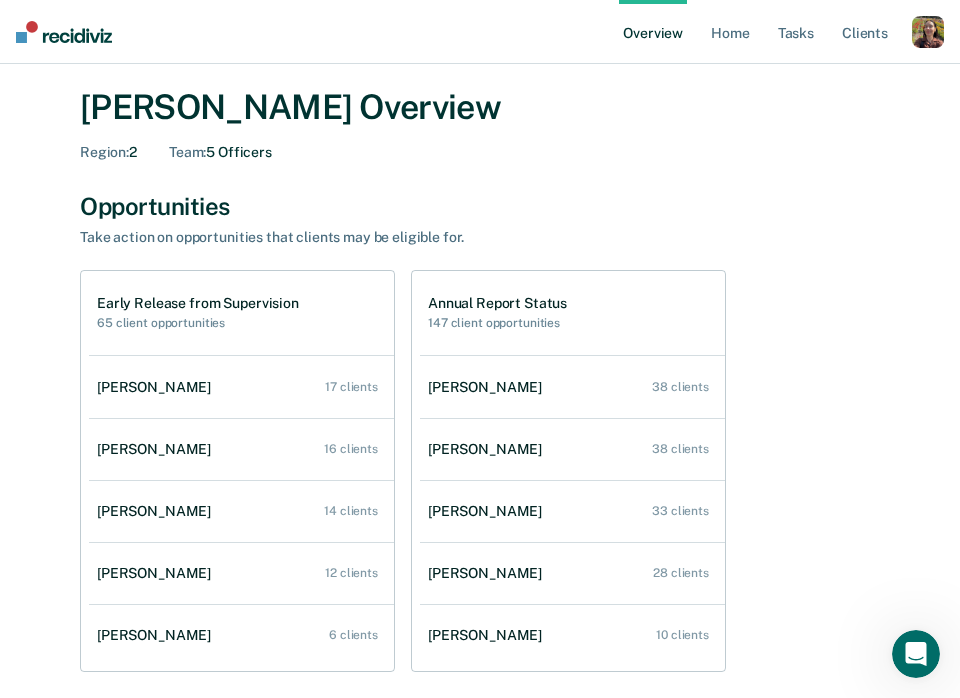 click on "Overview" at bounding box center (653, 32) 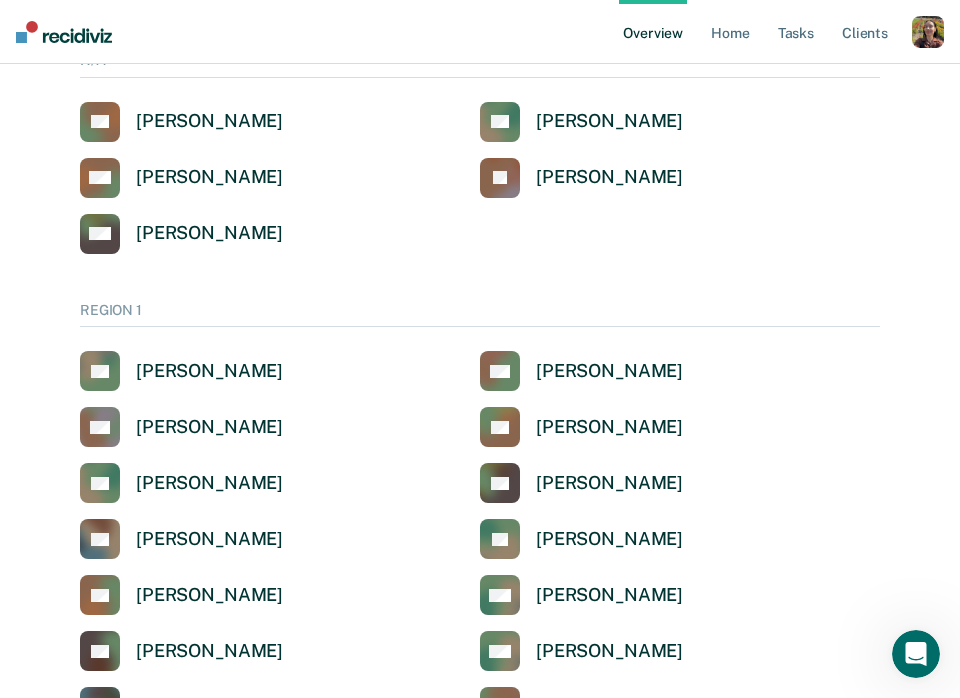 scroll, scrollTop: 2276, scrollLeft: 0, axis: vertical 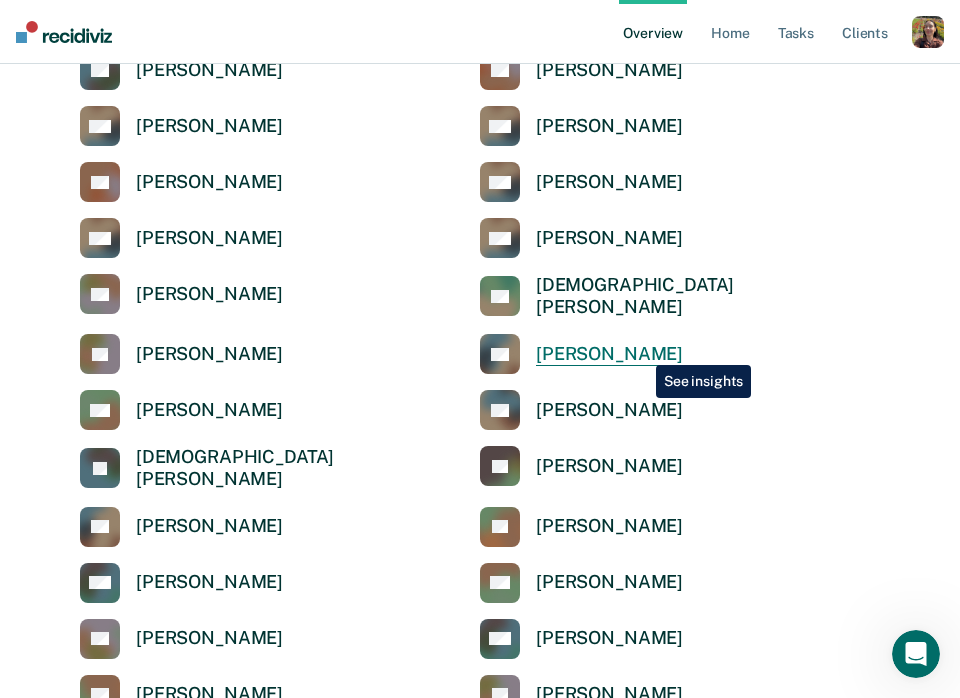 click on "Gordon Brown" at bounding box center [609, 354] 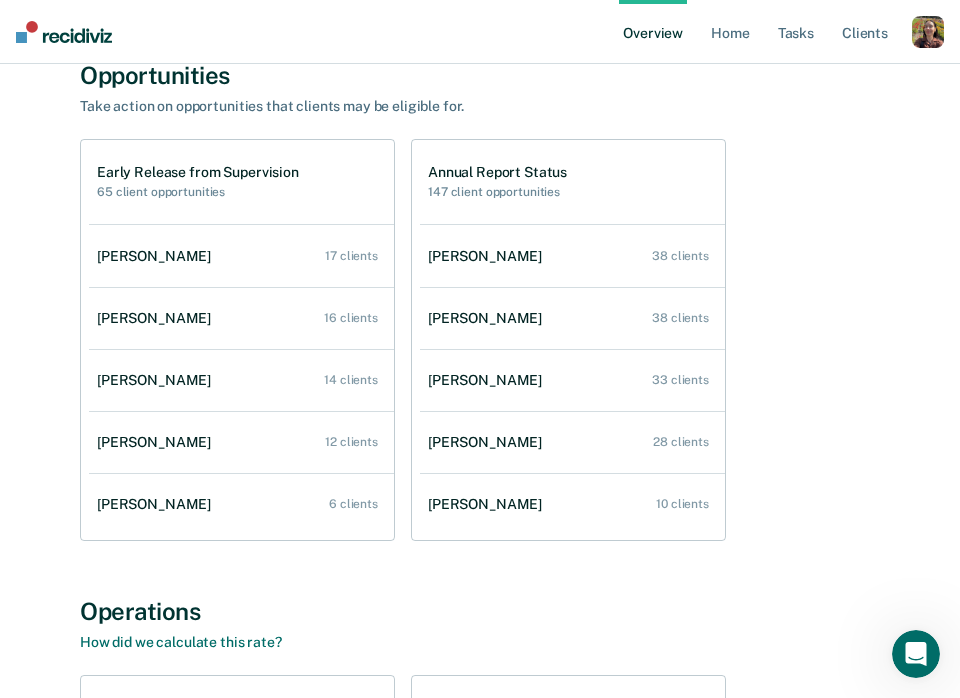 scroll, scrollTop: 188, scrollLeft: 0, axis: vertical 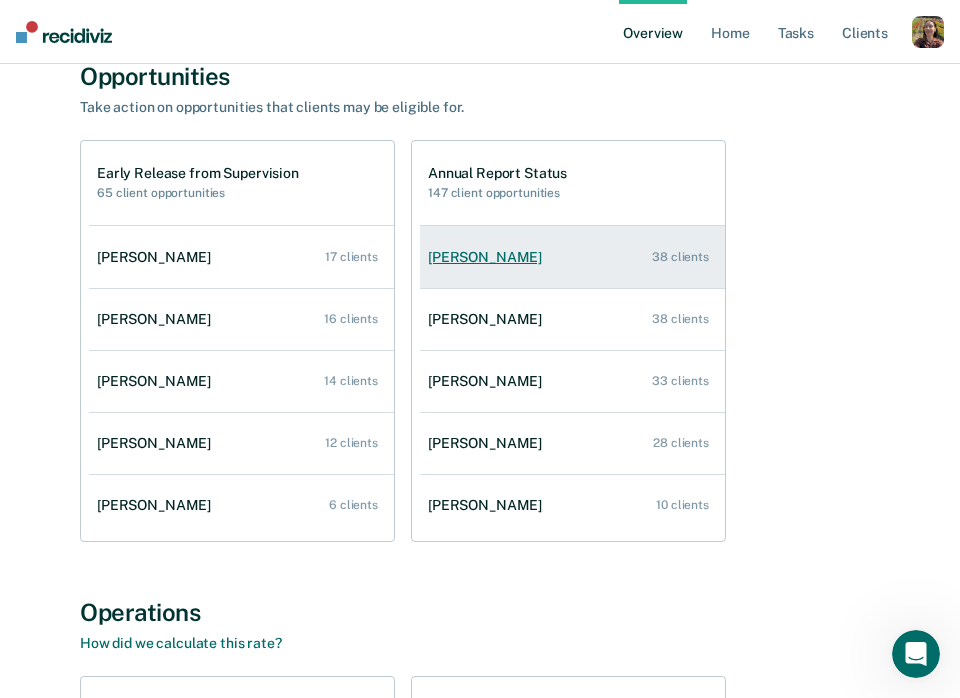 click on "Adam Wood   38 clients" at bounding box center (572, 257) 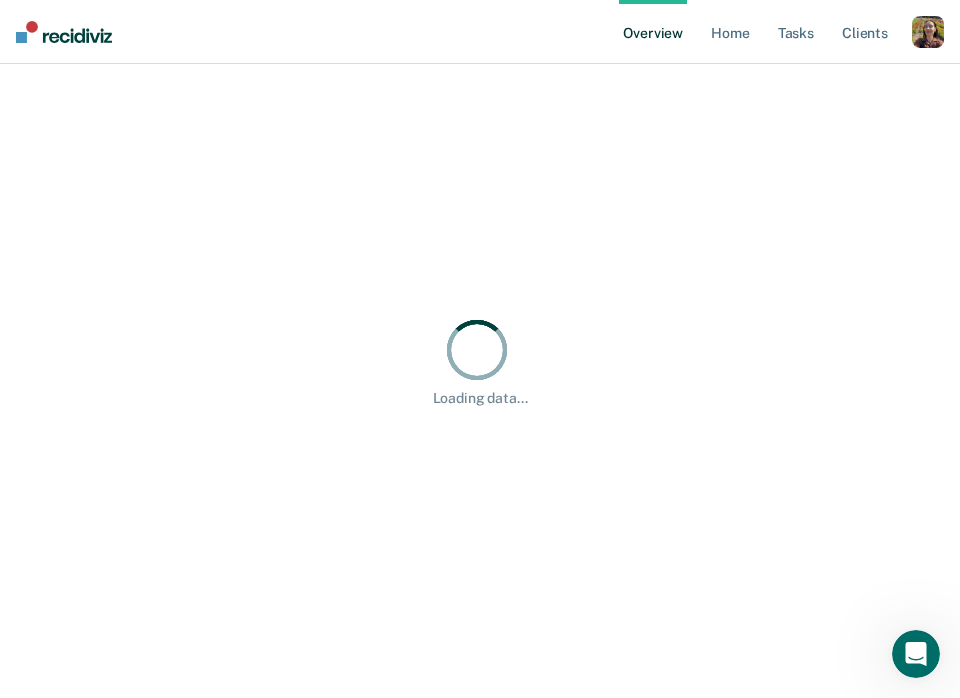scroll, scrollTop: 0, scrollLeft: 0, axis: both 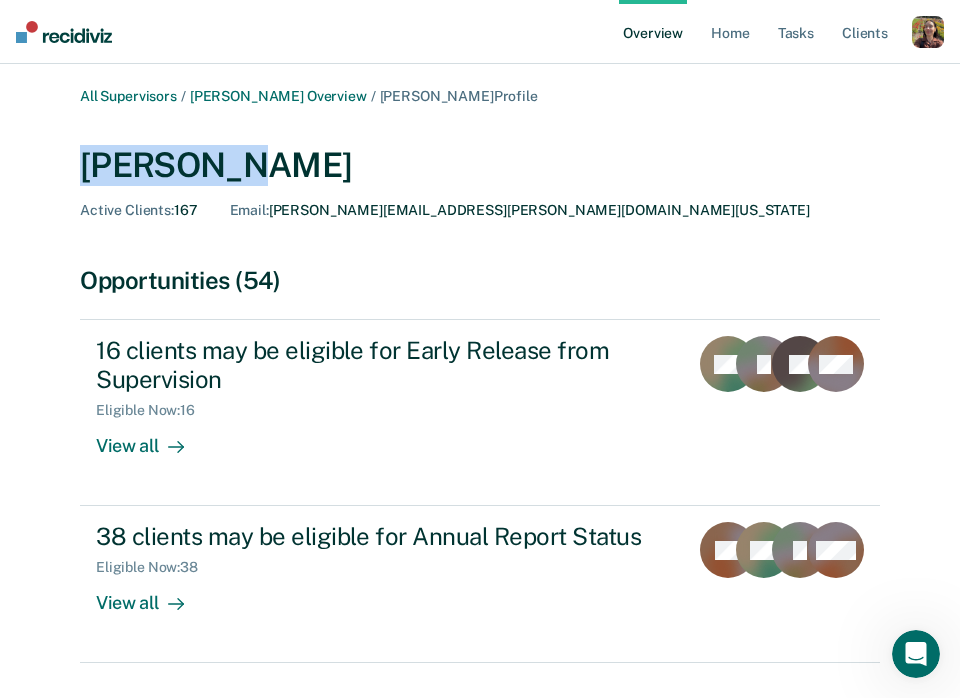 drag, startPoint x: 286, startPoint y: 173, endPoint x: -4, endPoint y: 176, distance: 290.0155 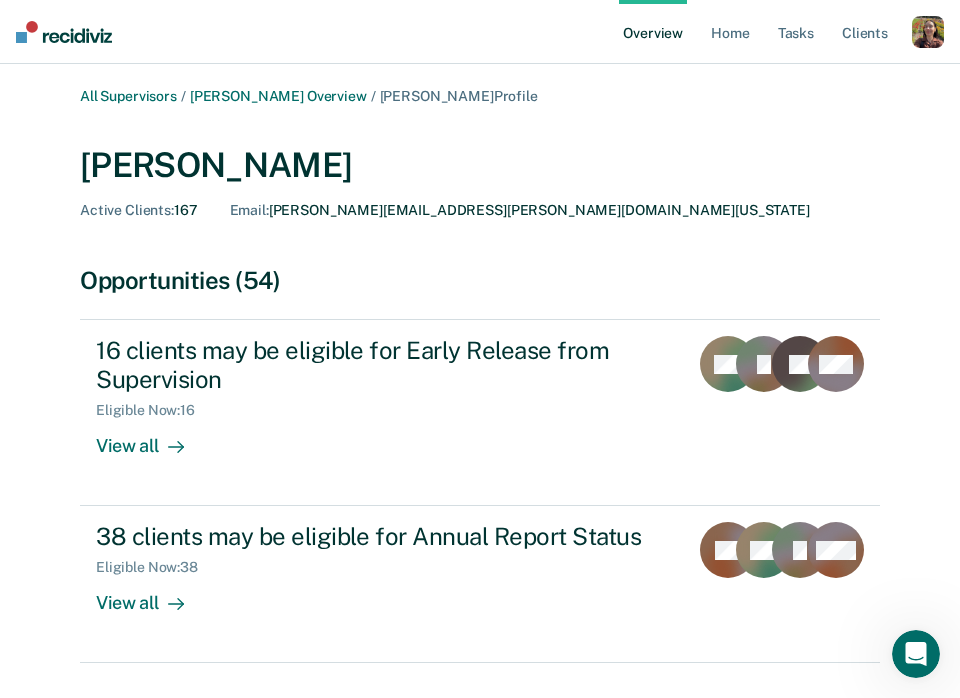 click on "All Supervisors / Gordon Brown Overview / Adam Wood  Profile Adam Wood Active Clients :  167 Email :  ADAM.WOOD@TDCJ.TEXAS.GOV Opportunities (54) 16 clients may be eligible for Early Release from Supervision Eligible Now :  16 View all   GA JJ JG + 13 38 clients may be eligible for Annual Report Status Eligible Now :  38 View all   CR GA JJ + 35 Operations See Clients Timely Contact in June 38% -4% compared to May Low Timeliness See Assessments Timely Risk Assessment as of July 29 100% 0% change in past 30 days" at bounding box center (480, 515) 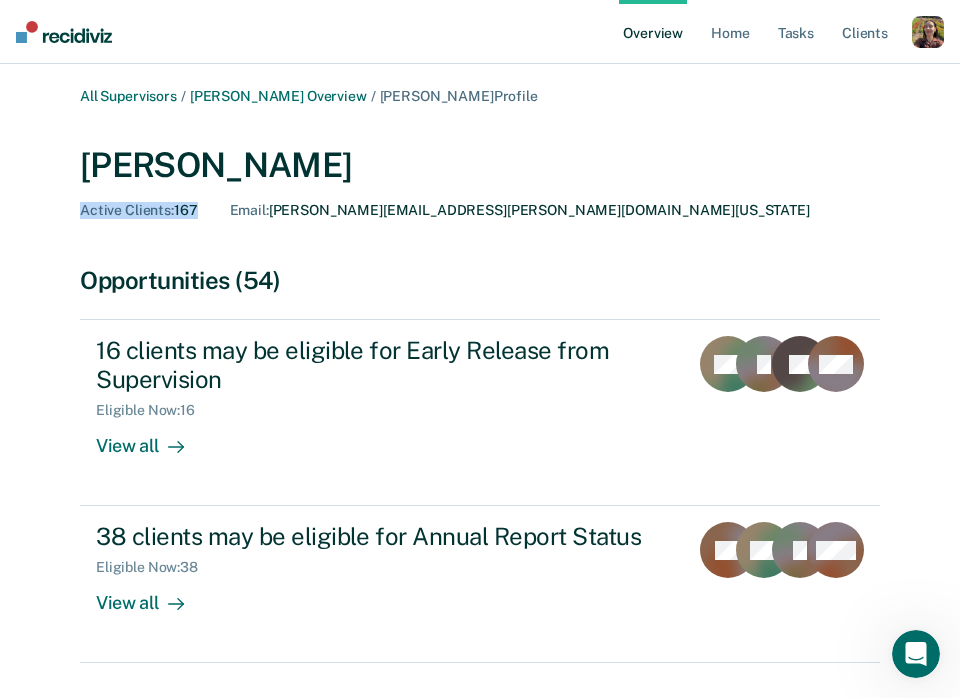 drag, startPoint x: 78, startPoint y: 211, endPoint x: 200, endPoint y: 216, distance: 122.10242 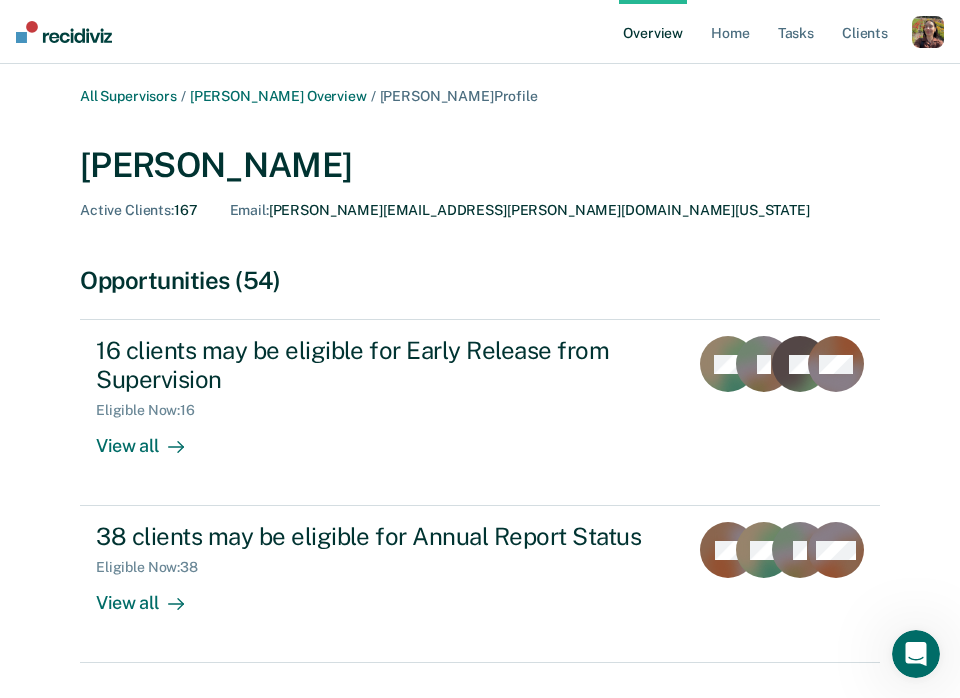 click on "Active Clients :  167 Email :  ADAM.WOOD@TDCJ.TEXAS.GOV" at bounding box center (480, 210) 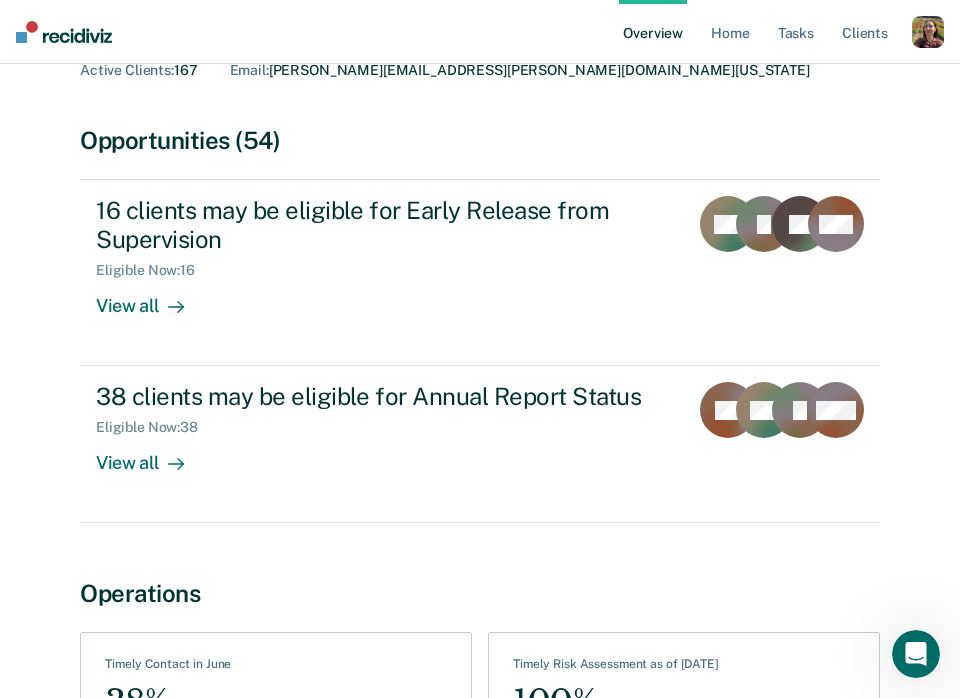 scroll, scrollTop: 158, scrollLeft: 0, axis: vertical 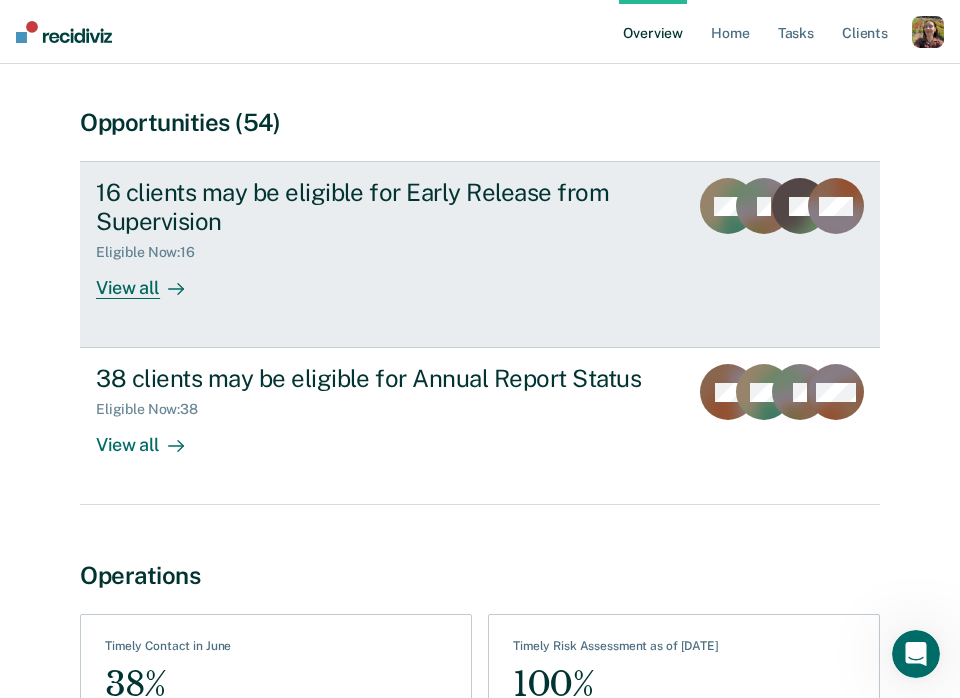 click on "View all" at bounding box center [152, 280] 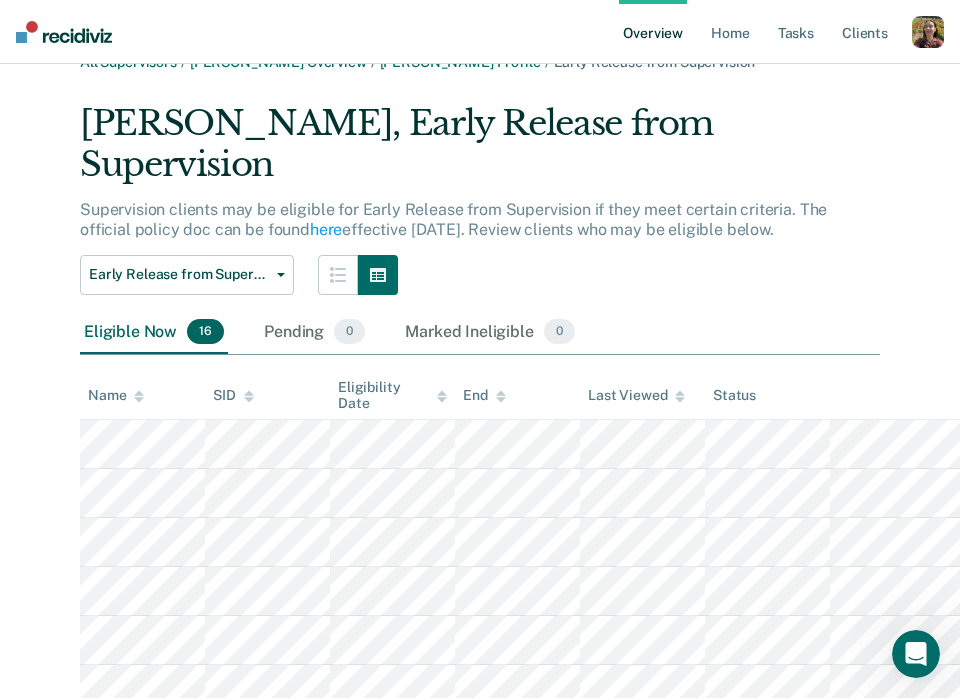scroll, scrollTop: 0, scrollLeft: 0, axis: both 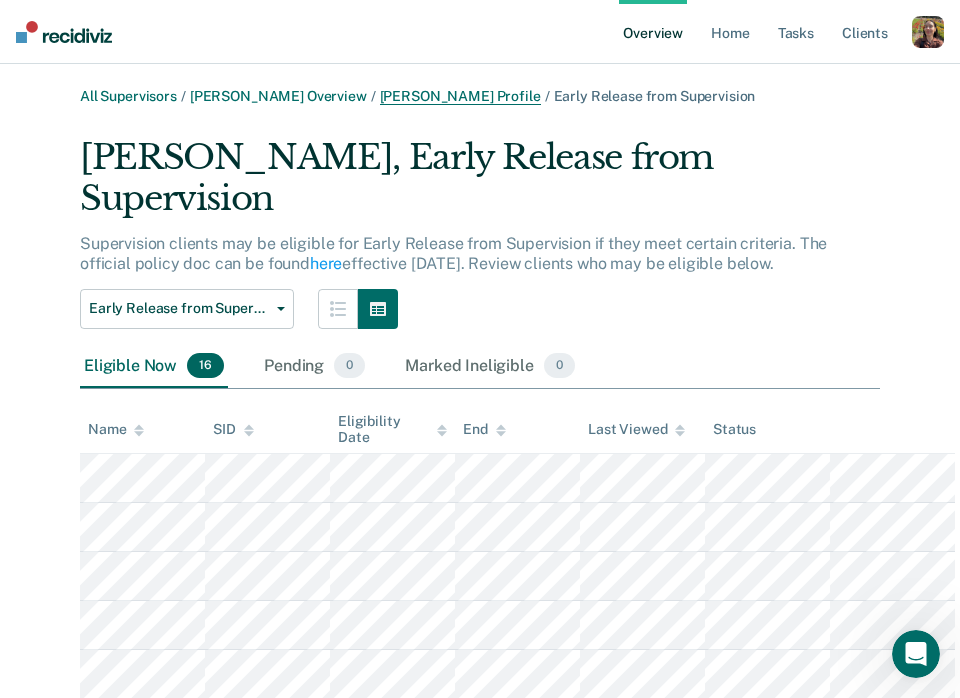 click on "Adam Wood Profile" at bounding box center (460, 96) 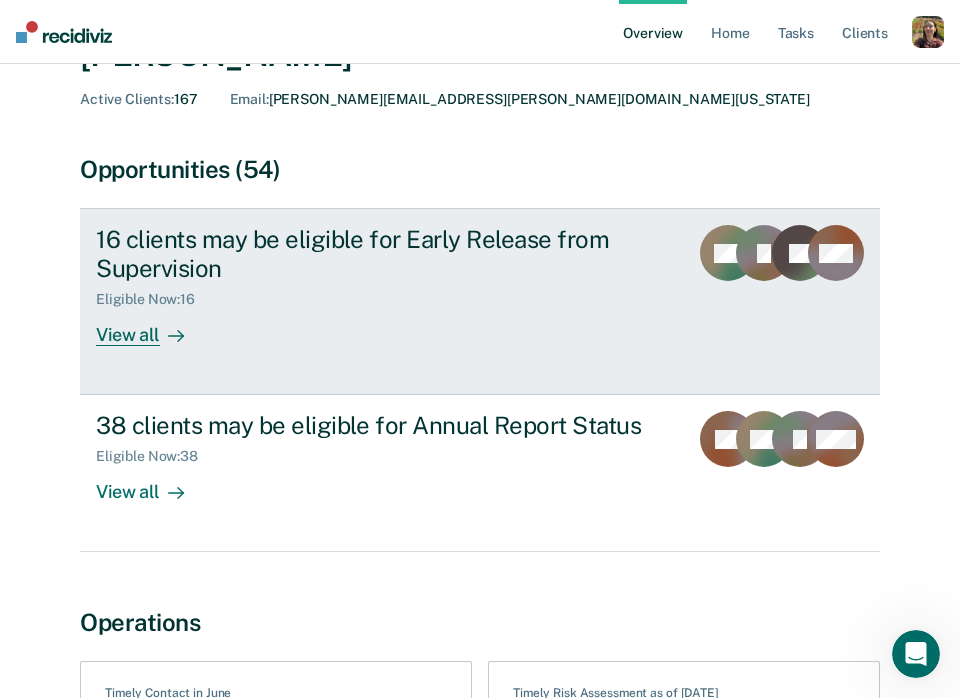 scroll, scrollTop: 308, scrollLeft: 0, axis: vertical 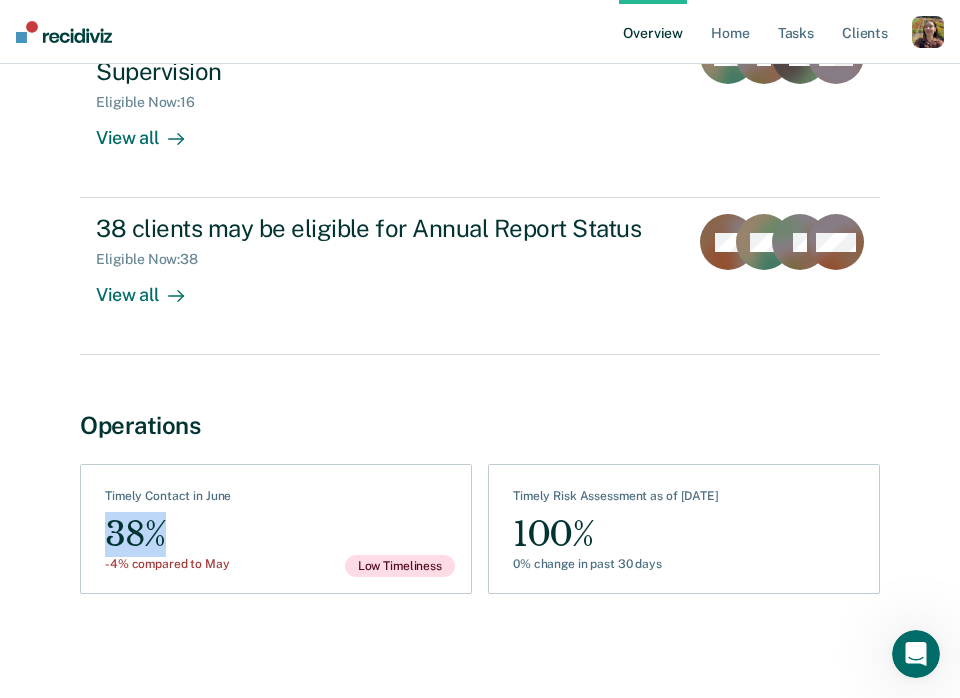 drag, startPoint x: 107, startPoint y: 529, endPoint x: 180, endPoint y: 529, distance: 73 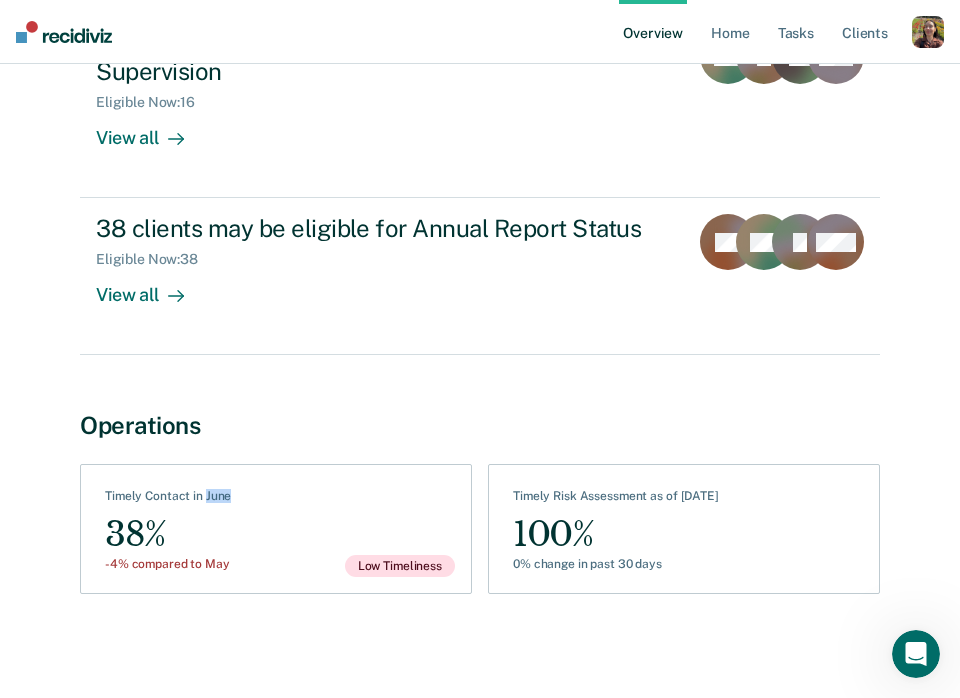 drag, startPoint x: 236, startPoint y: 496, endPoint x: 203, endPoint y: 496, distance: 33 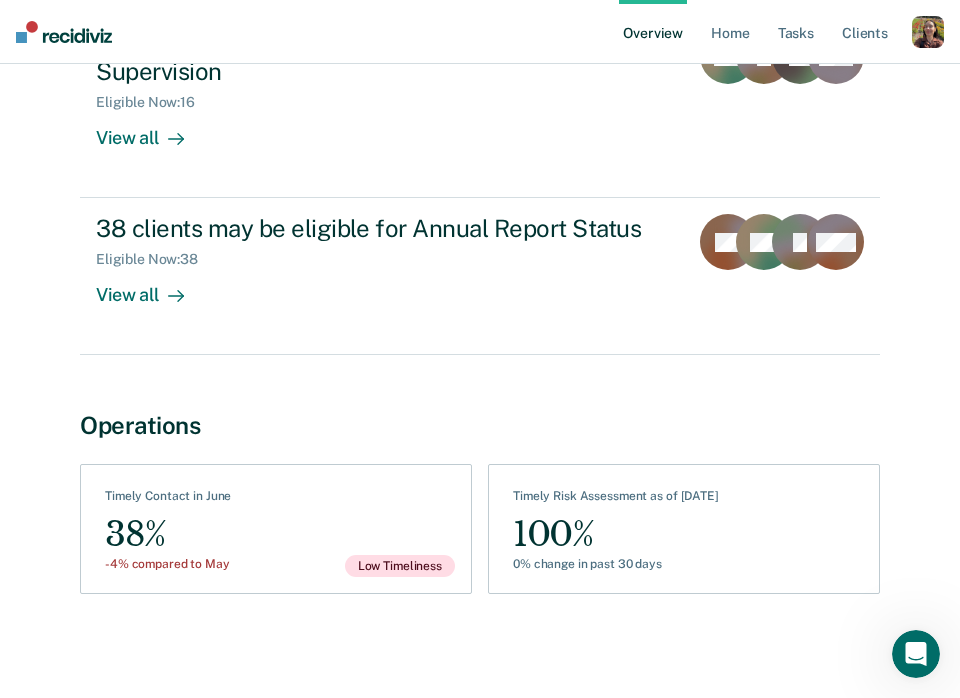 click on "See Clients Timely Contact in June 38% -4% compared to May Low Timeliness" at bounding box center (276, 529) 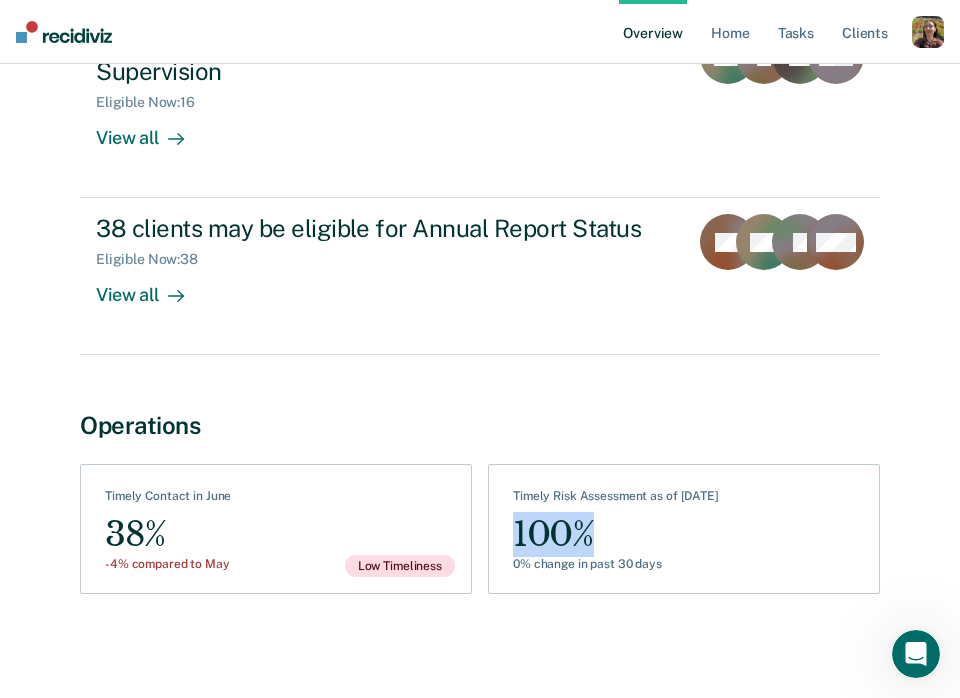 drag, startPoint x: 512, startPoint y: 534, endPoint x: 607, endPoint y: 534, distance: 95 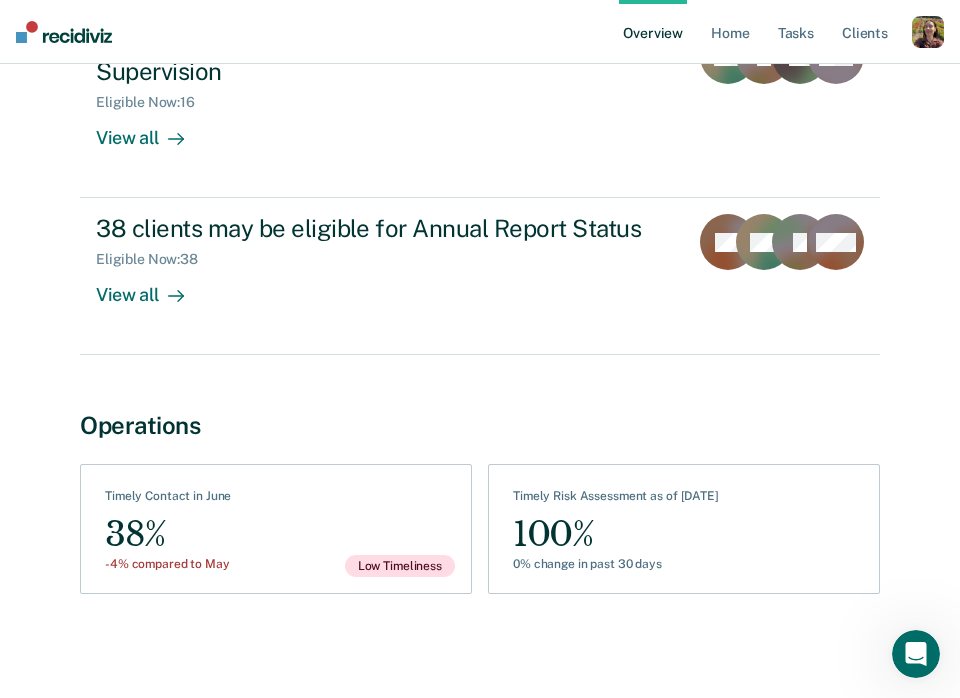 click on "Timely Risk Assessment as of July 29" at bounding box center [616, 500] 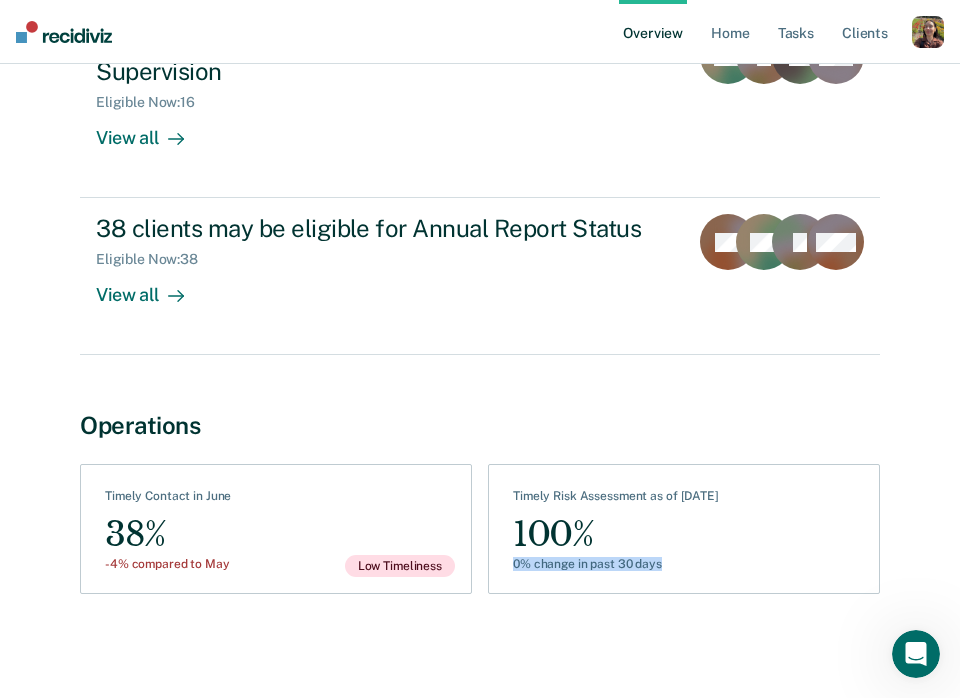 drag, startPoint x: 514, startPoint y: 566, endPoint x: 652, endPoint y: 571, distance: 138.09055 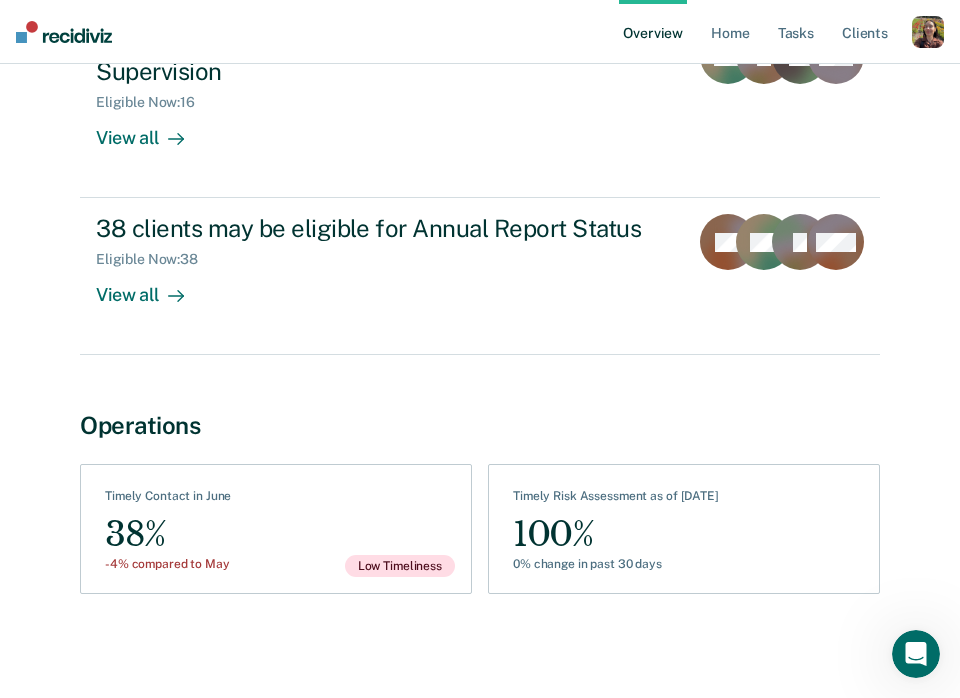 click on "0% change in past 30 days" at bounding box center [616, 564] 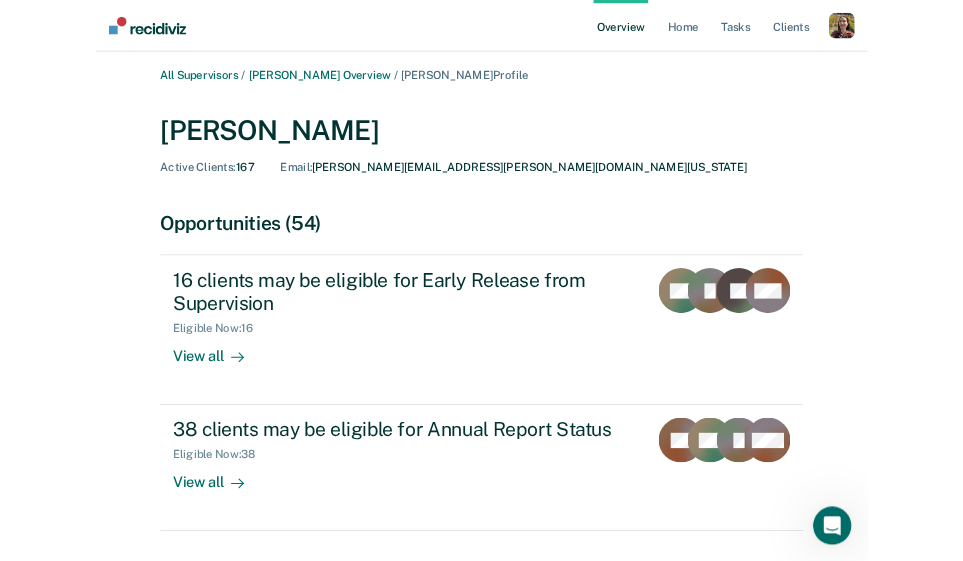 scroll, scrollTop: 0, scrollLeft: 0, axis: both 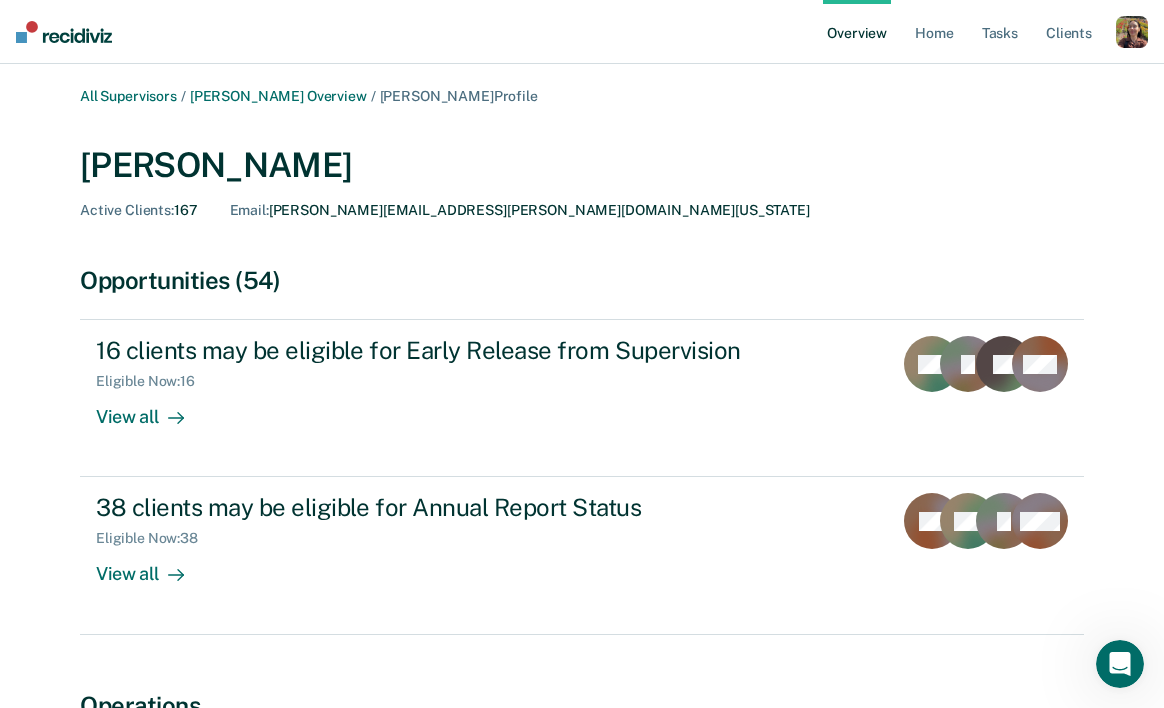 click at bounding box center [1132, 32] 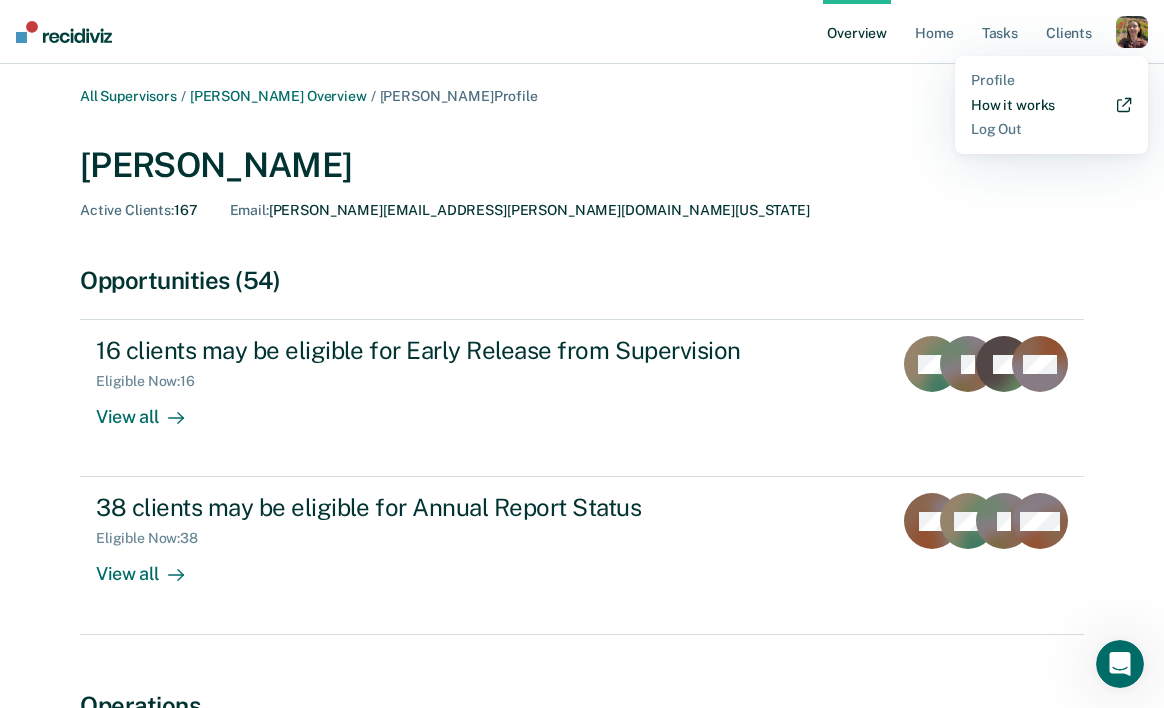 click on "How it works" at bounding box center (1051, 105) 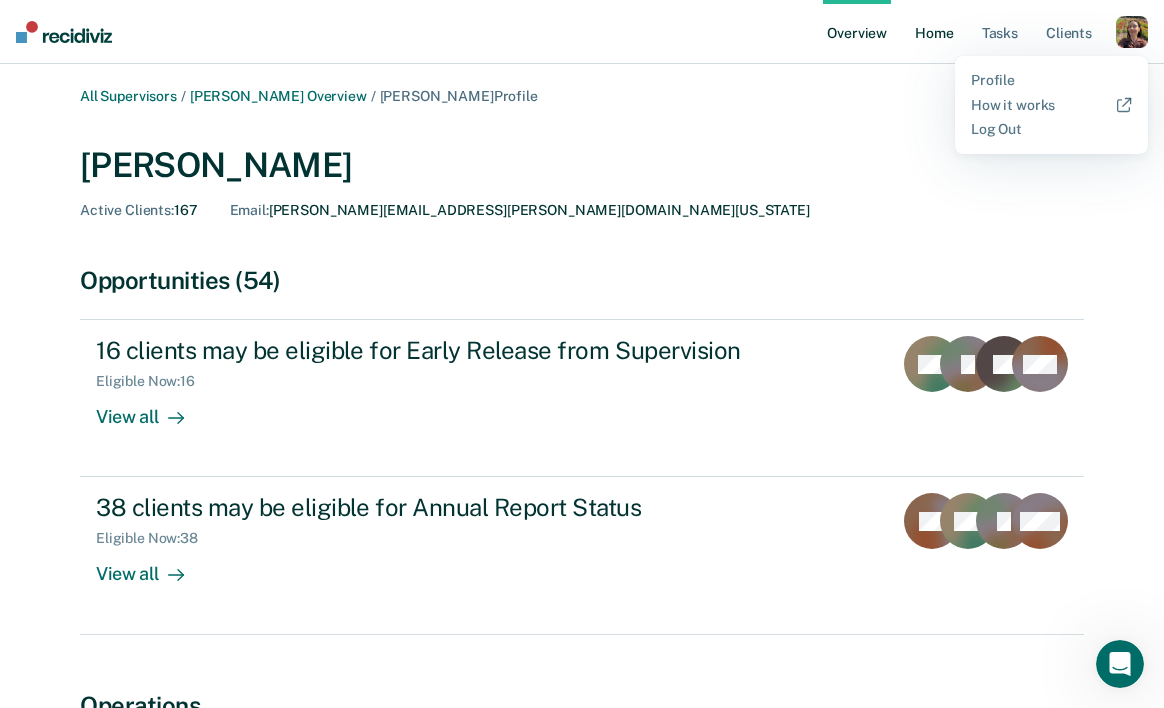 click on "Home" at bounding box center (934, 32) 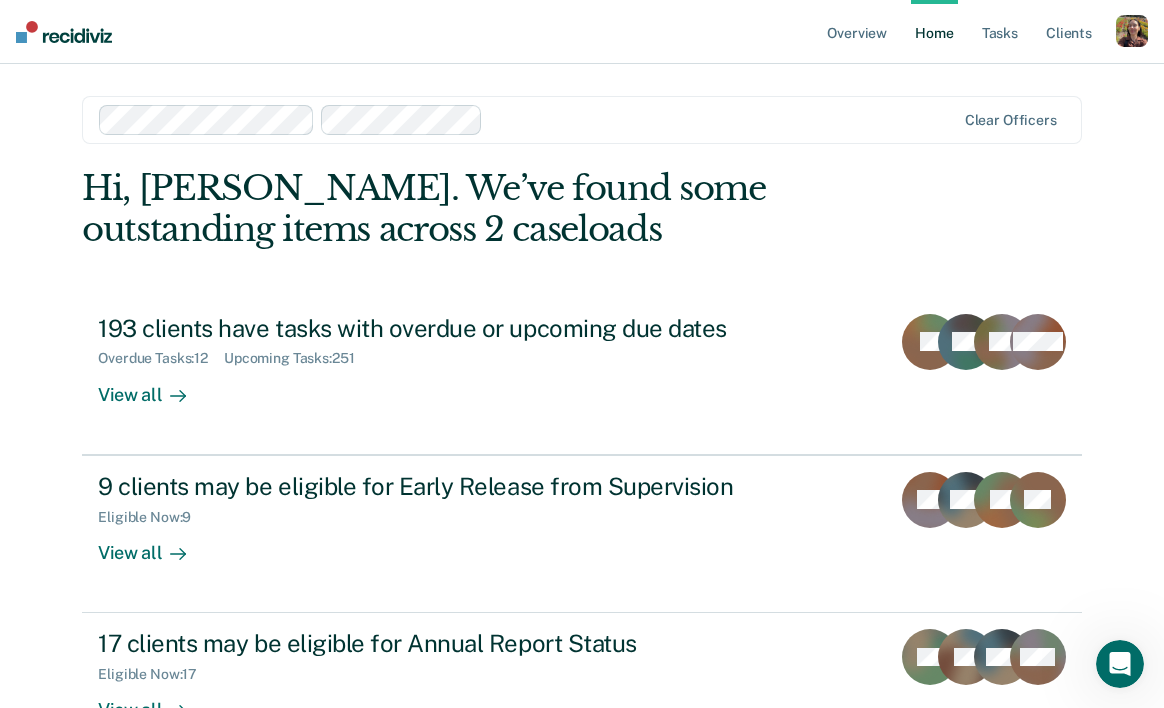 click at bounding box center (1120, 664) 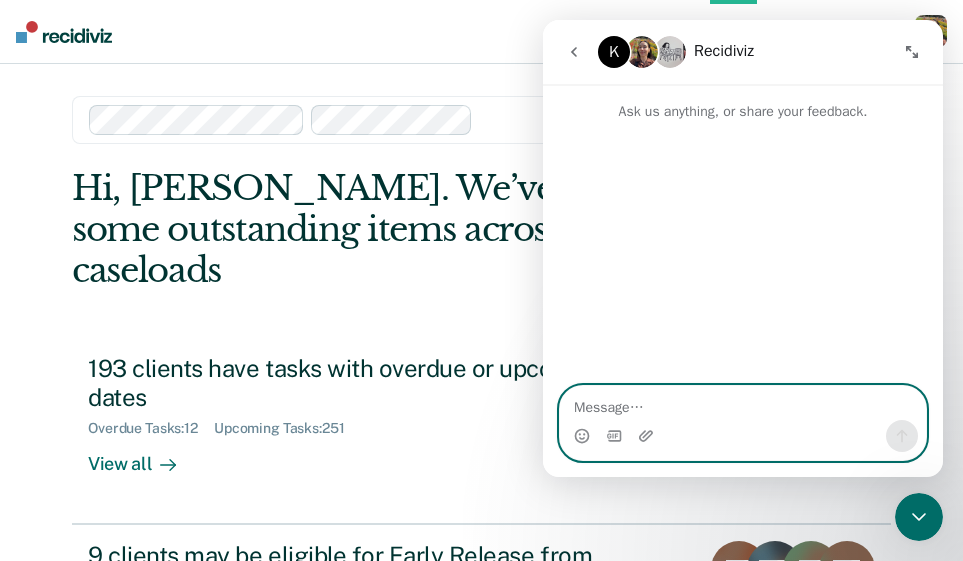 click at bounding box center (743, 403) 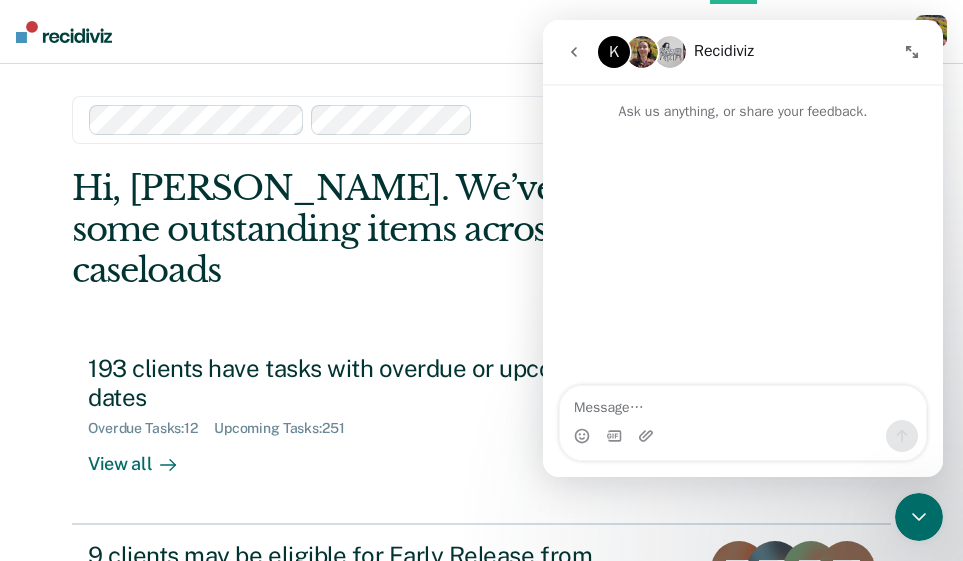 click 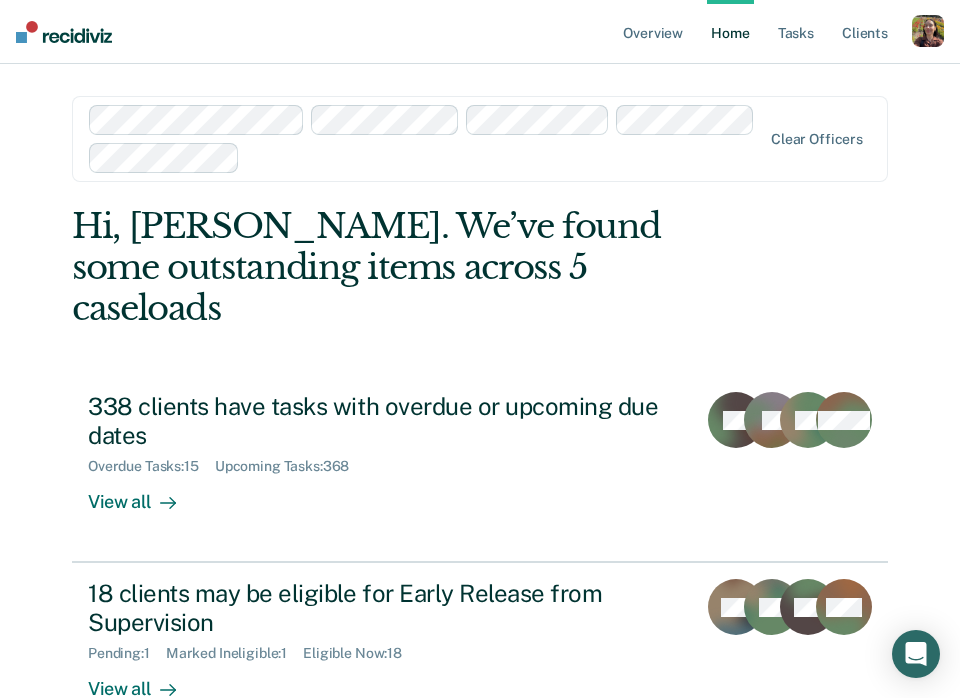 scroll, scrollTop: 0, scrollLeft: 0, axis: both 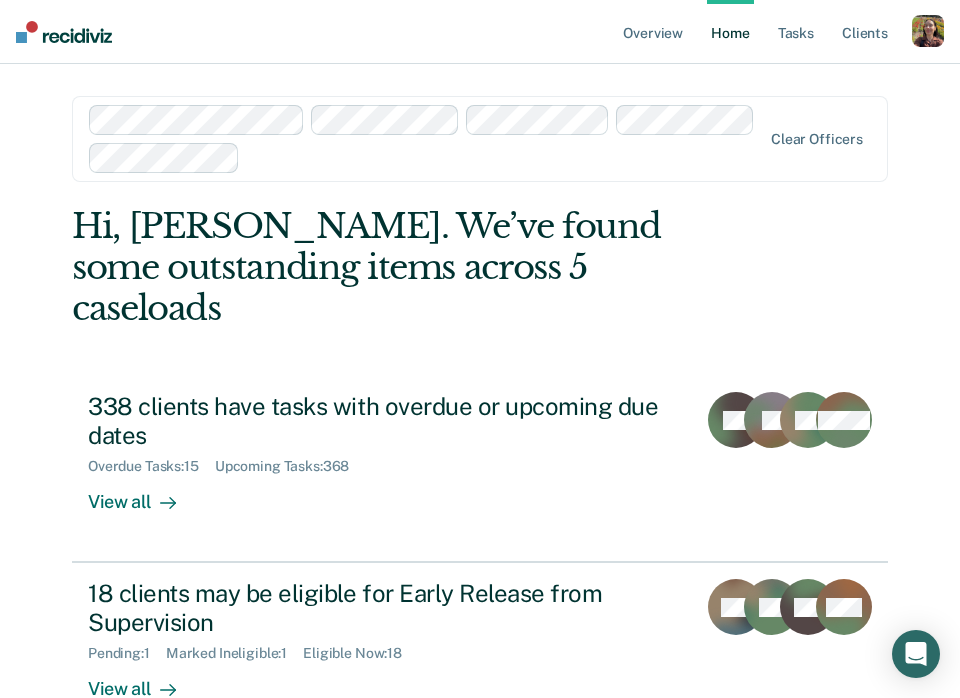 click on "Home" at bounding box center (730, 32) 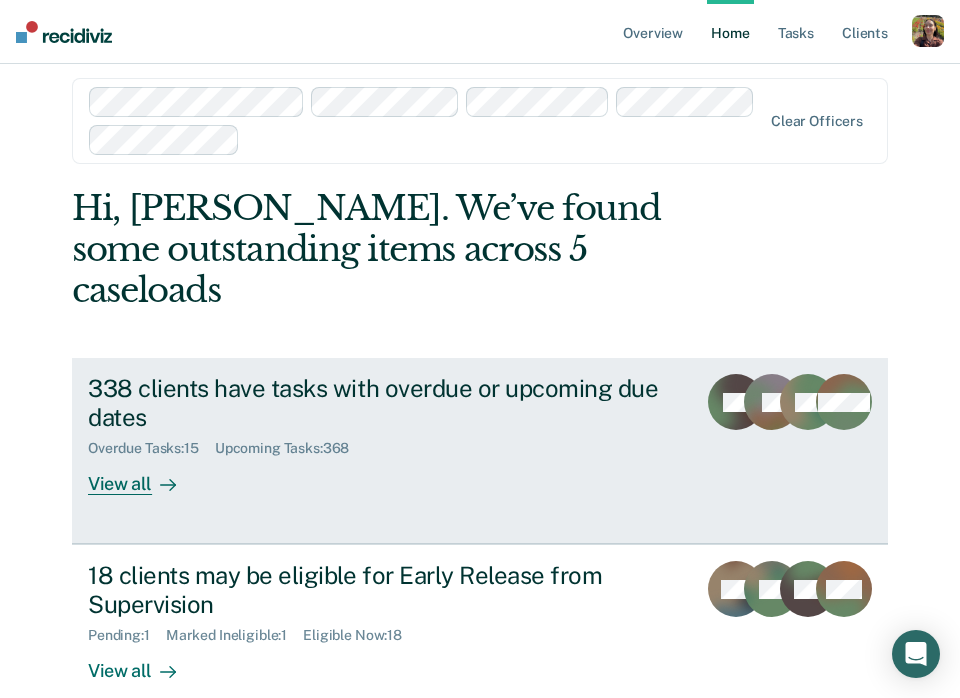 scroll, scrollTop: 0, scrollLeft: 0, axis: both 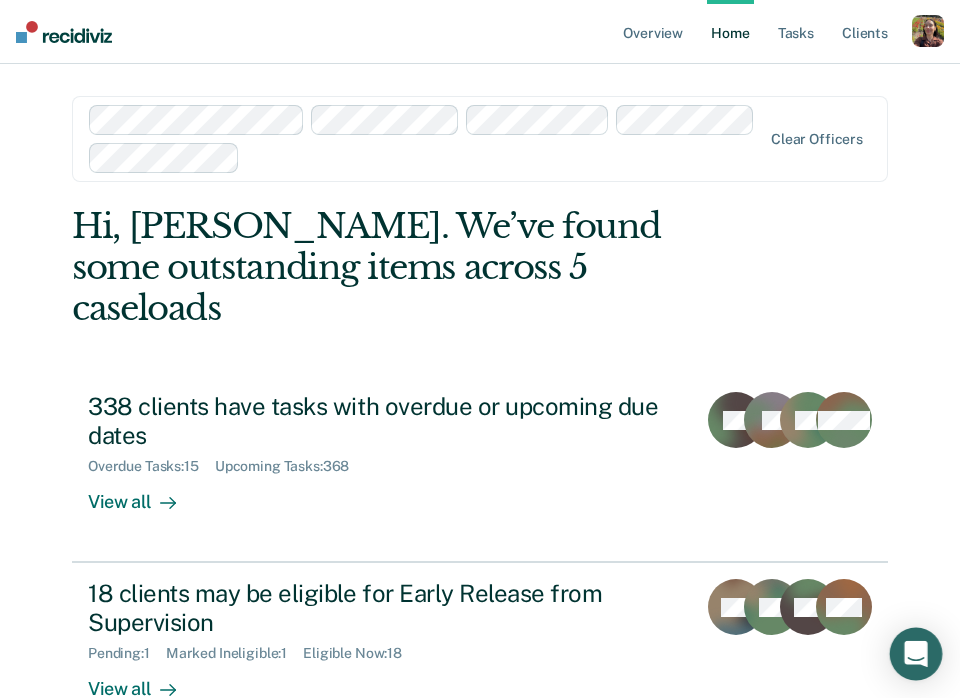 click 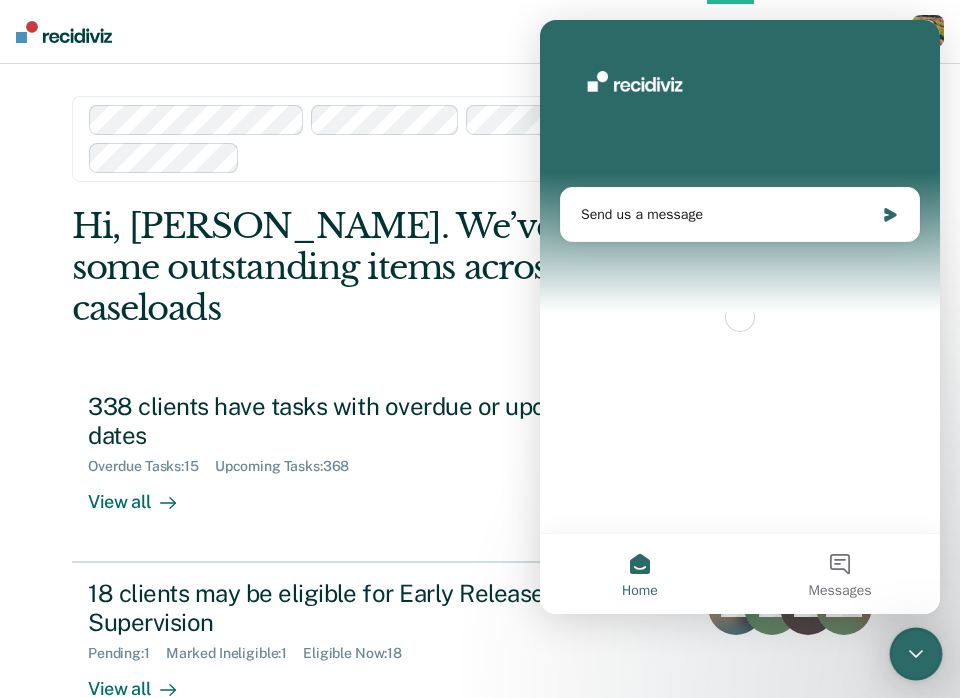 scroll, scrollTop: 0, scrollLeft: 0, axis: both 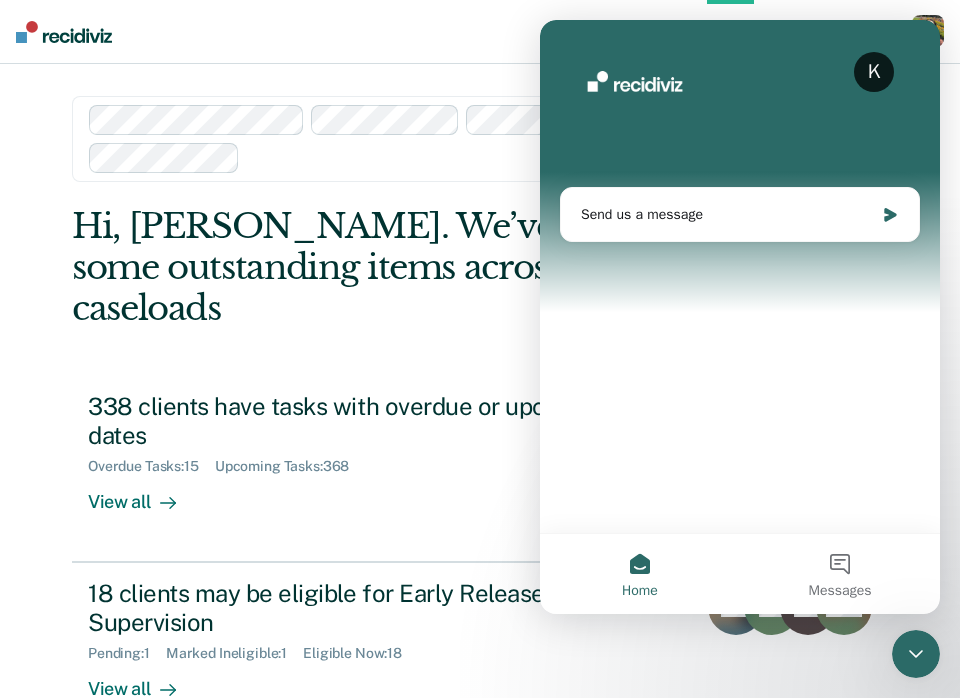 click at bounding box center [916, 654] 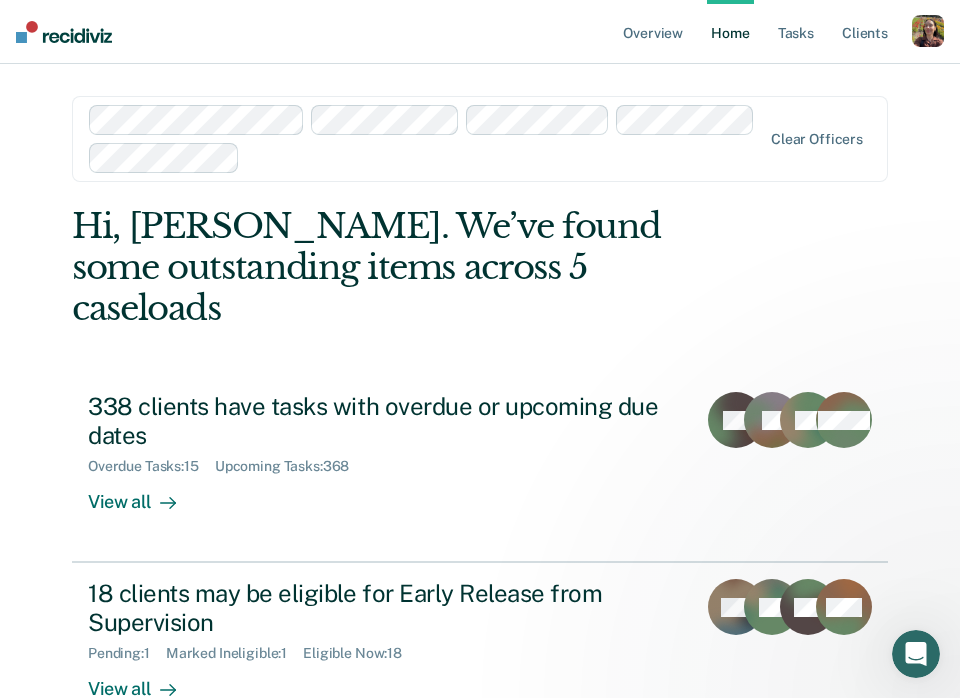 scroll, scrollTop: 0, scrollLeft: 0, axis: both 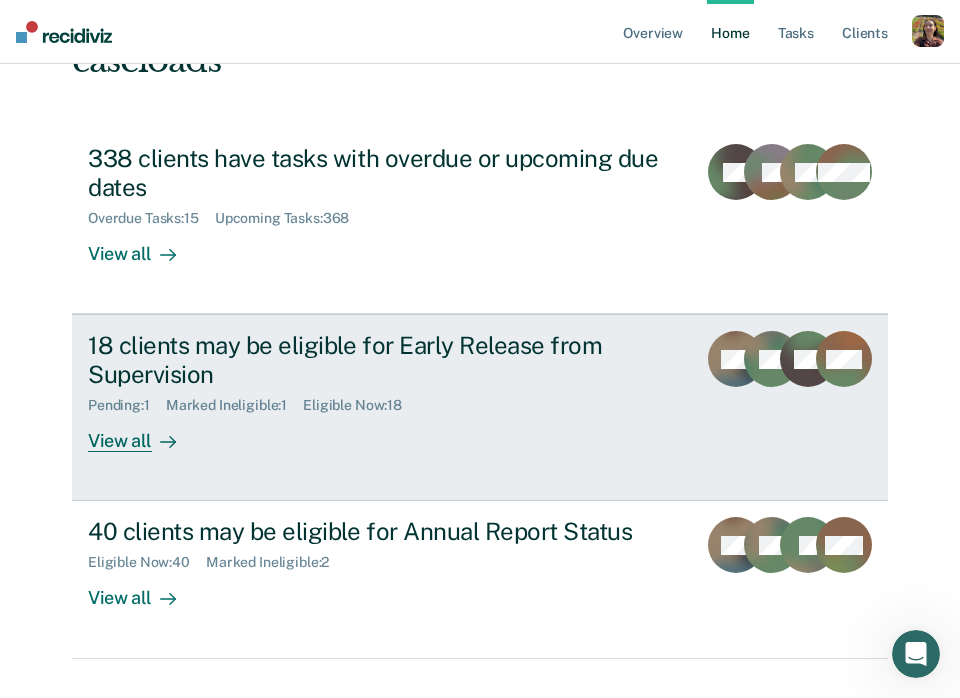 click on "View all" at bounding box center [144, 433] 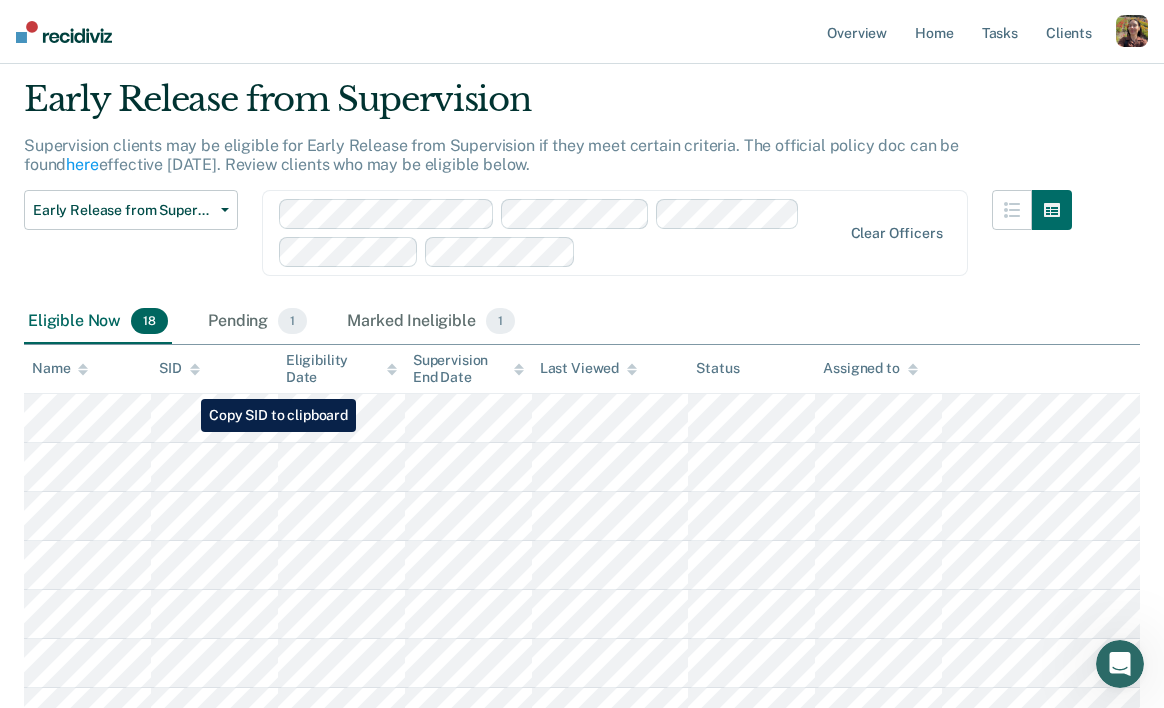 scroll, scrollTop: 62, scrollLeft: 0, axis: vertical 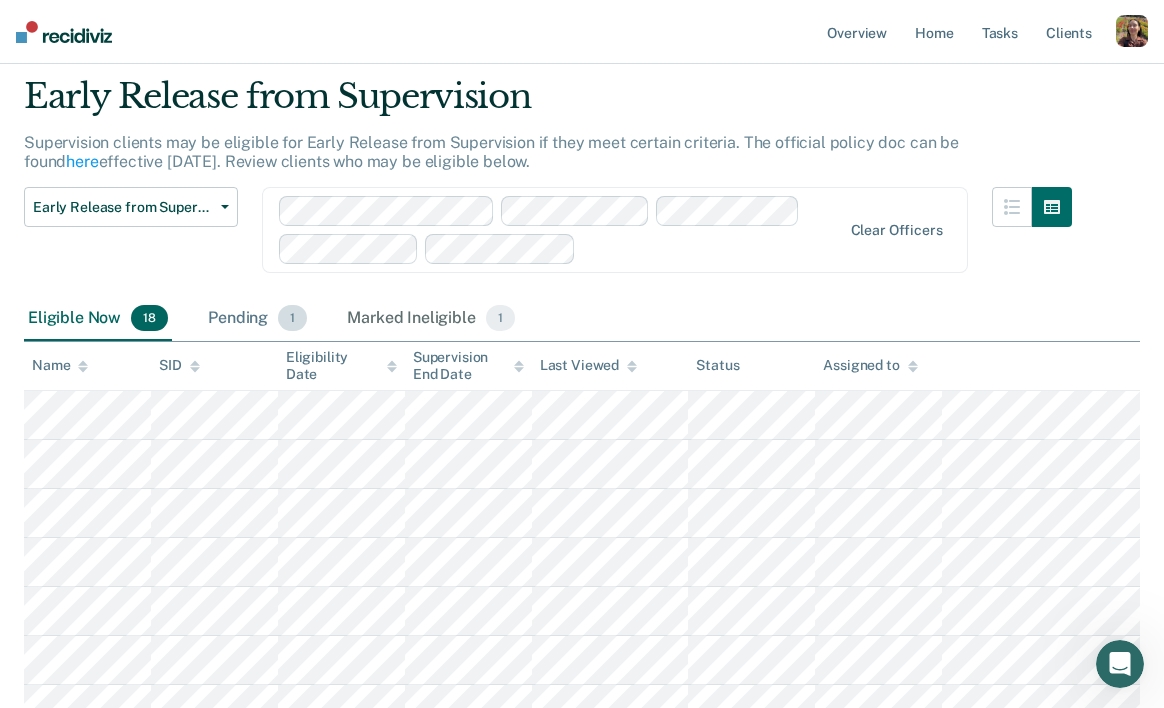 click on "Pending 1" at bounding box center (257, 319) 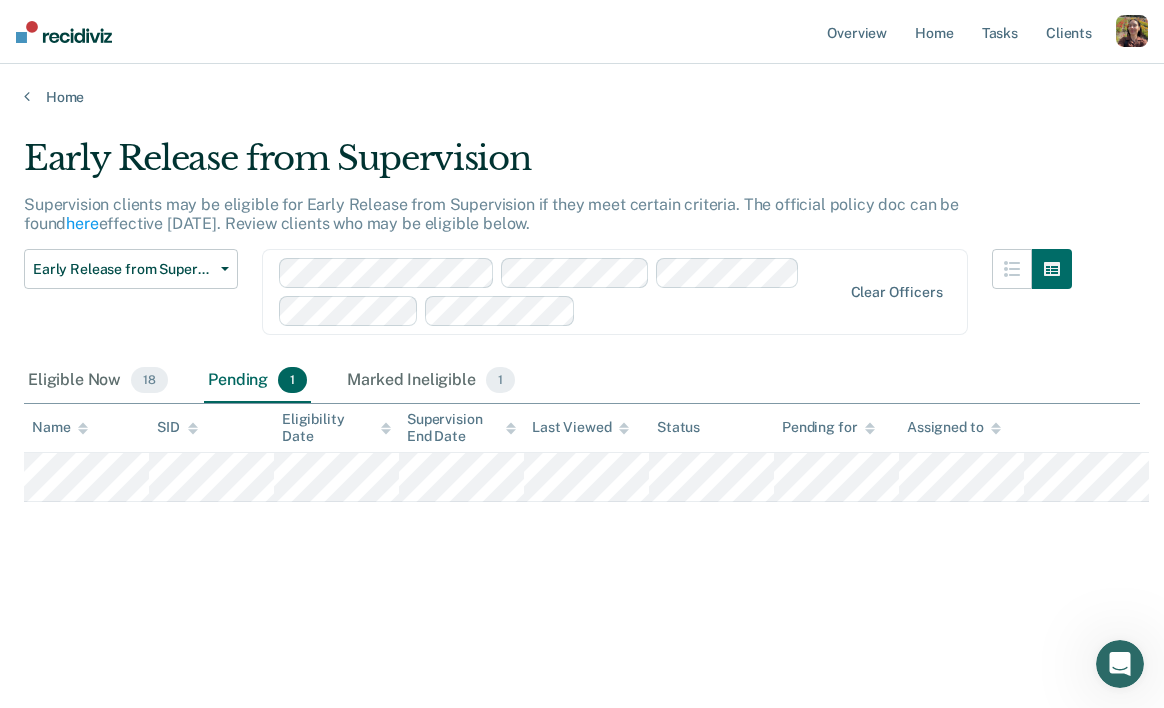 scroll, scrollTop: 0, scrollLeft: 0, axis: both 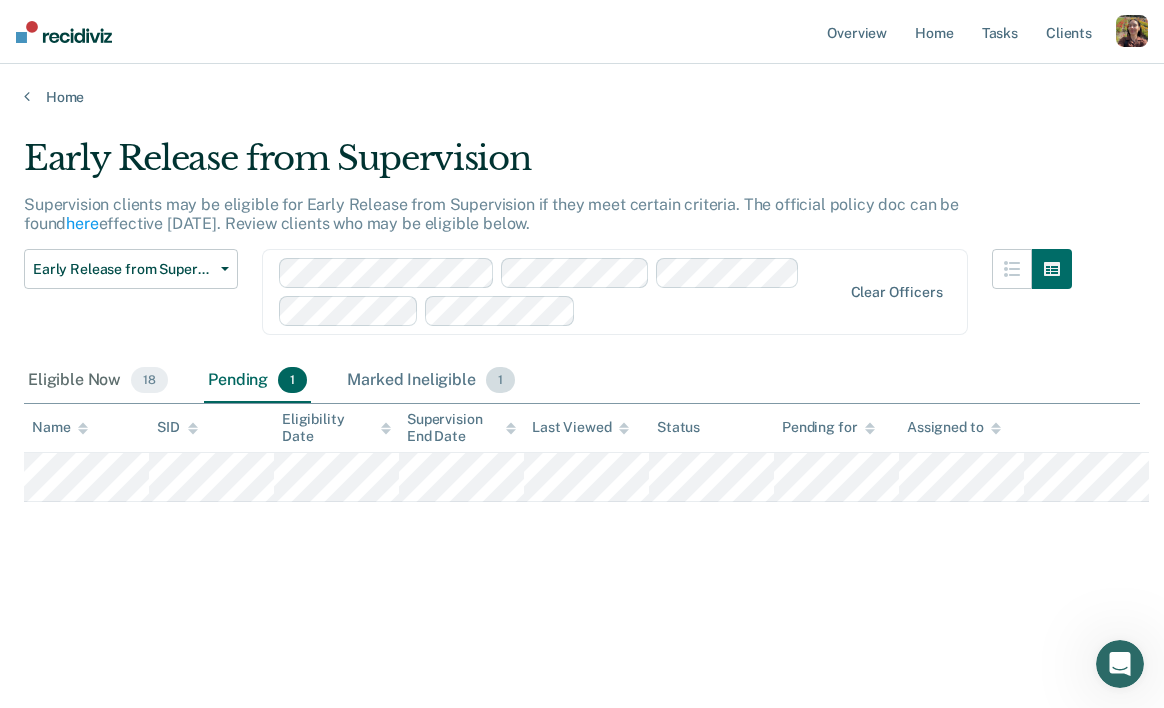 click on "Marked Ineligible 1" at bounding box center (431, 381) 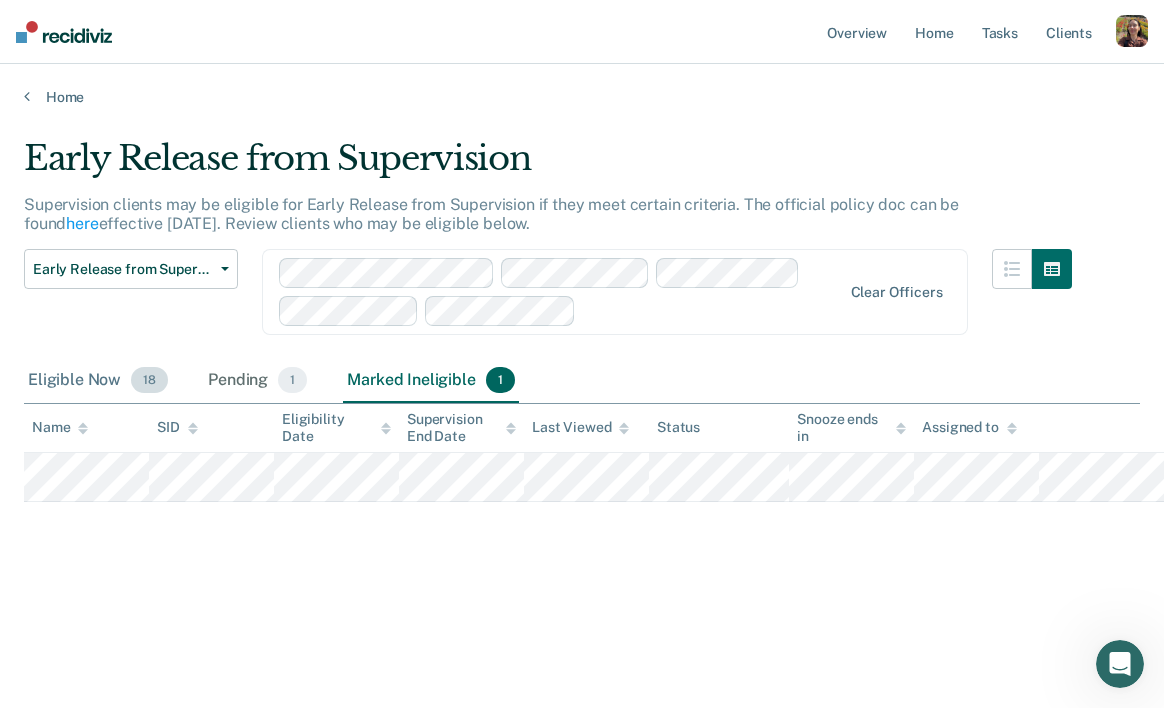 click on "Eligible Now 18" at bounding box center (98, 381) 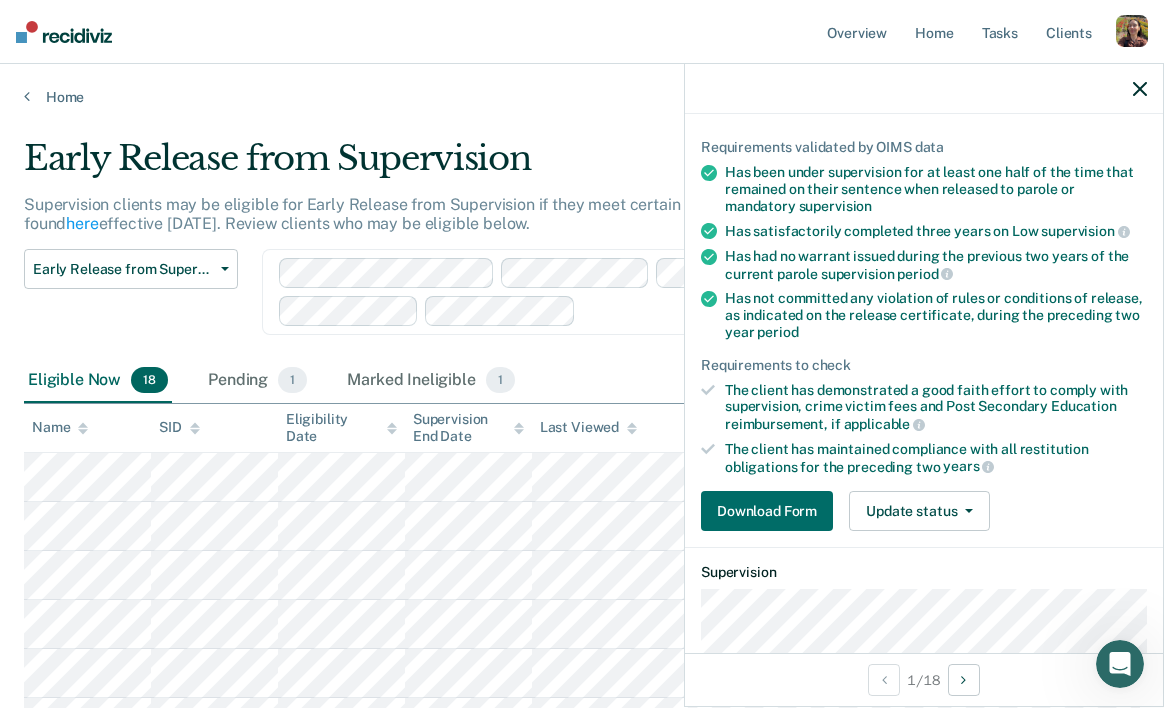 scroll, scrollTop: 126, scrollLeft: 0, axis: vertical 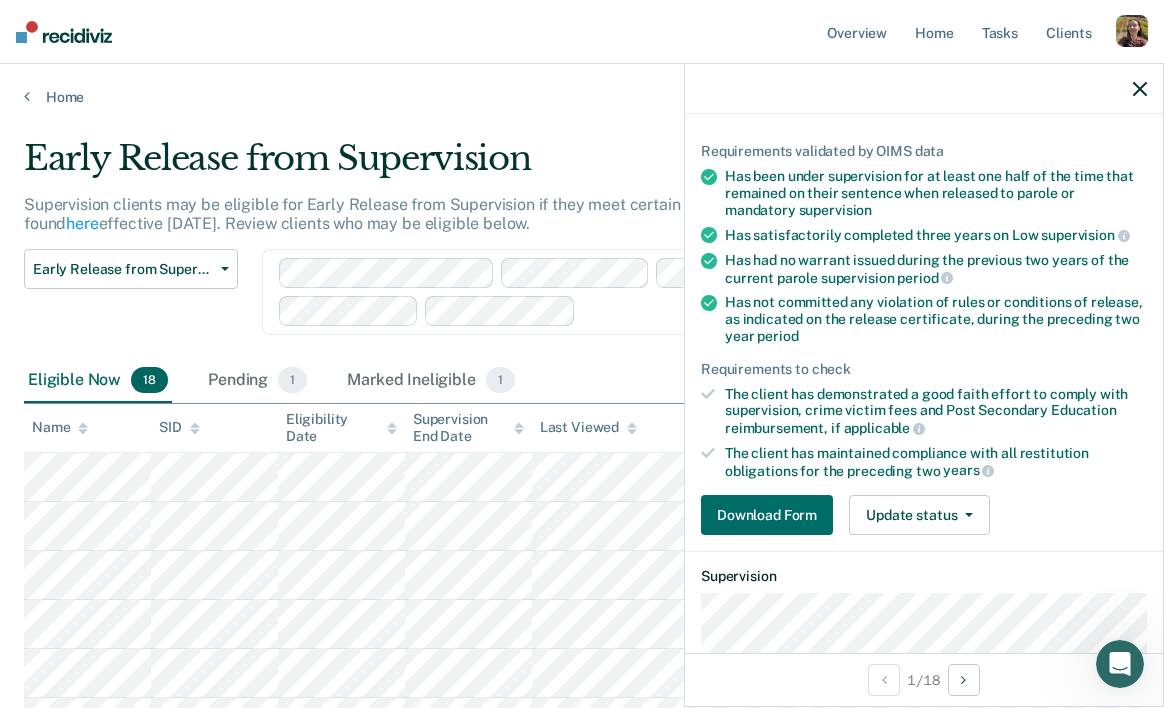 drag, startPoint x: 717, startPoint y: 390, endPoint x: 694, endPoint y: 393, distance: 23.194826 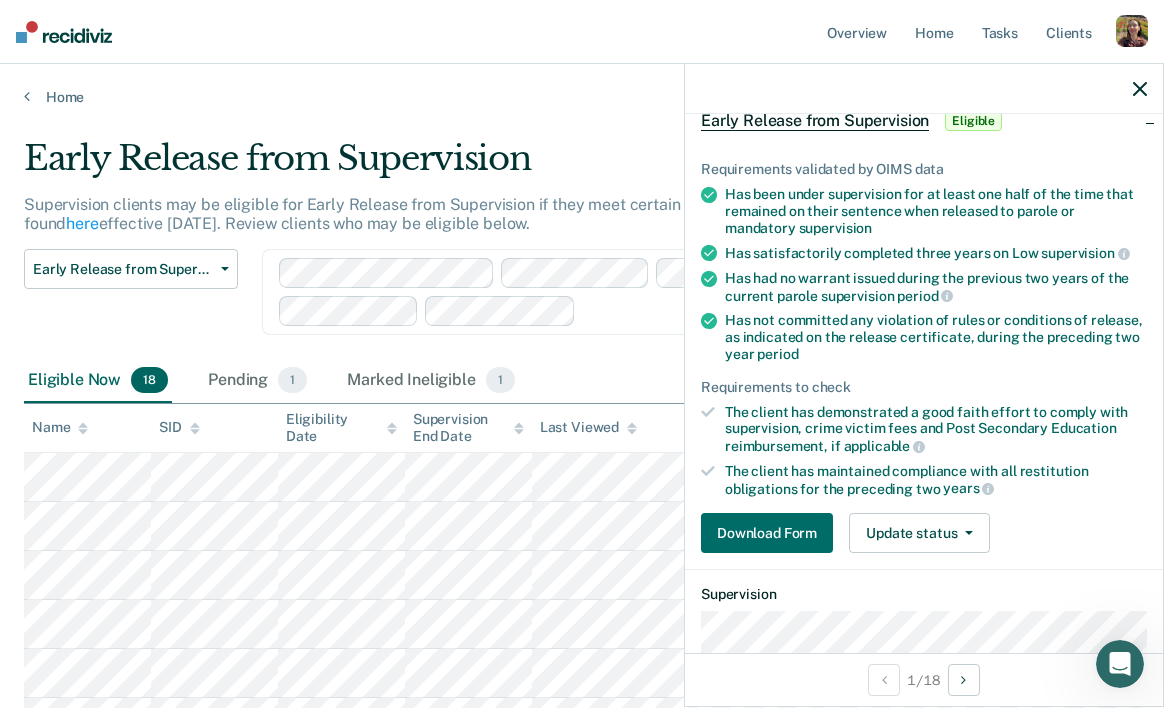 scroll, scrollTop: 98, scrollLeft: 0, axis: vertical 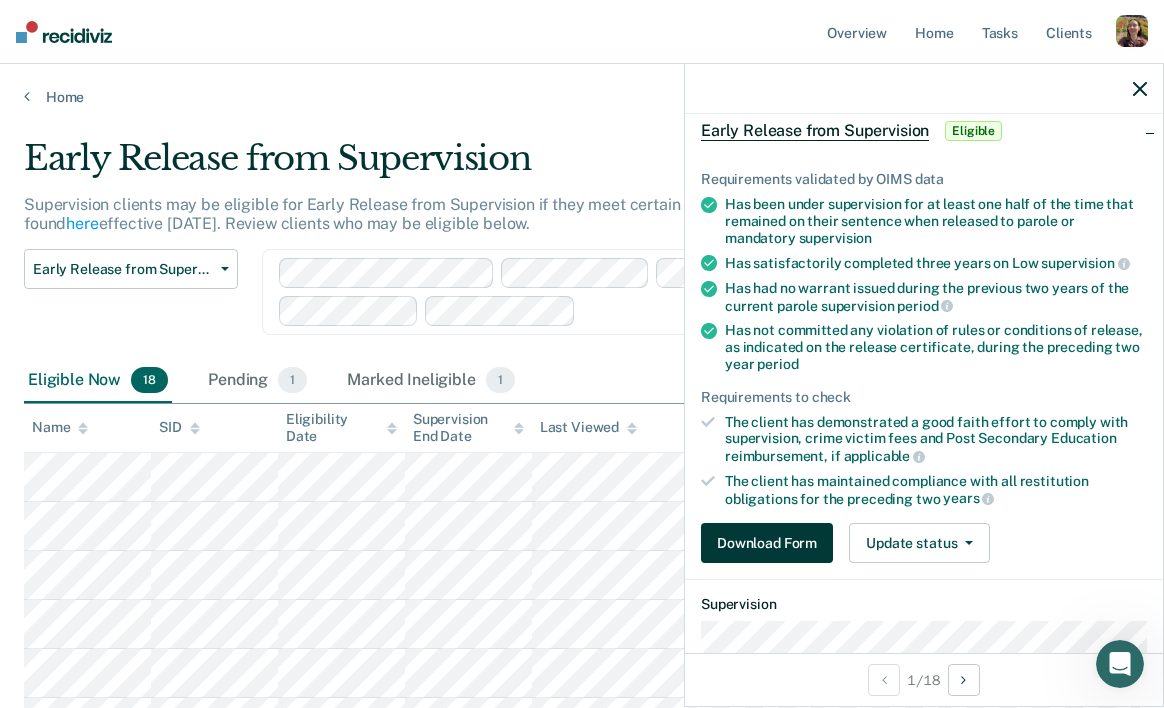 click on "Download Form" at bounding box center [767, 543] 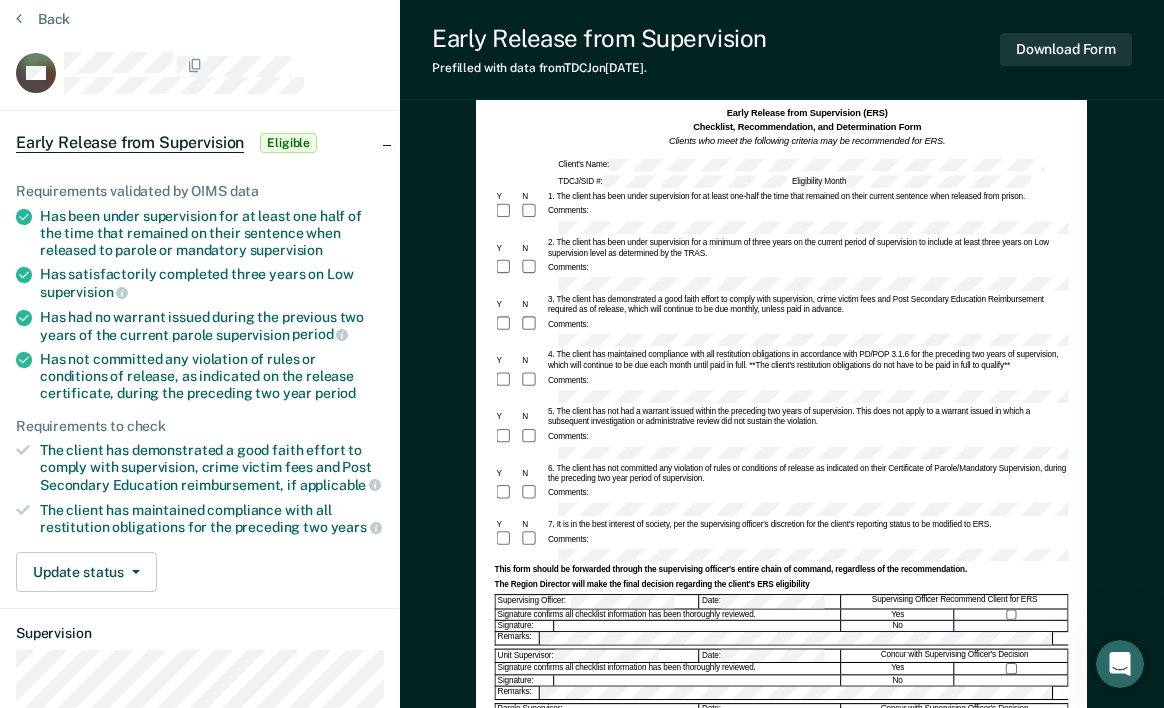 scroll, scrollTop: 77, scrollLeft: 0, axis: vertical 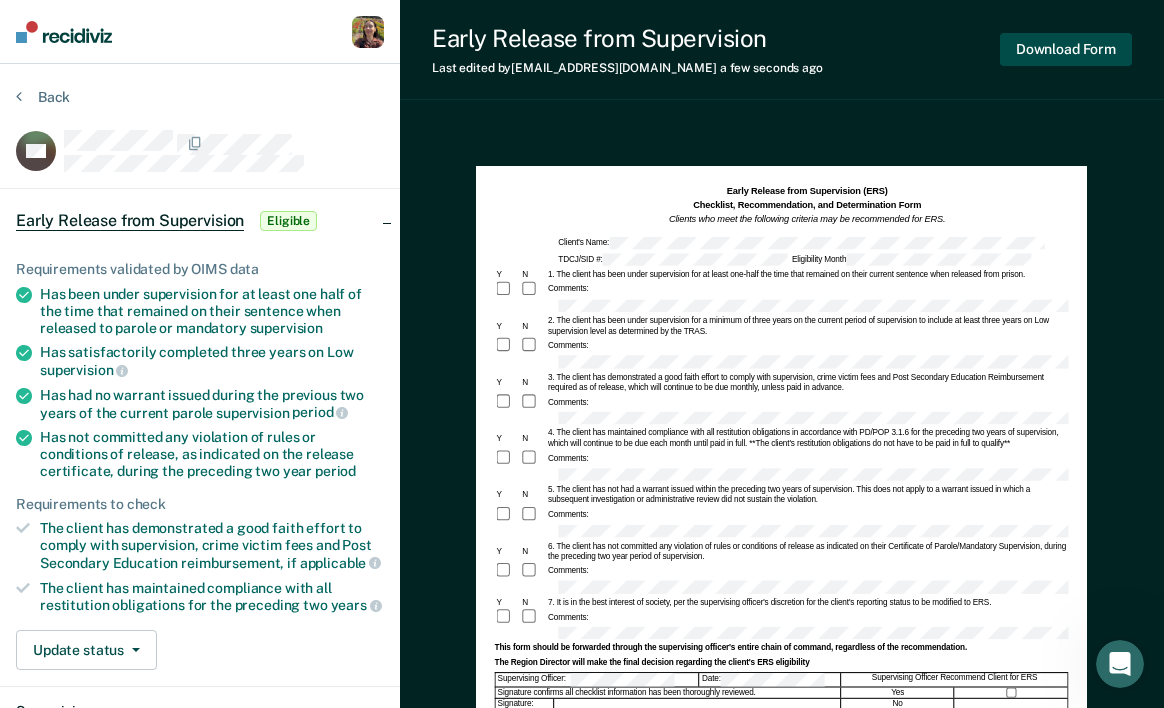 click on "Download Form" at bounding box center [1066, 49] 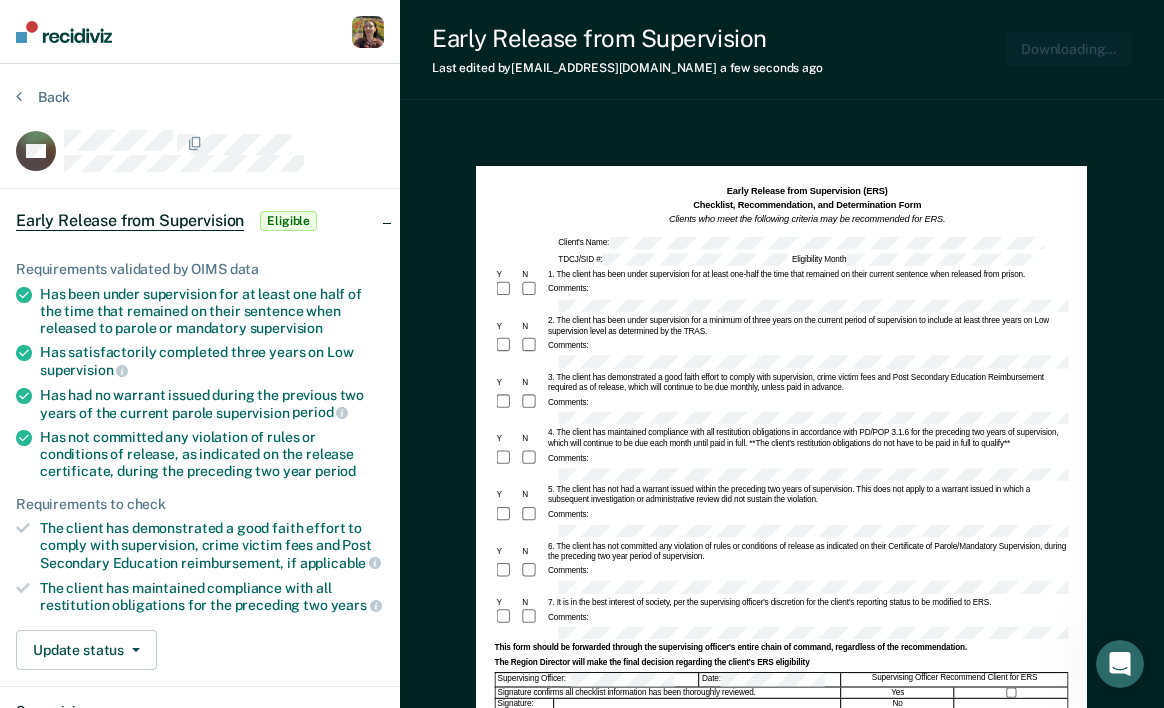 scroll, scrollTop: 0, scrollLeft: 0, axis: both 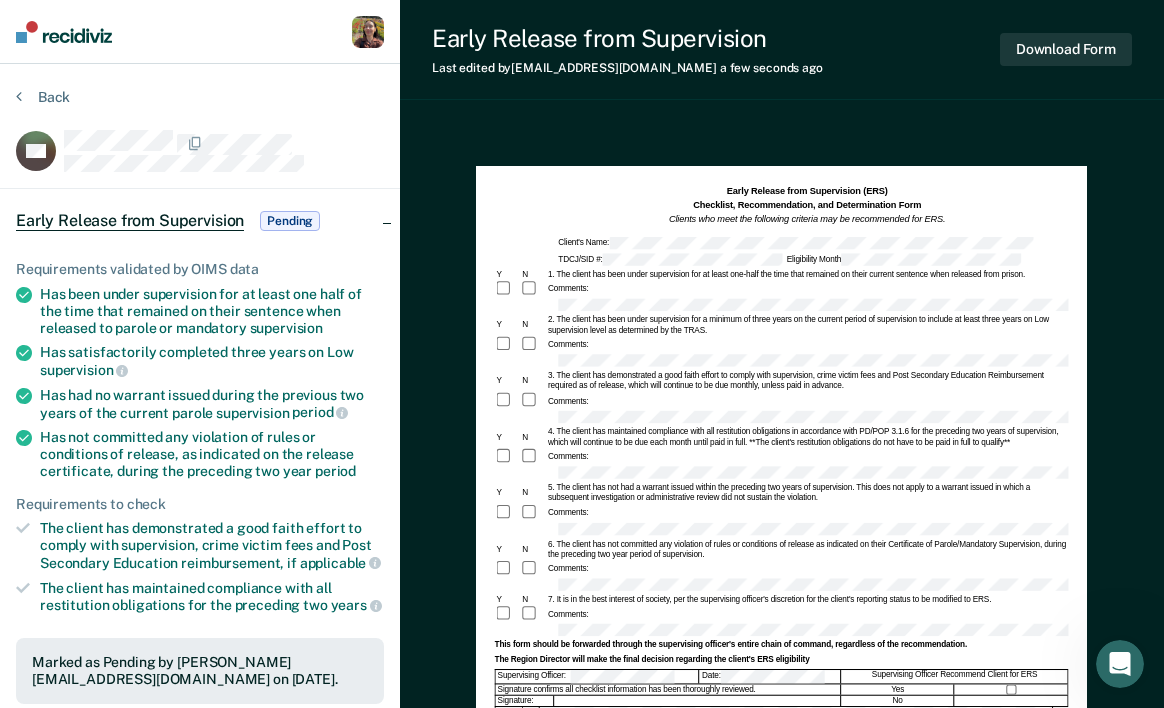 click on "Early Release from Supervision Last edited by  [PERSON_NAME][EMAIL_ADDRESS][DOMAIN_NAME]   a few seconds ago Download Form Early Release from Supervision (ERS)   Checklist, Recommendation, and Determination Form Clients who meet the following criteria may be recommended for ERS. Client's Name: TDCJ/SID #: Eligibility Month Y N 1. The client has been under supervision for at least one-half the time that remained on their current sentence when released from prison. Comments: Y N 2. The client has been under supervision for a minimum of three years on the current period of supervision to include at least three years on Low supervision level as determined by the TRAS. Comments: Y N 3. The client has demonstrated a good faith effort to comply with supervision, crime victim fees and Post Secondary Education Reimbursement required as of release, which will continue to be due monthly, unless paid in advance. Comments: Y N Comments: Y N Comments: Y N Comments: Y N Comments: Supervising Officer: Date: Yes Signature: No Remarks:   Date: Yes No" at bounding box center (782, 567) 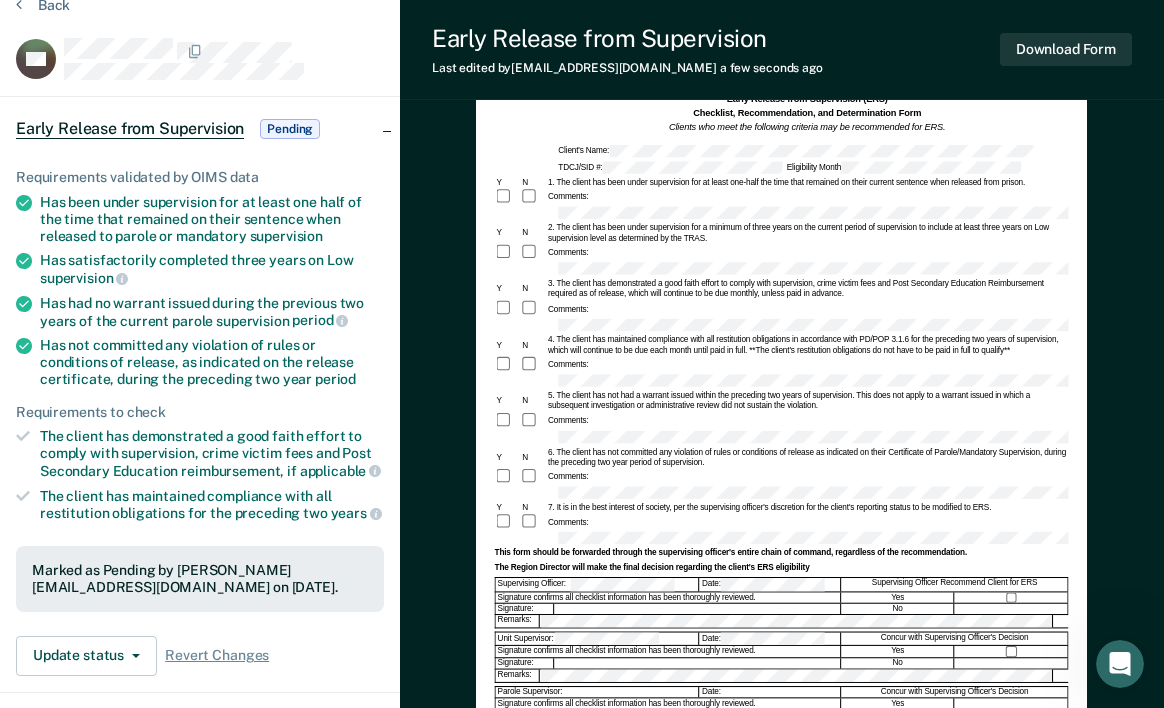 scroll, scrollTop: 85, scrollLeft: 0, axis: vertical 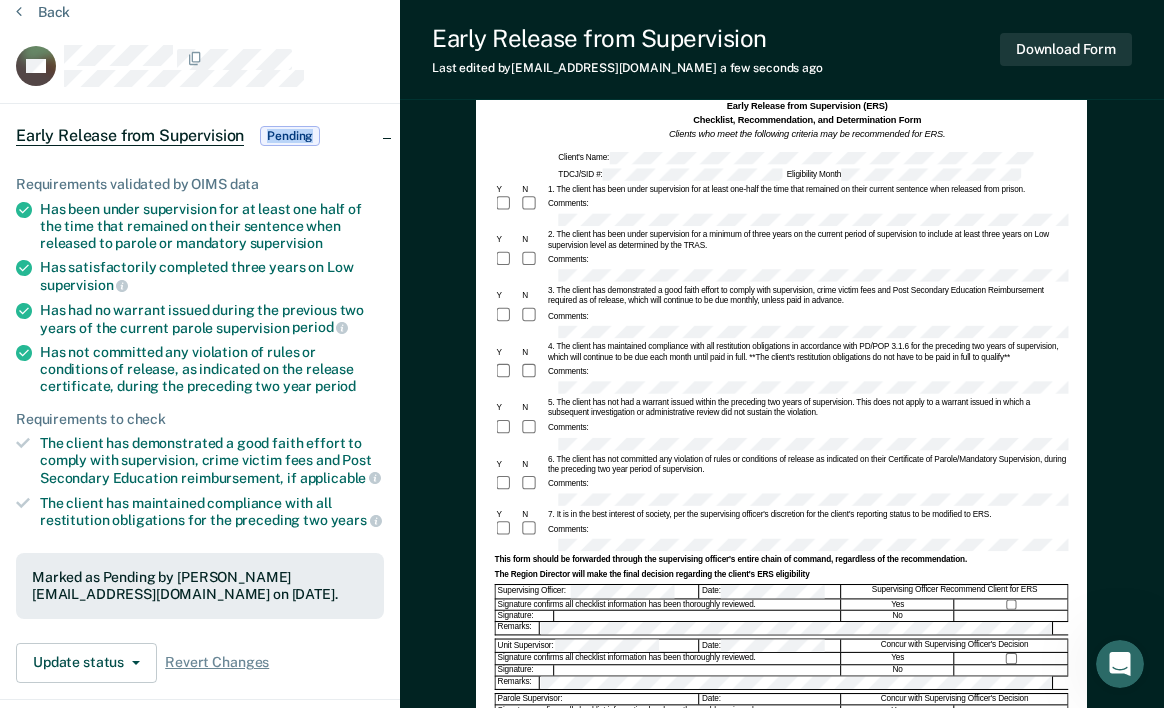 drag, startPoint x: 341, startPoint y: 131, endPoint x: 256, endPoint y: 141, distance: 85.58621 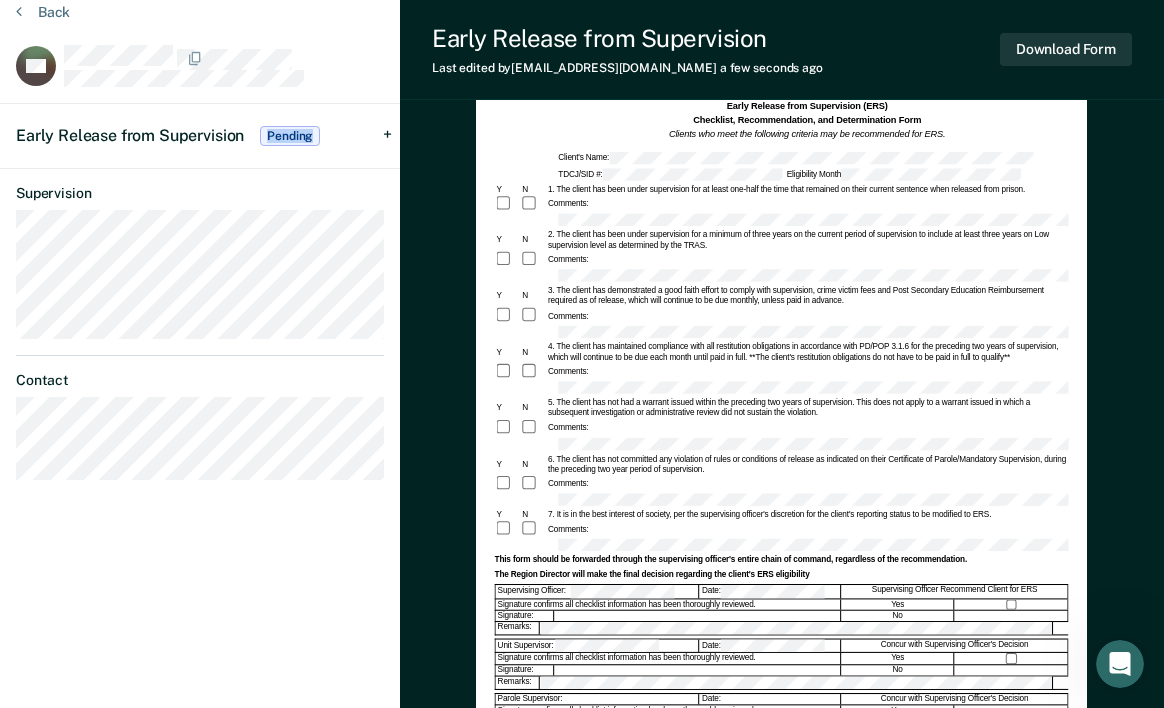 click on "Early Release from Supervision Pending" at bounding box center (170, 136) 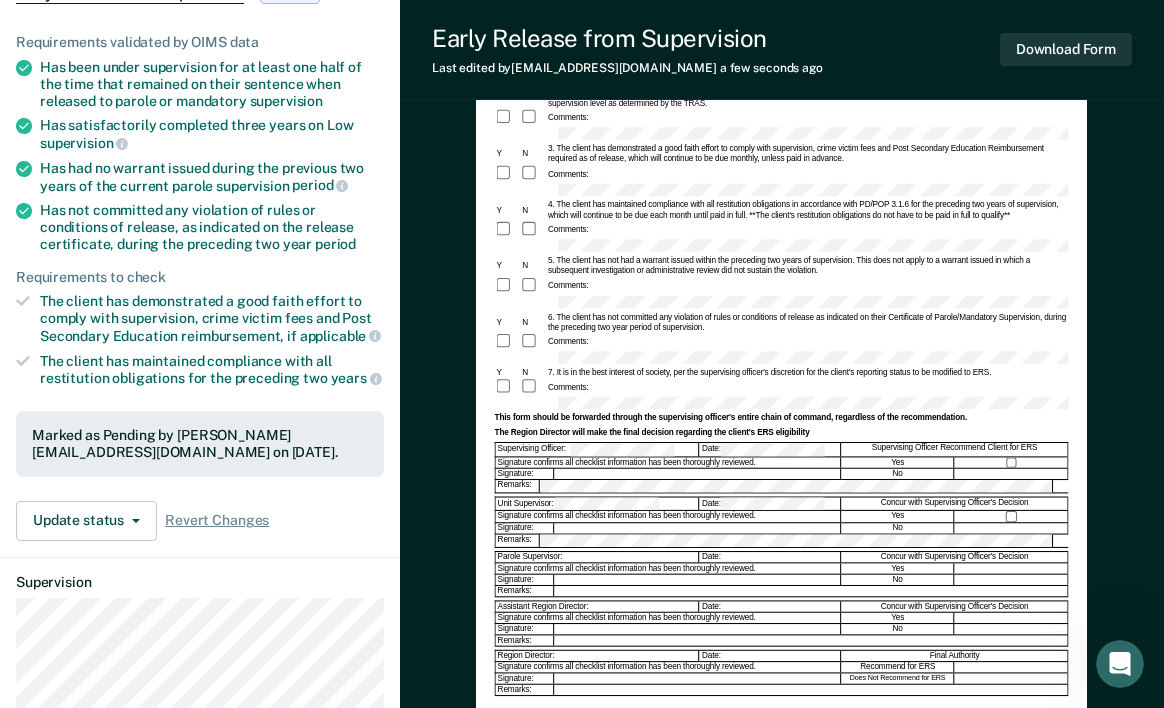 scroll, scrollTop: 234, scrollLeft: 0, axis: vertical 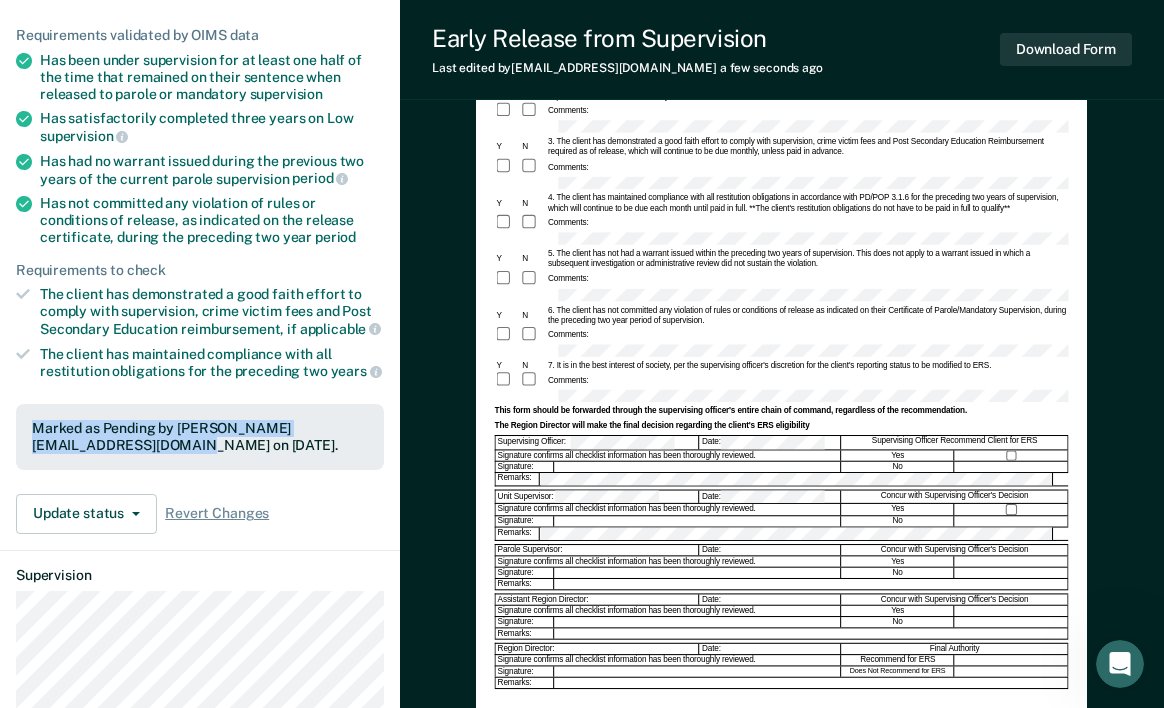 drag, startPoint x: 34, startPoint y: 422, endPoint x: 101, endPoint y: 442, distance: 69.92139 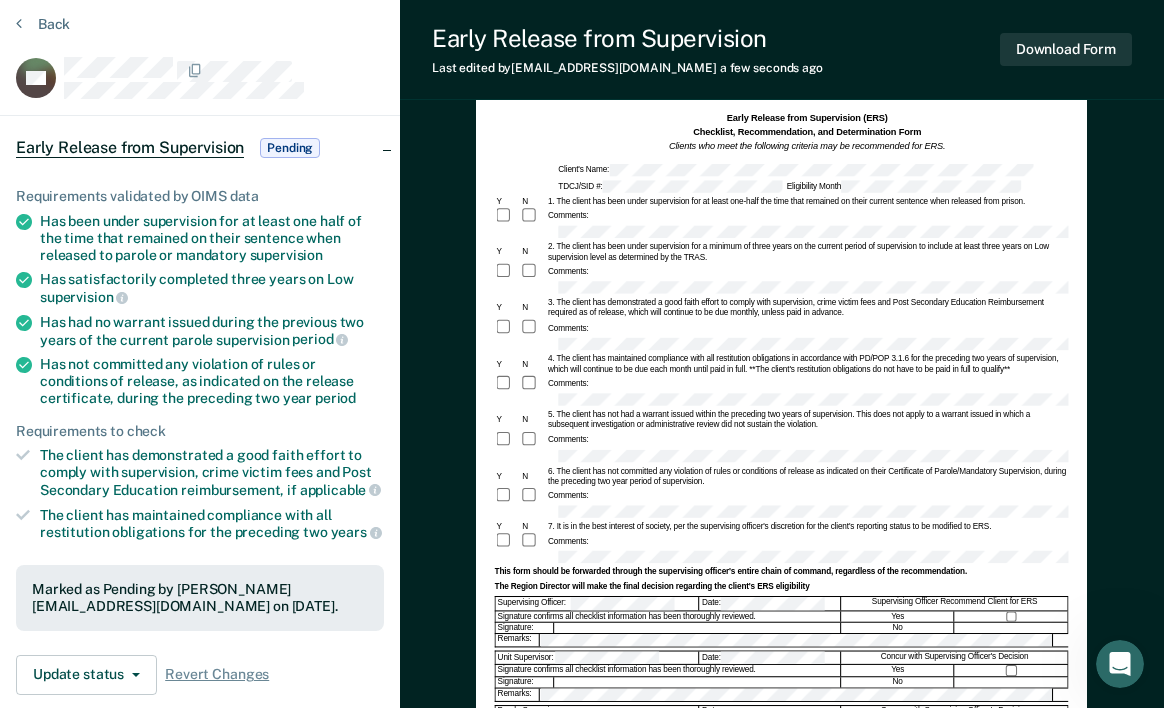 scroll, scrollTop: 45, scrollLeft: 0, axis: vertical 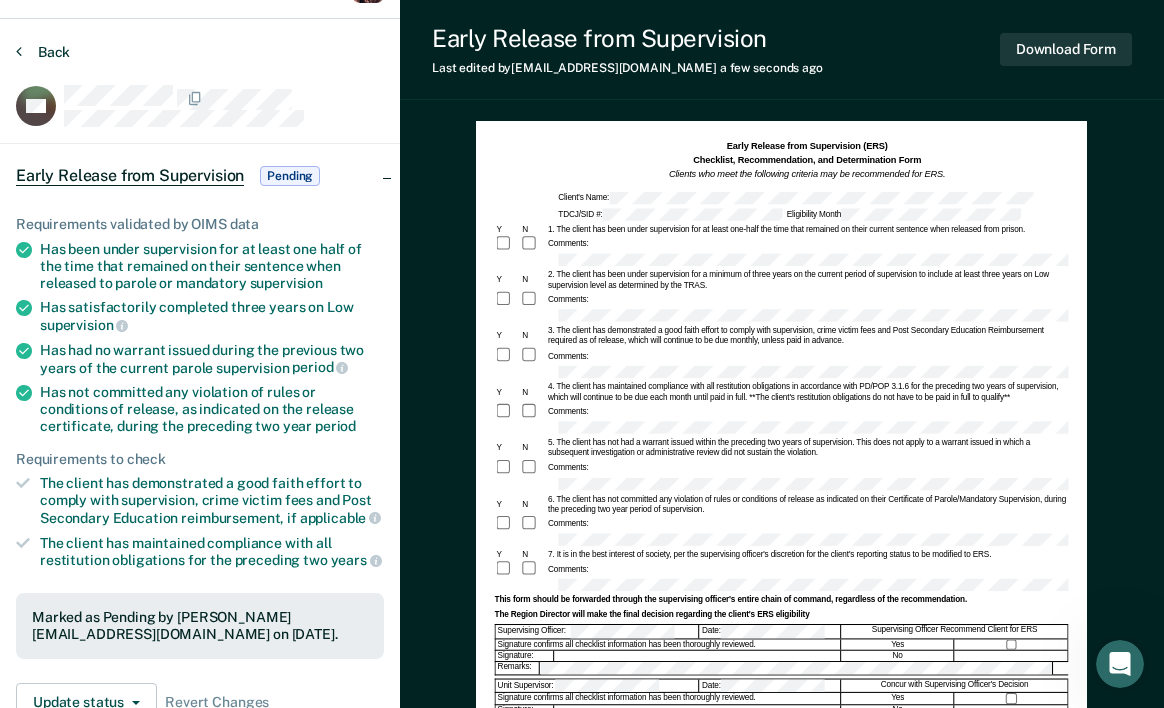 click on "Back" at bounding box center (43, 52) 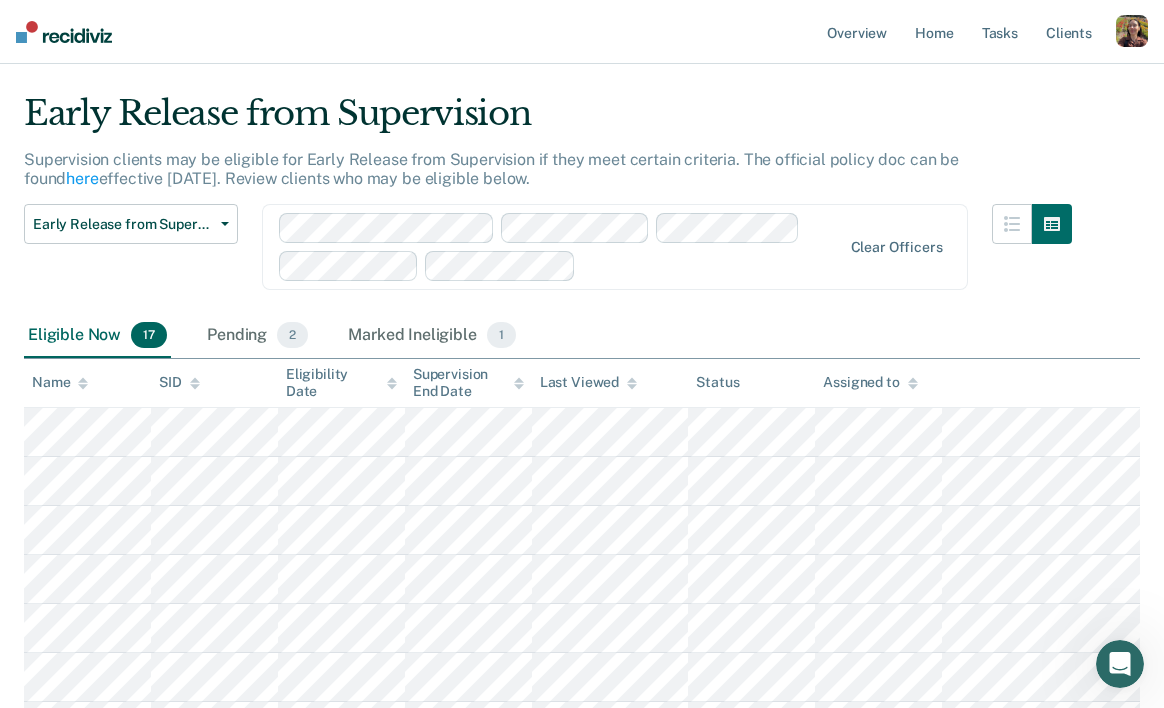 scroll, scrollTop: 0, scrollLeft: 0, axis: both 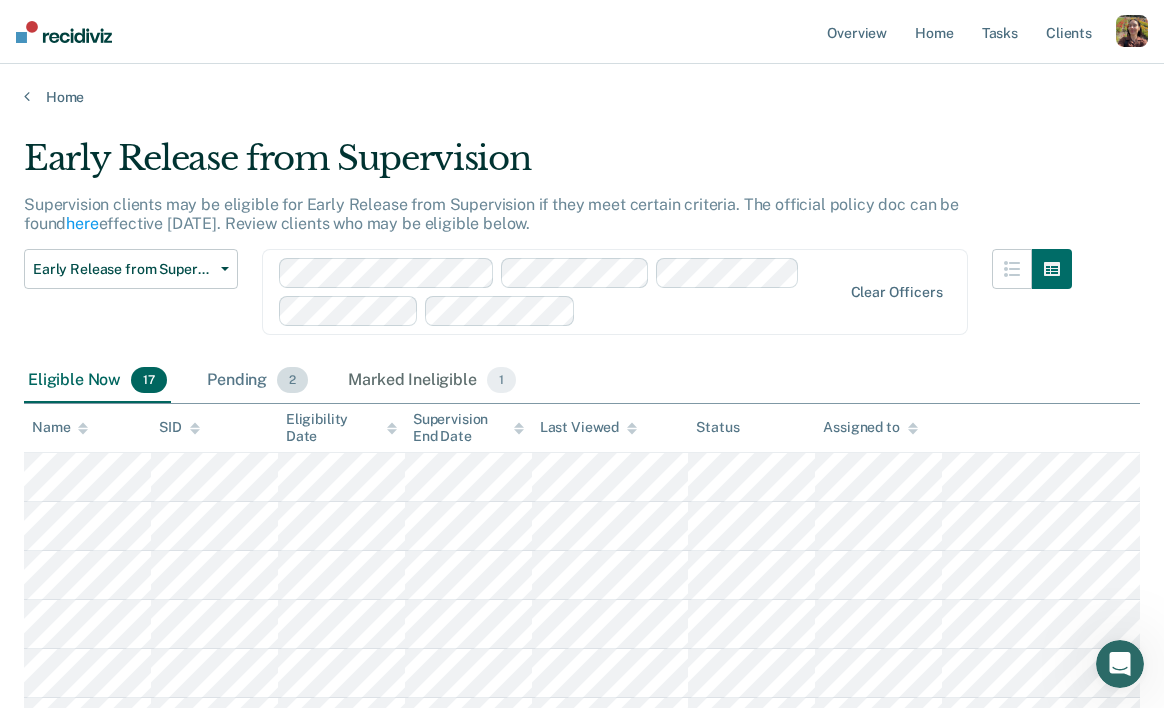 click on "Pending 2" at bounding box center (257, 381) 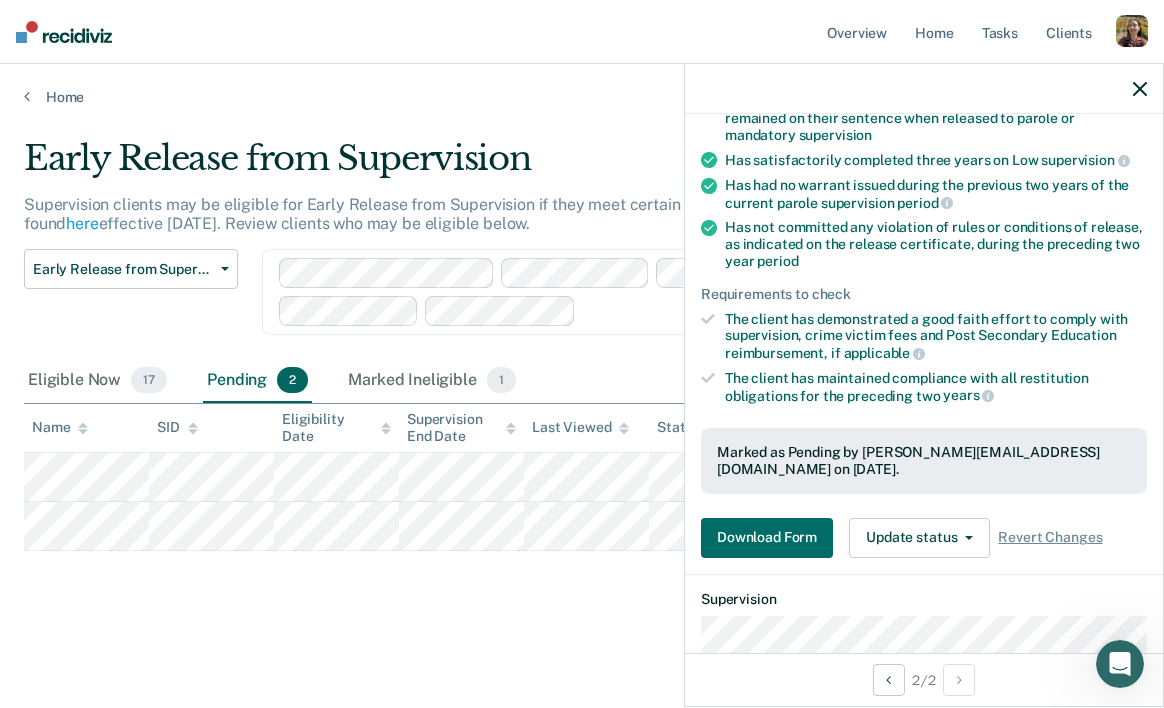 scroll, scrollTop: 204, scrollLeft: 0, axis: vertical 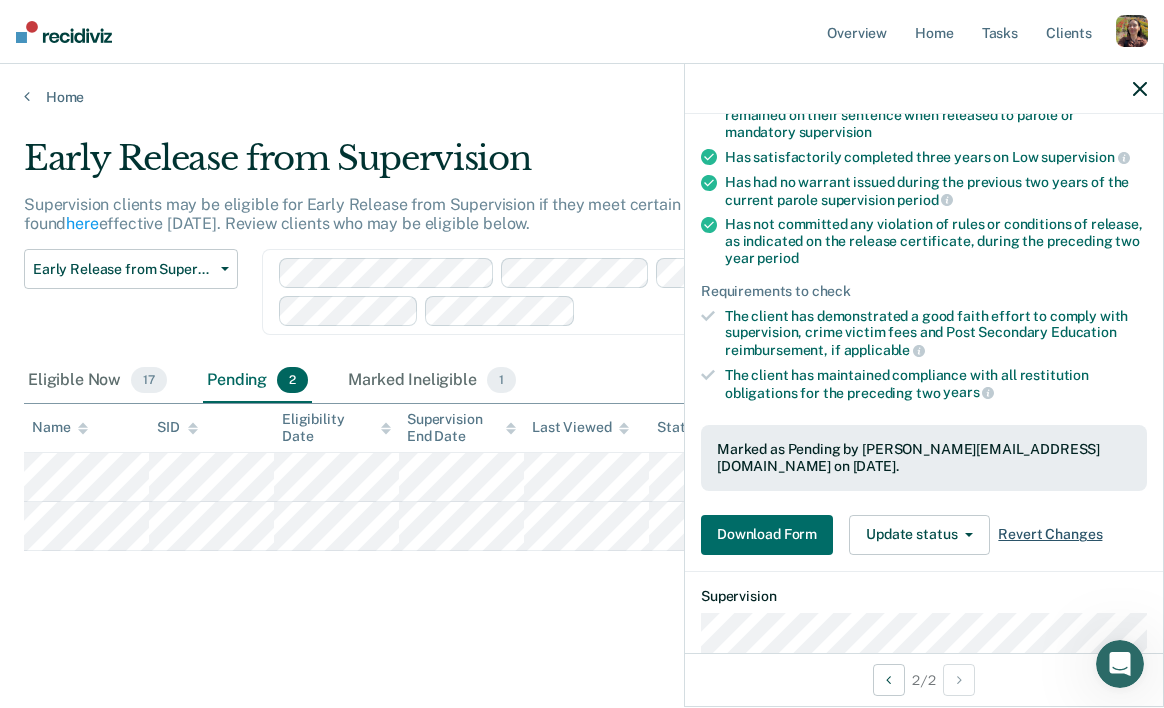 click on "Revert Changes" at bounding box center [1050, 534] 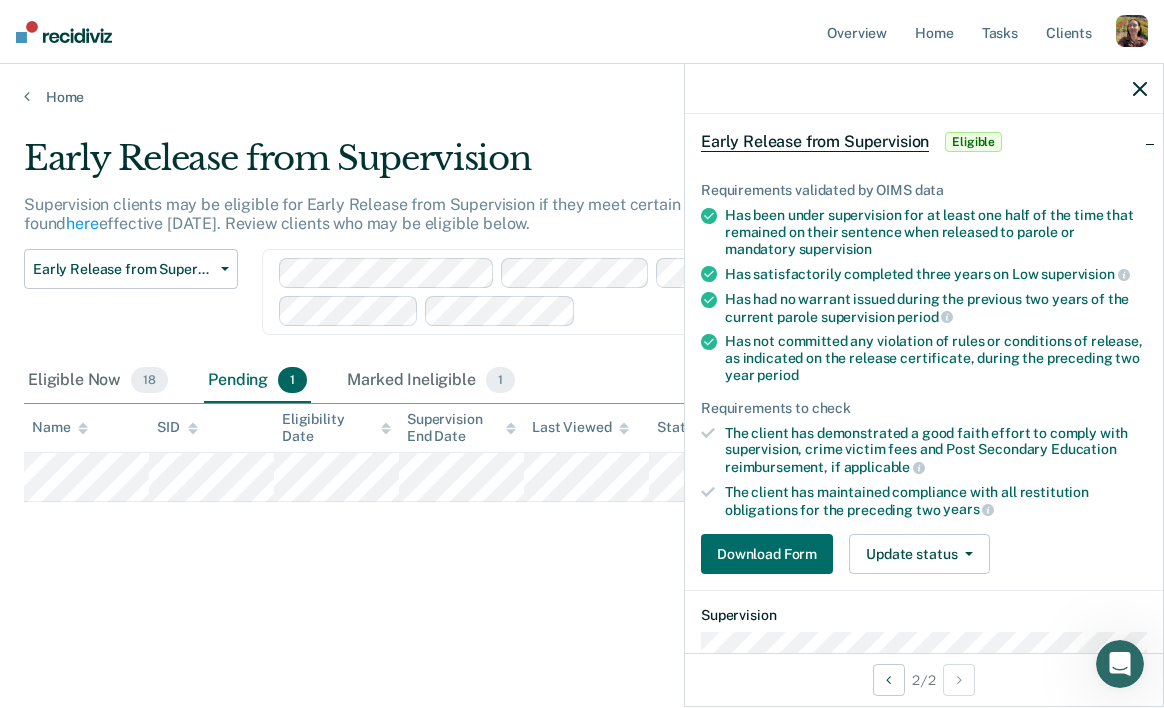 scroll, scrollTop: 83, scrollLeft: 0, axis: vertical 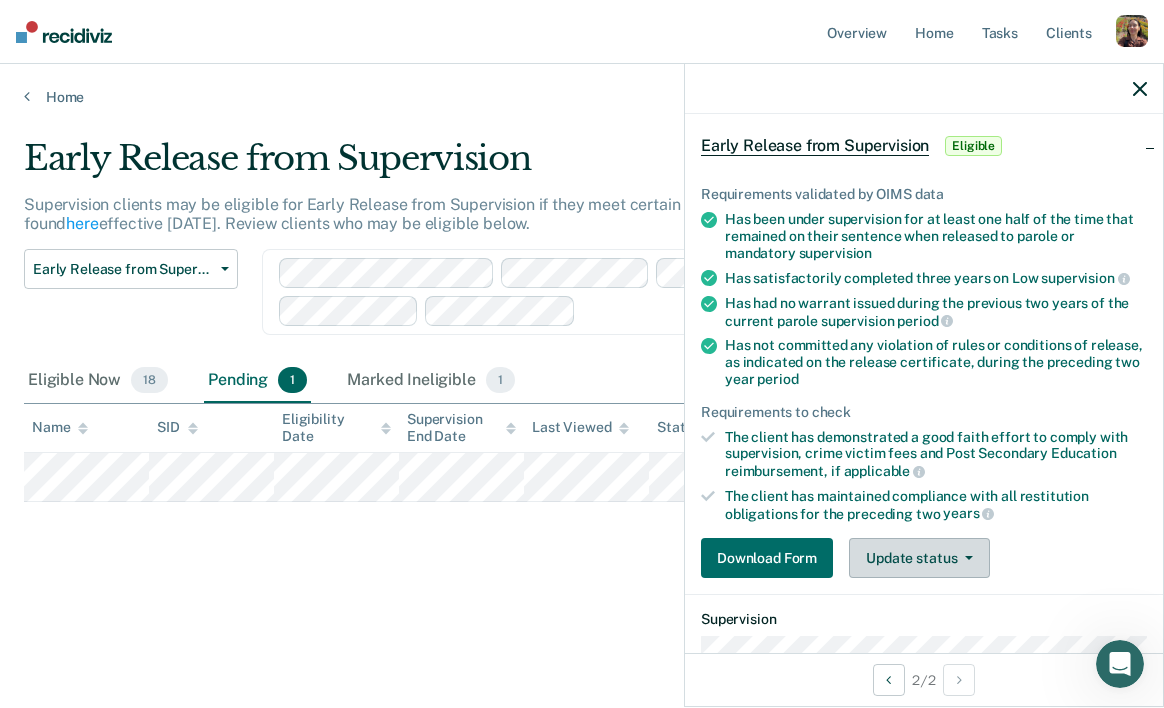 click on "Update status" at bounding box center [919, 558] 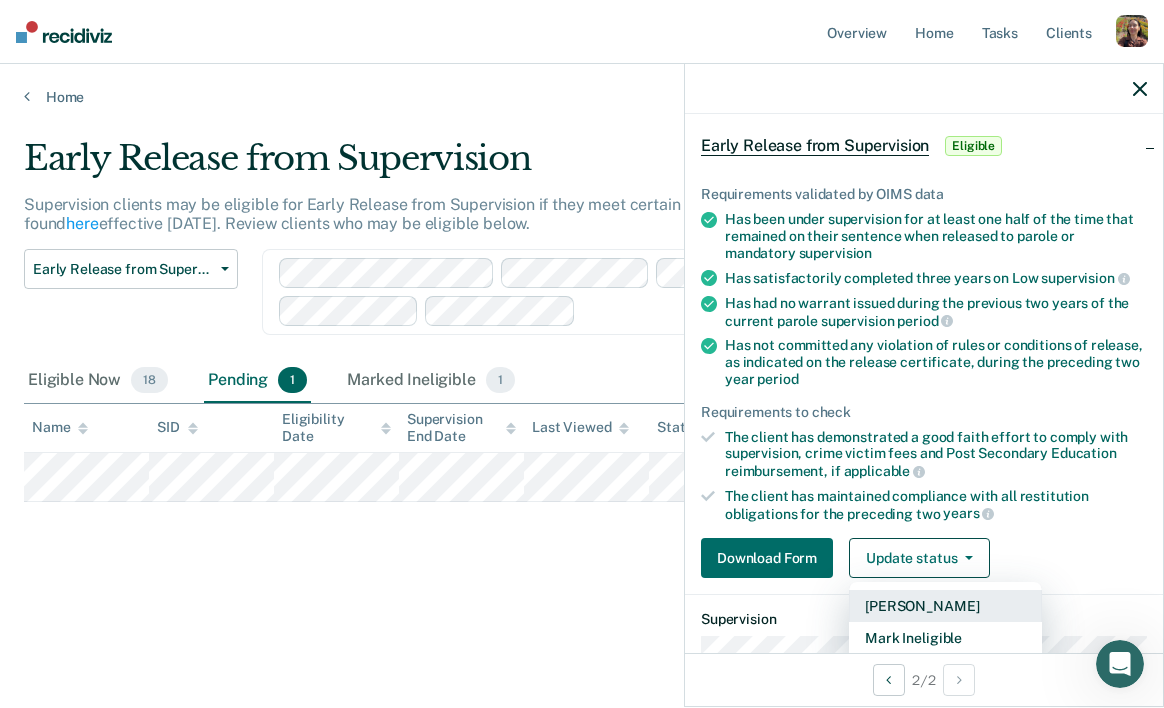 click on "[PERSON_NAME]" at bounding box center (945, 606) 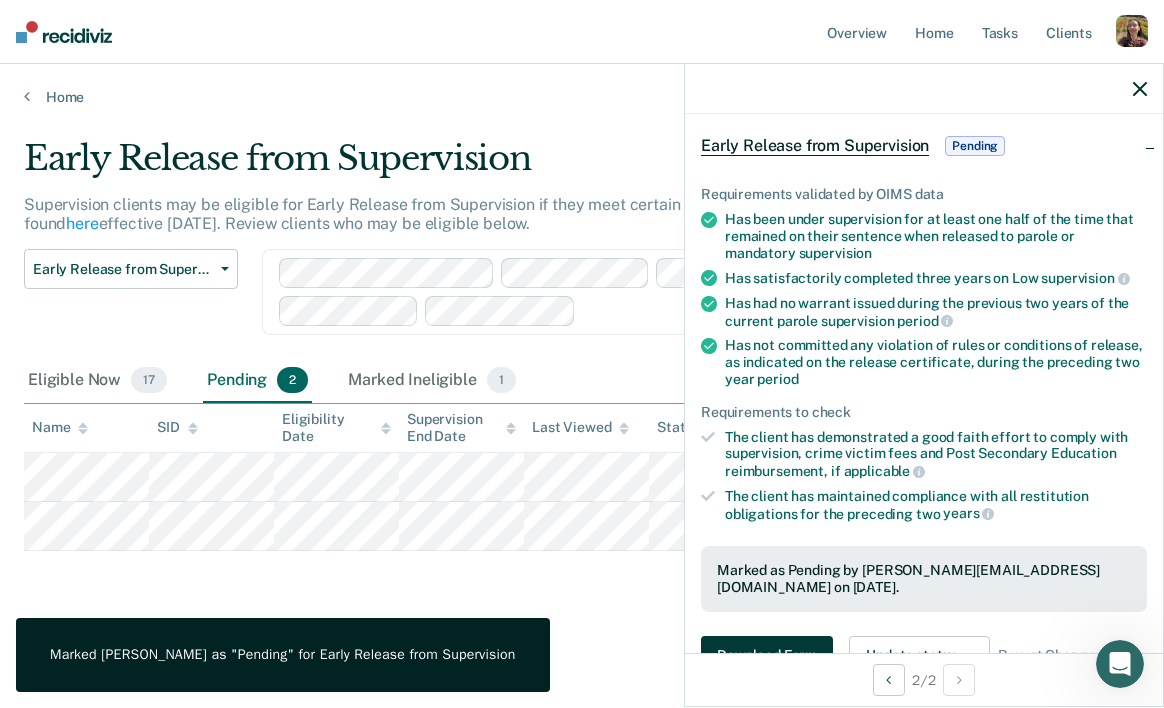 click on "Download Form" at bounding box center (767, 656) 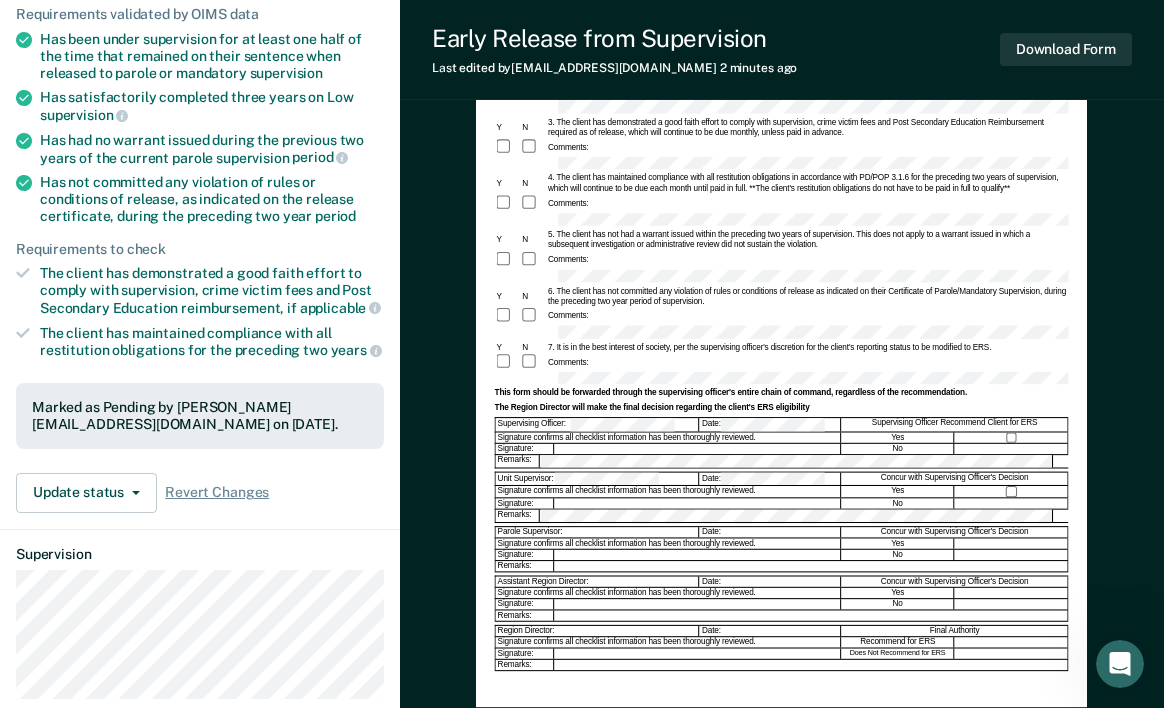 scroll, scrollTop: 252, scrollLeft: 0, axis: vertical 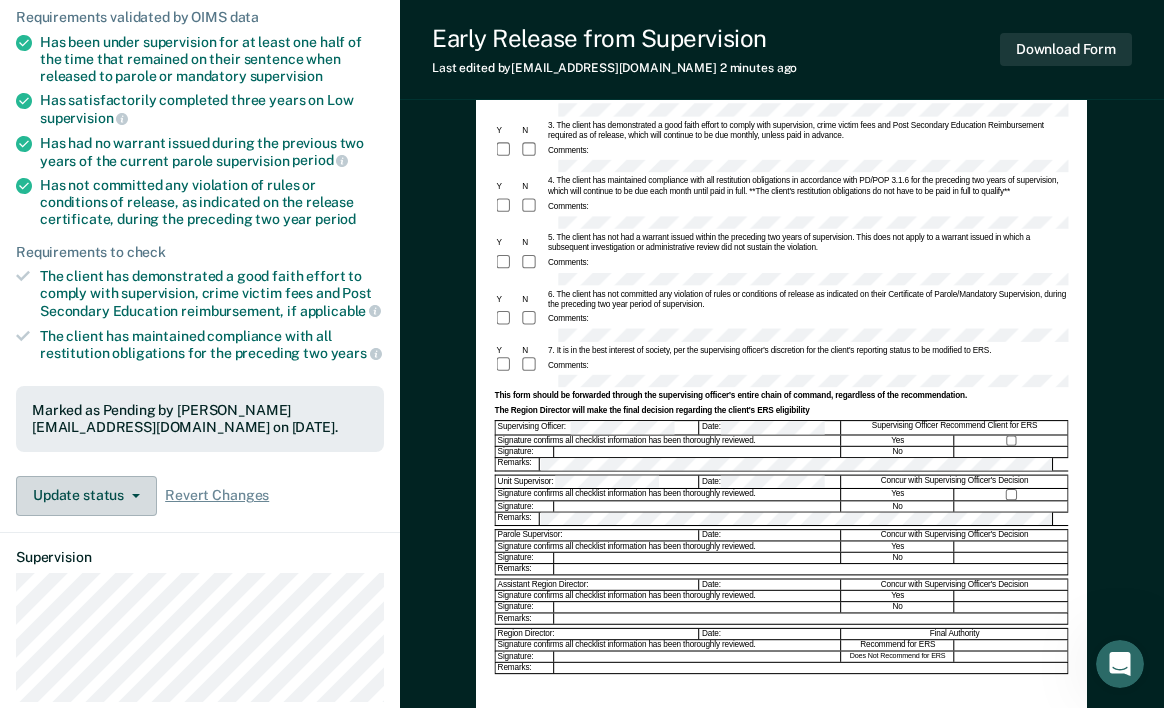 click on "Update status" at bounding box center (86, 496) 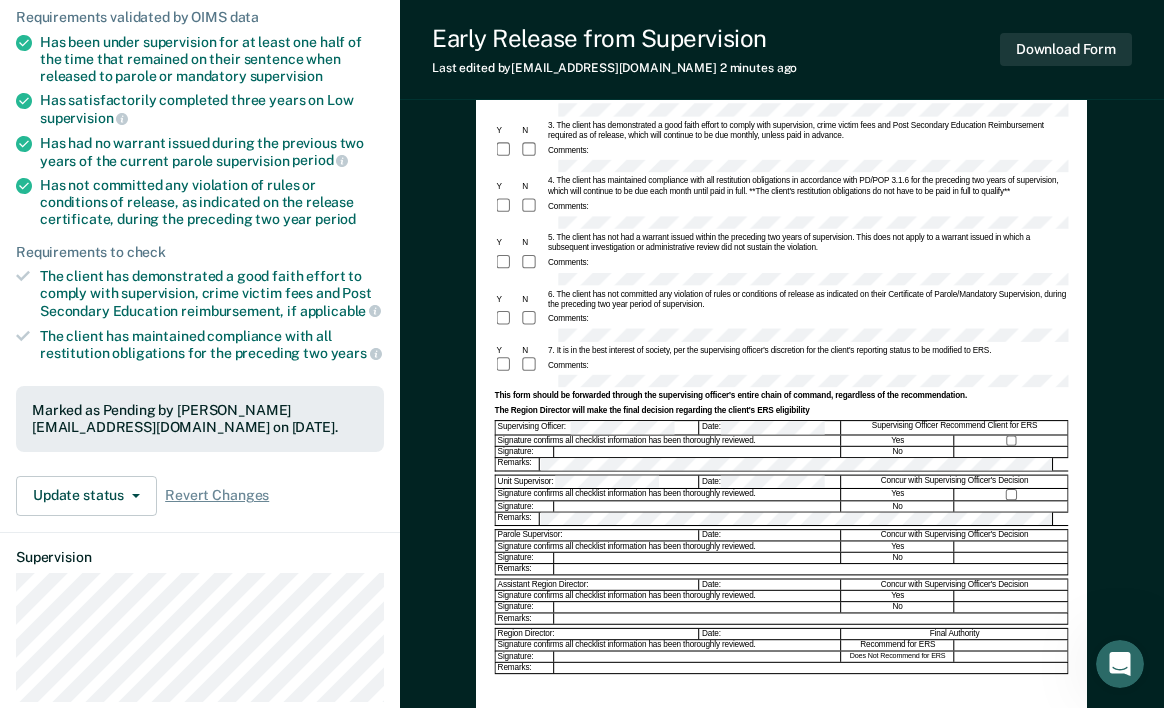 scroll, scrollTop: 179, scrollLeft: 0, axis: vertical 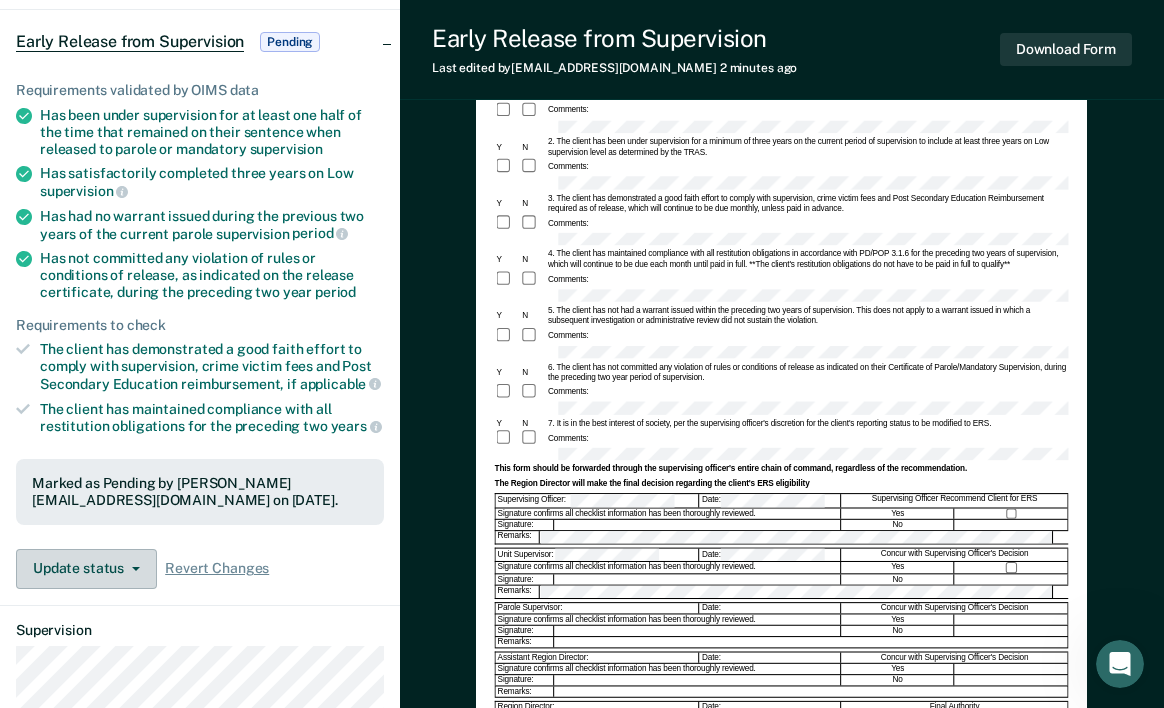 click on "Update status" at bounding box center (86, 569) 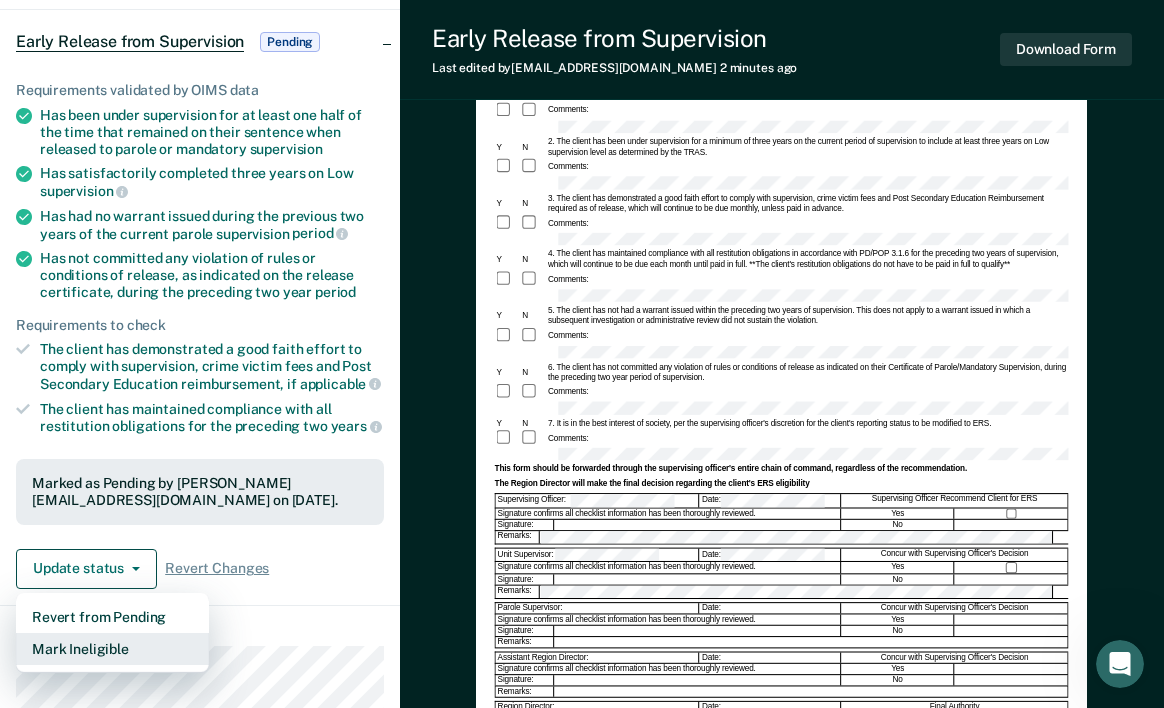 click on "Mark Ineligible" at bounding box center (112, 649) 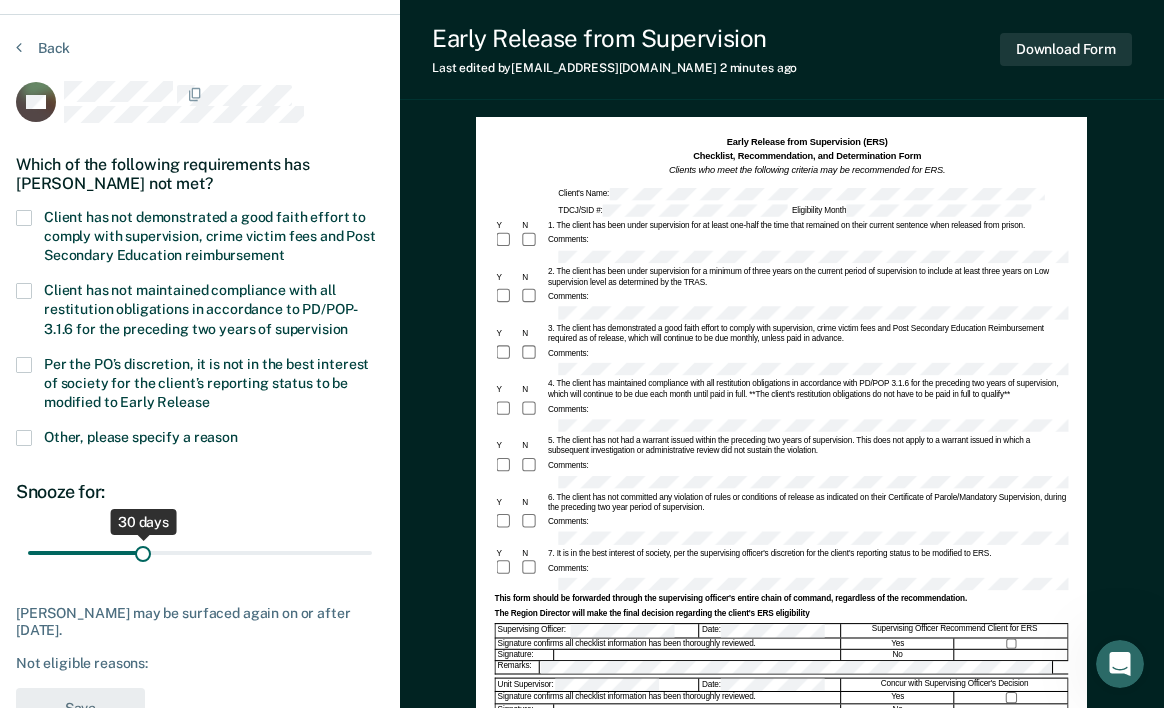 scroll, scrollTop: 47, scrollLeft: 0, axis: vertical 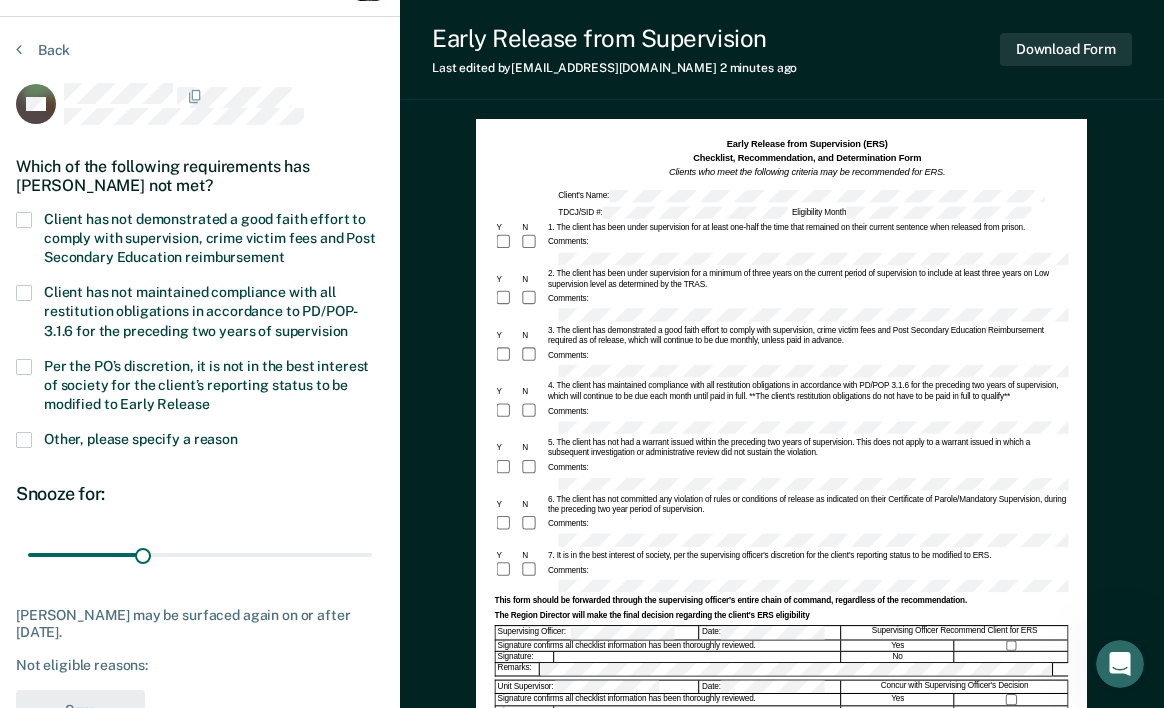 click at bounding box center [24, 220] 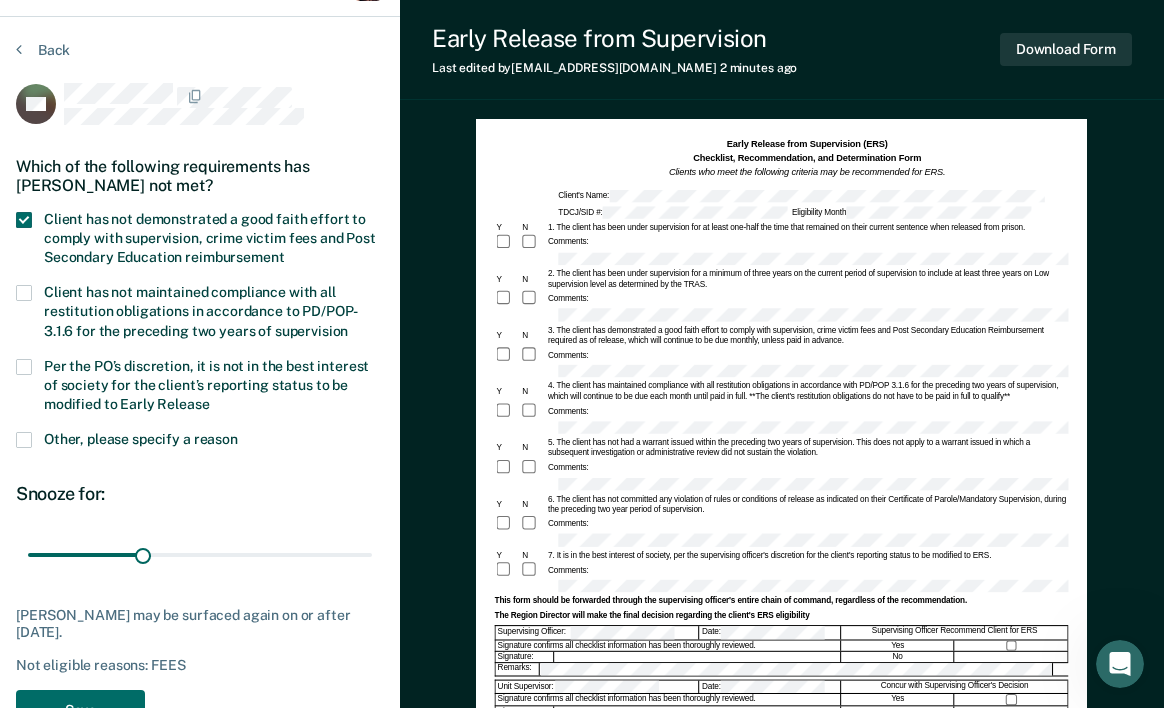click at bounding box center (24, 293) 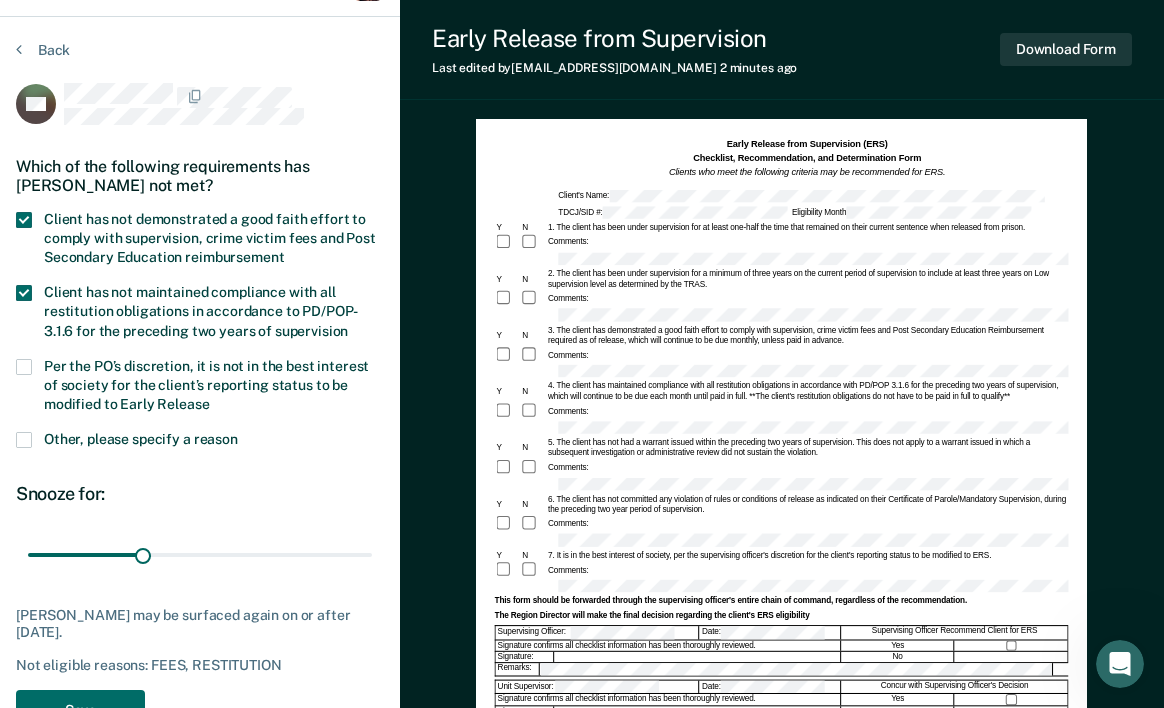 click at bounding box center (24, 440) 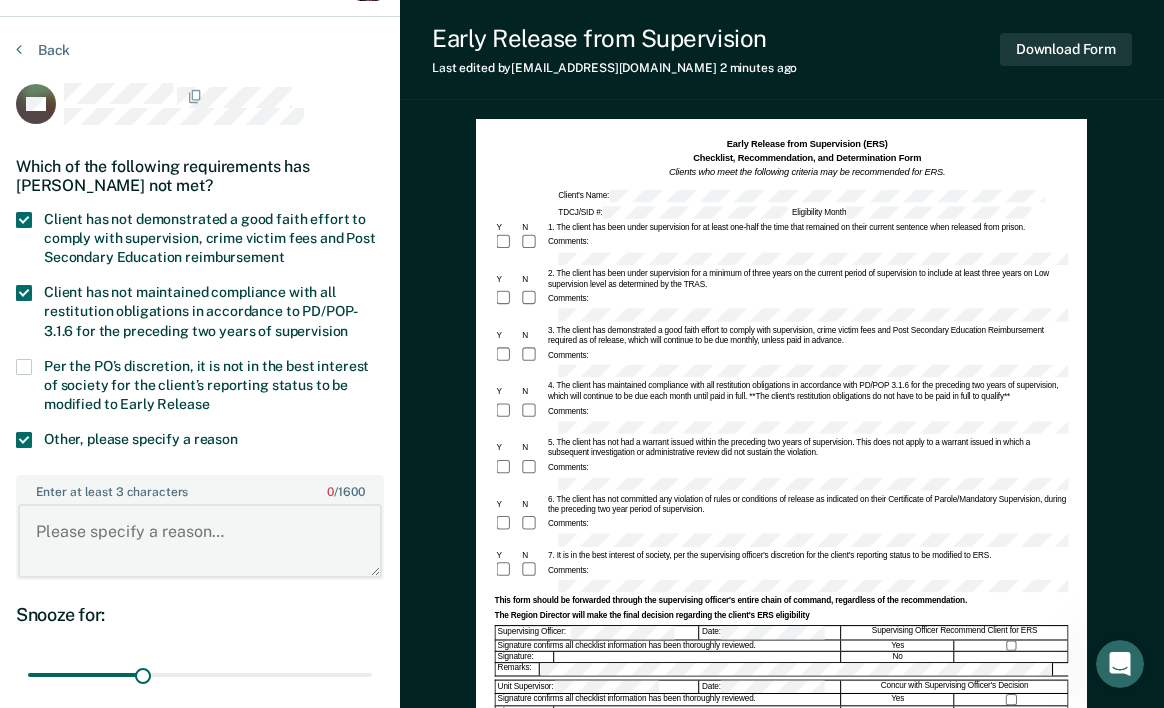 click on "Enter at least 3 characters 0  /  1600" at bounding box center [200, 541] 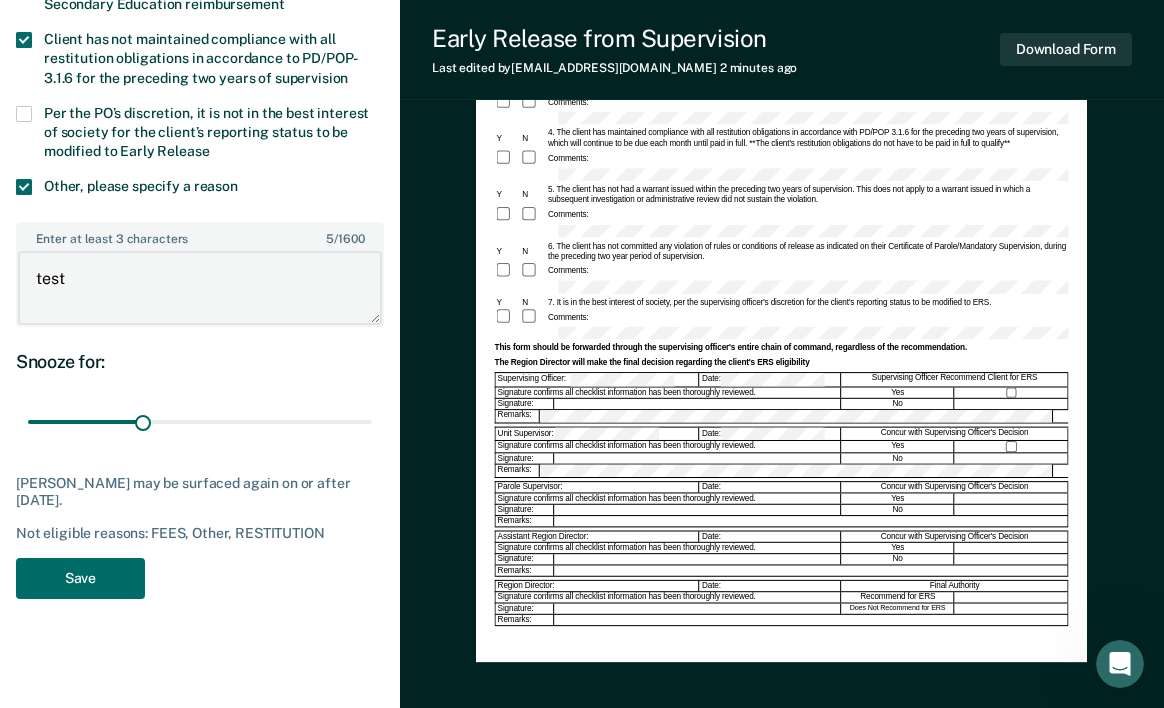 scroll, scrollTop: 299, scrollLeft: 0, axis: vertical 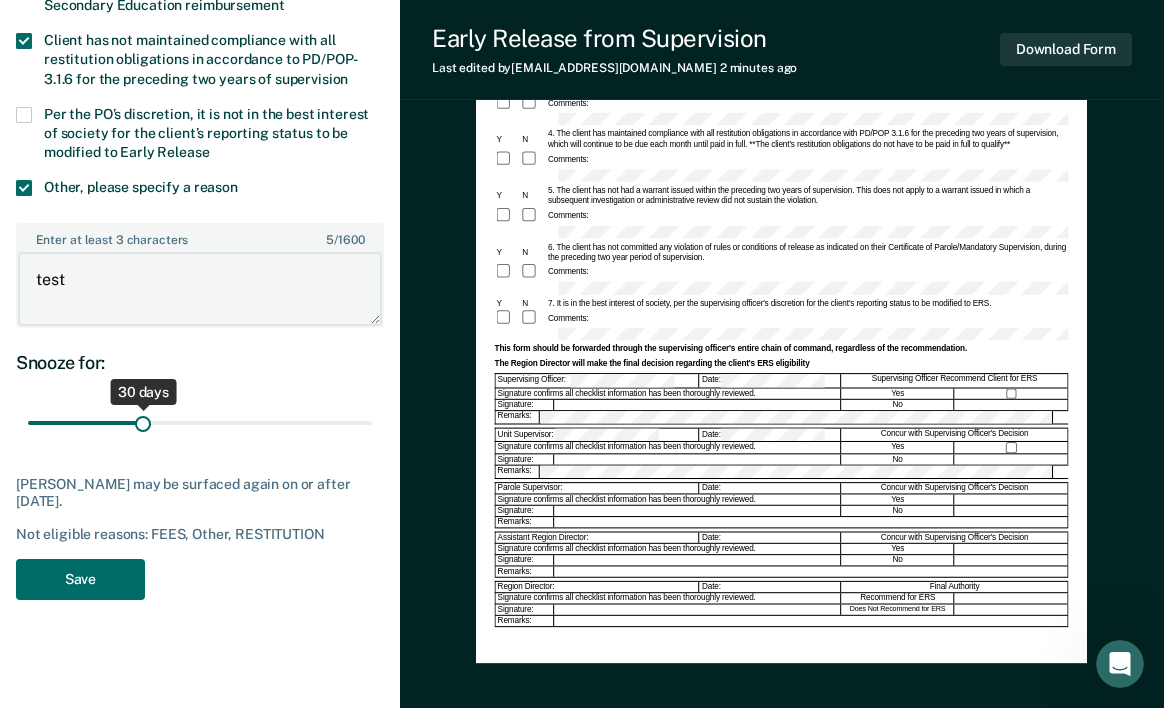 type on "test" 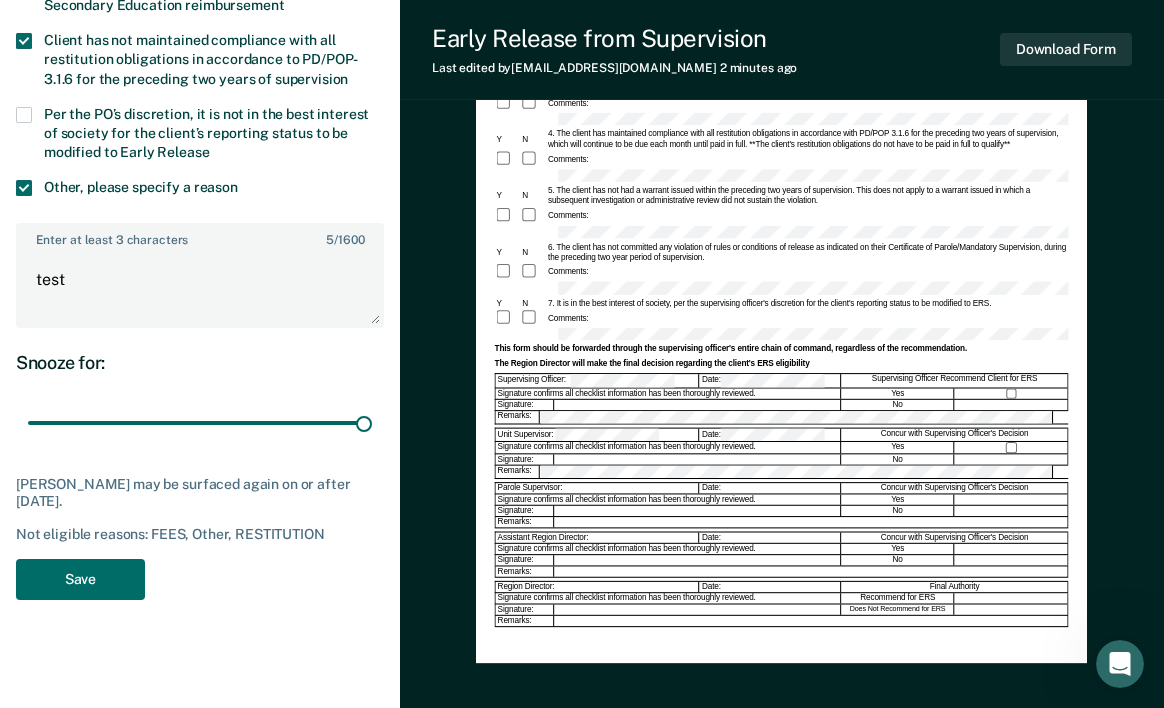 type on "90" 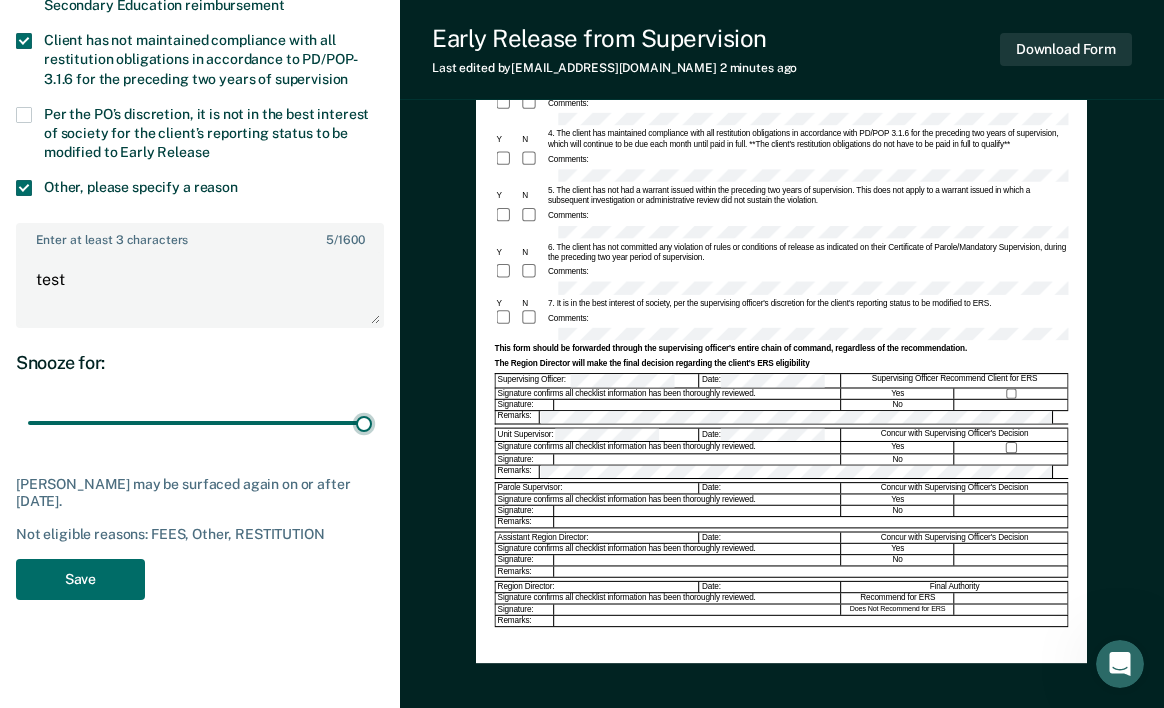 drag, startPoint x: 143, startPoint y: 425, endPoint x: 374, endPoint y: 418, distance: 231.10603 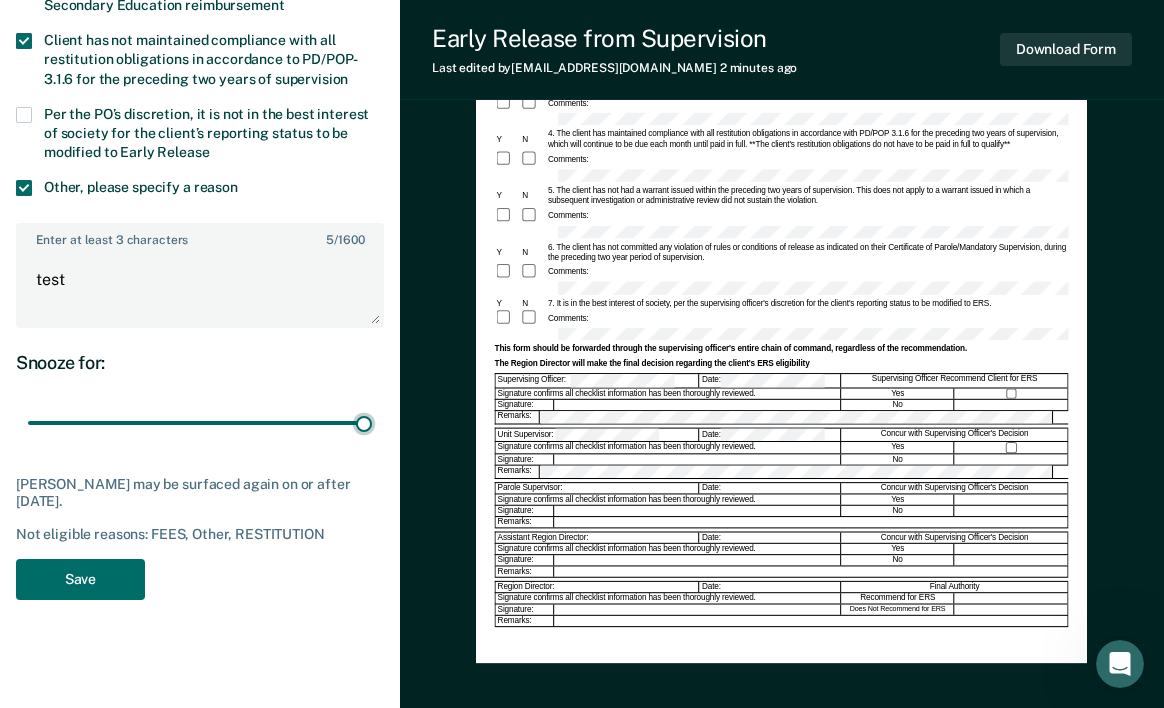 click on "90 days" at bounding box center [200, 425] 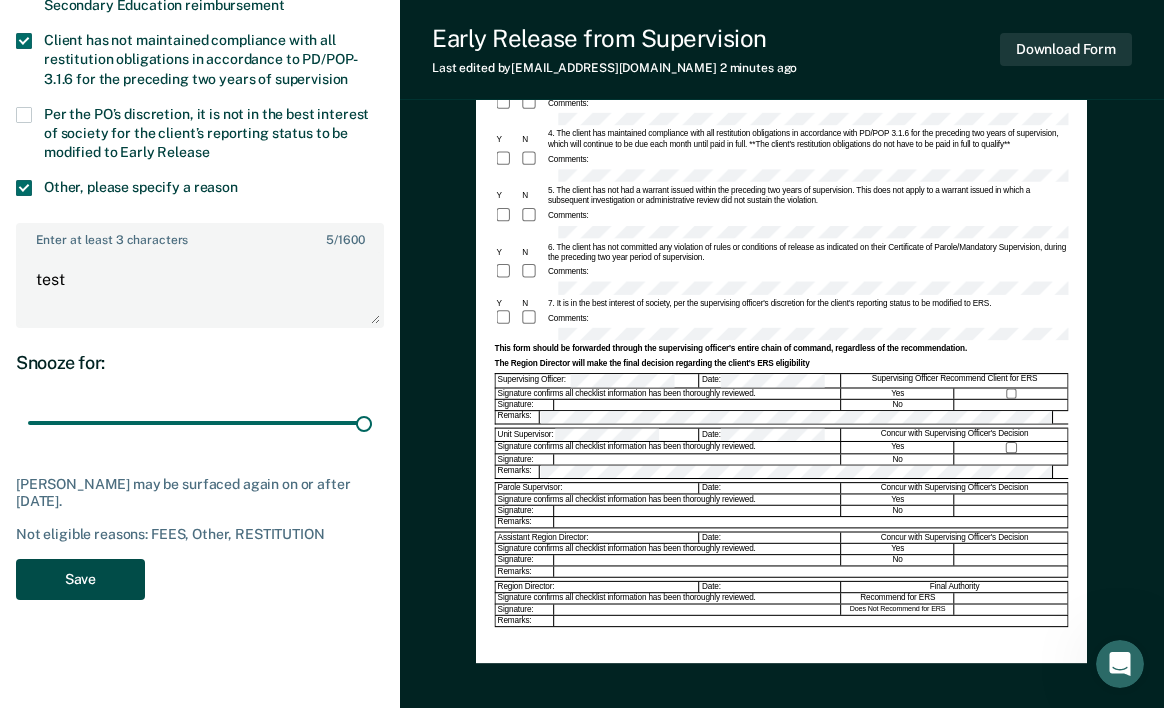 click on "Save" at bounding box center [80, 579] 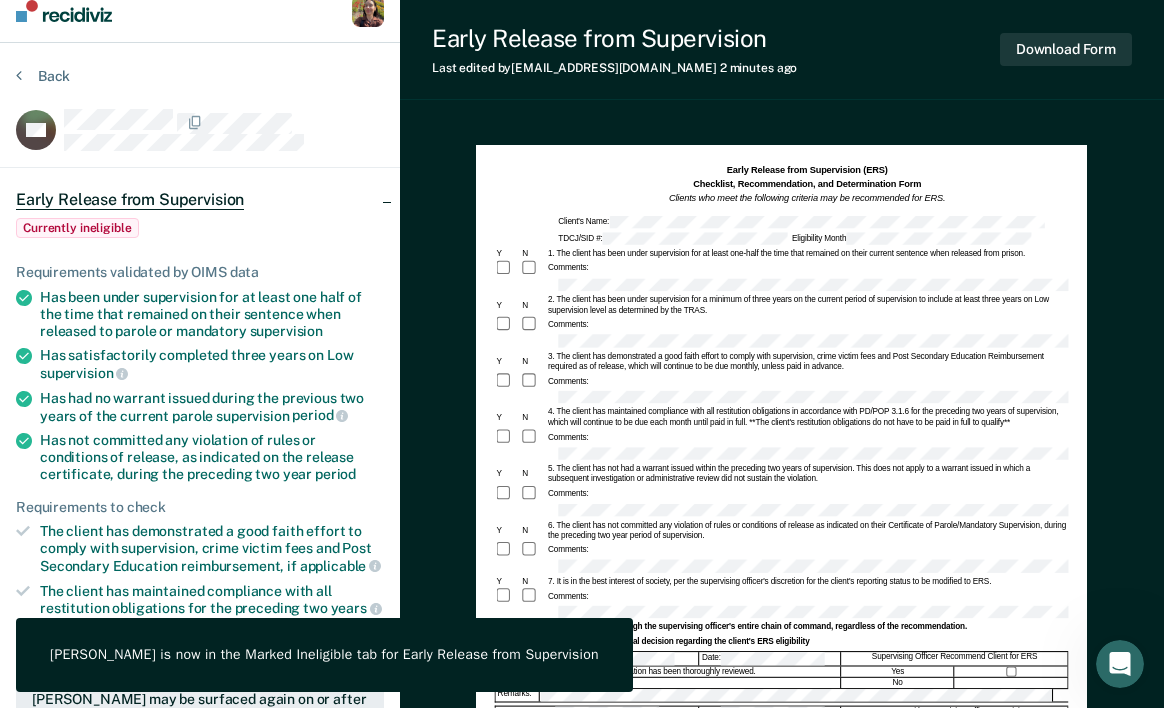 scroll, scrollTop: 12, scrollLeft: 0, axis: vertical 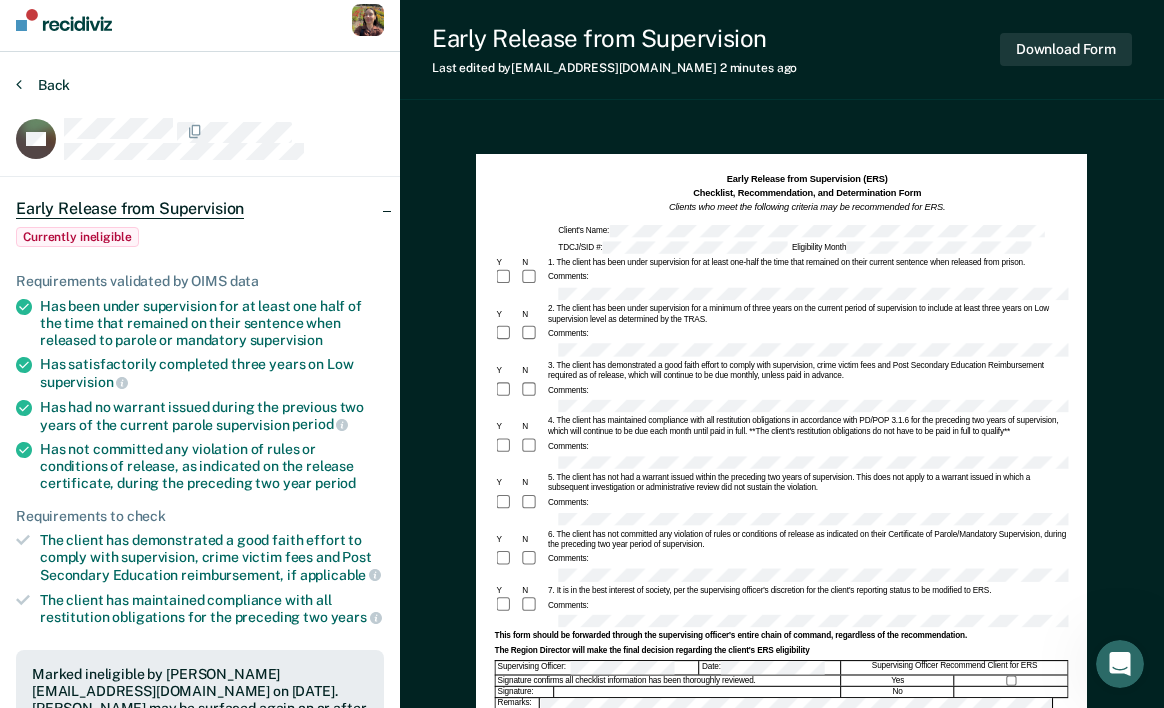 click on "Back" at bounding box center [43, 85] 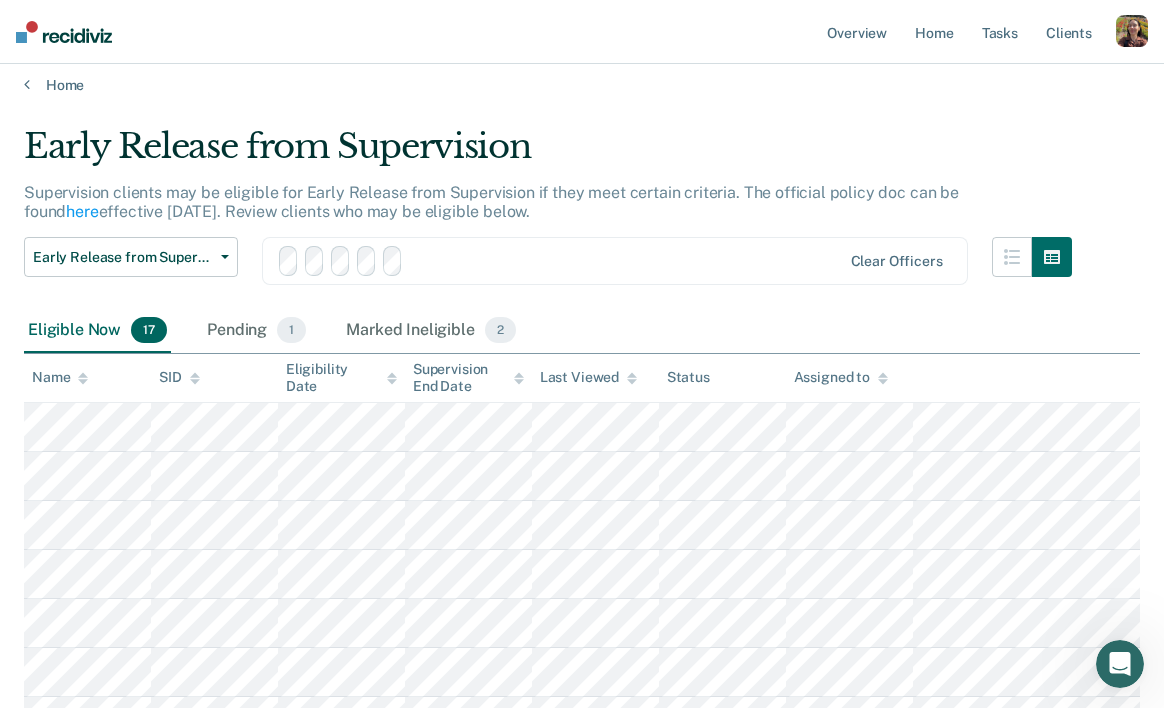 scroll, scrollTop: 0, scrollLeft: 0, axis: both 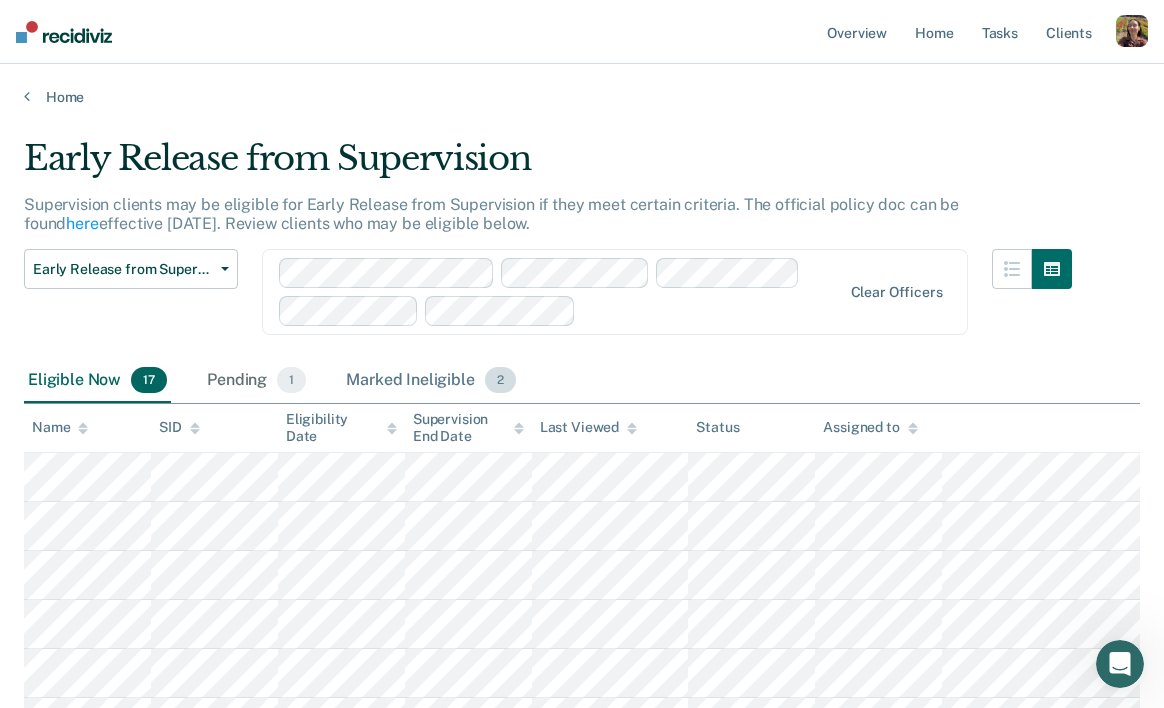 click on "Marked Ineligible 2" at bounding box center [431, 381] 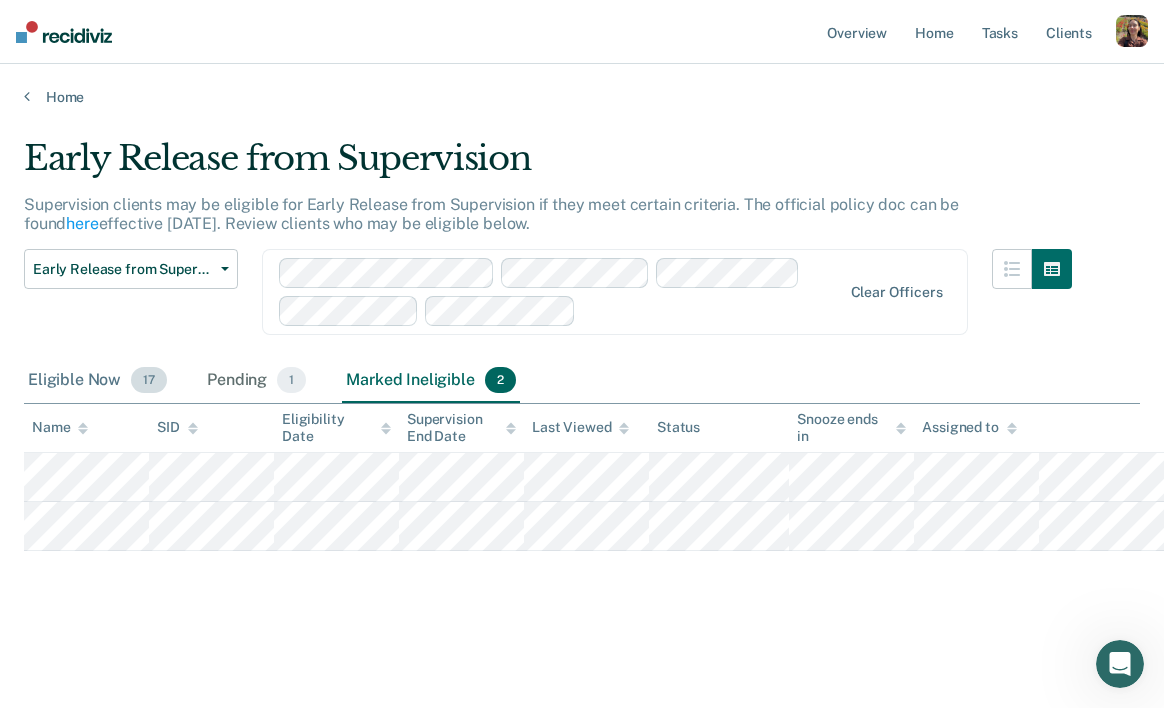 click on "Eligible Now 17" at bounding box center [97, 381] 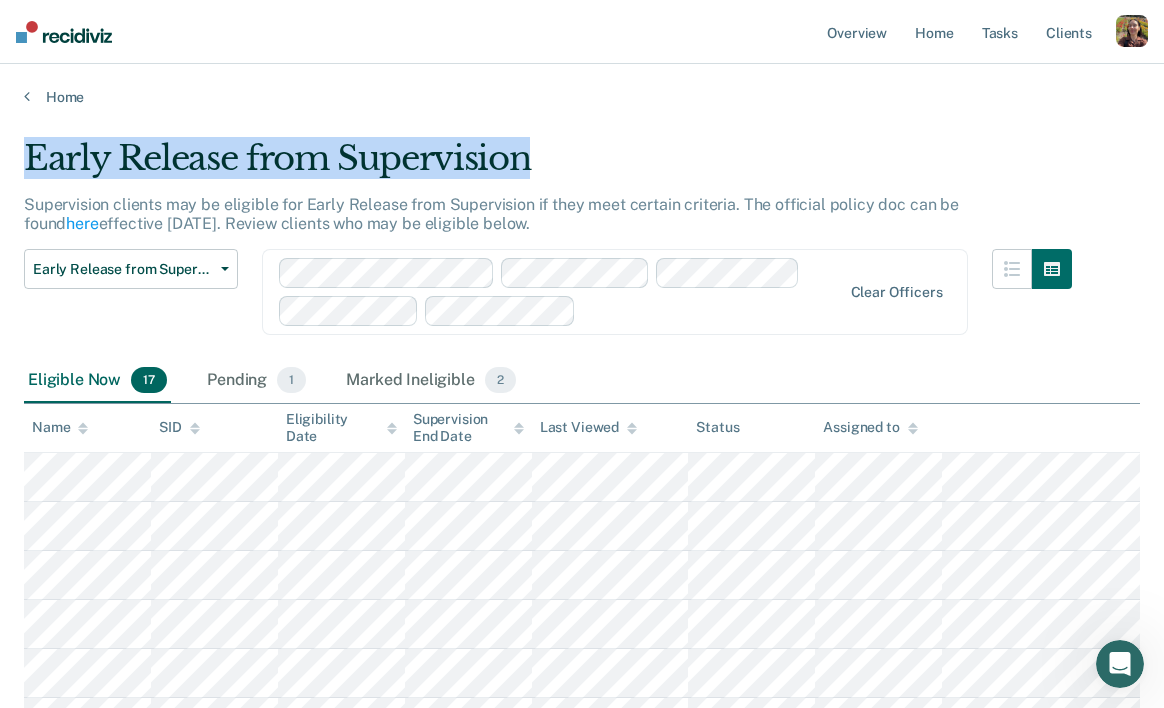drag, startPoint x: 29, startPoint y: 154, endPoint x: 540, endPoint y: 157, distance: 511.00882 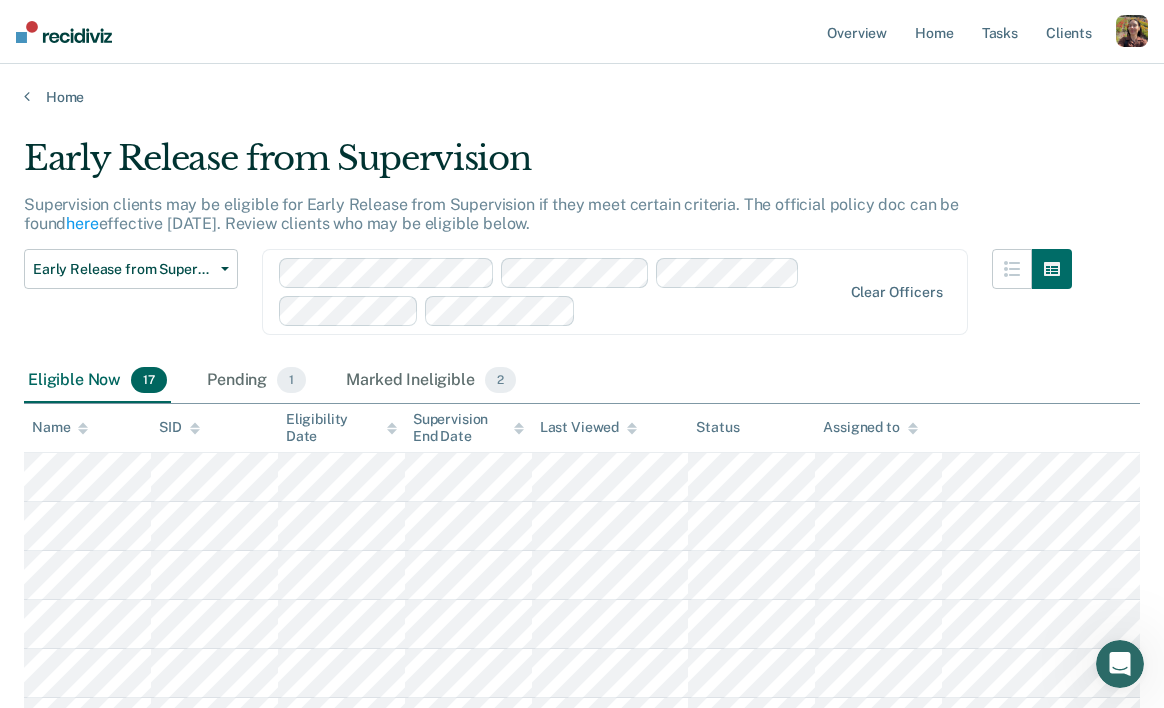 click on "Supervision clients may be eligible for Early Release from Supervision if they meet certain criteria. The official policy doc can be found  here  effective [DATE]. Review clients who may be eligible below." at bounding box center (491, 214) 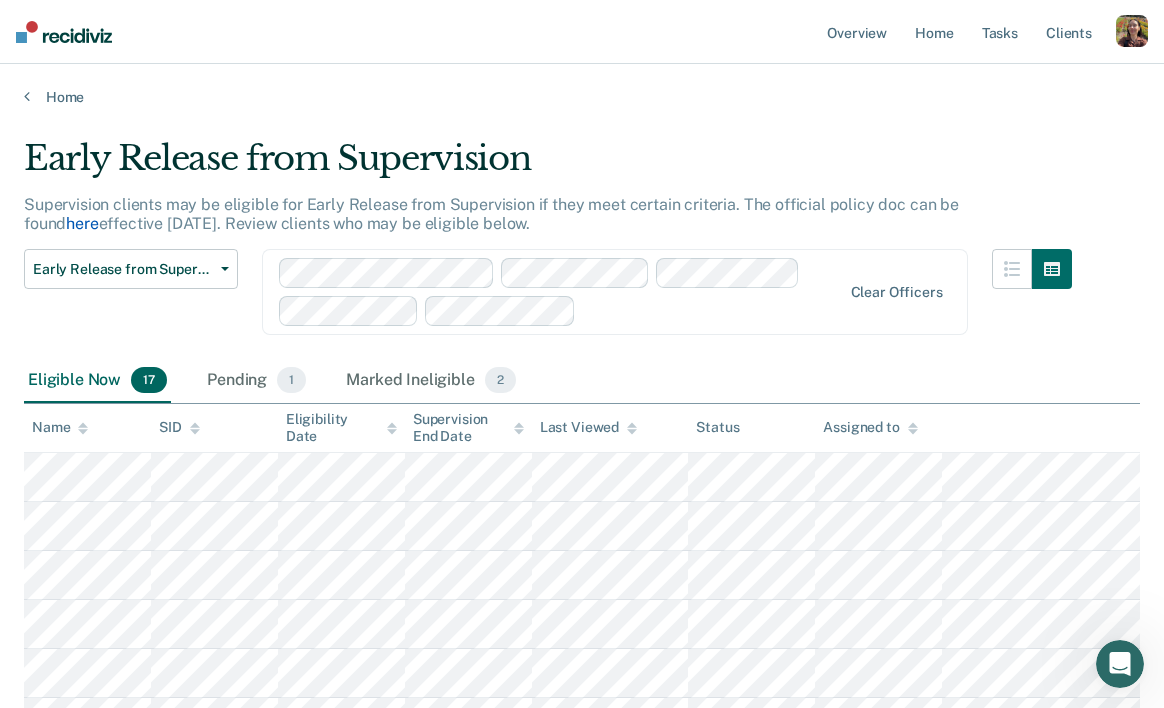 click on "here" at bounding box center (82, 223) 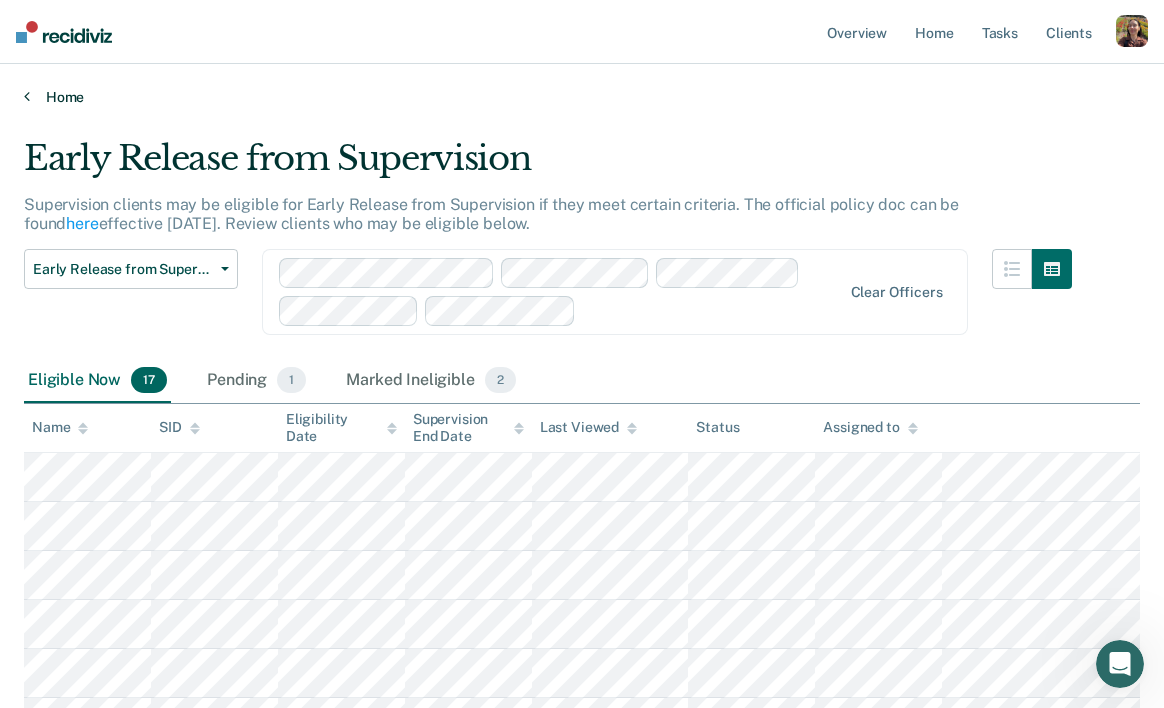 click on "Home" at bounding box center (582, 97) 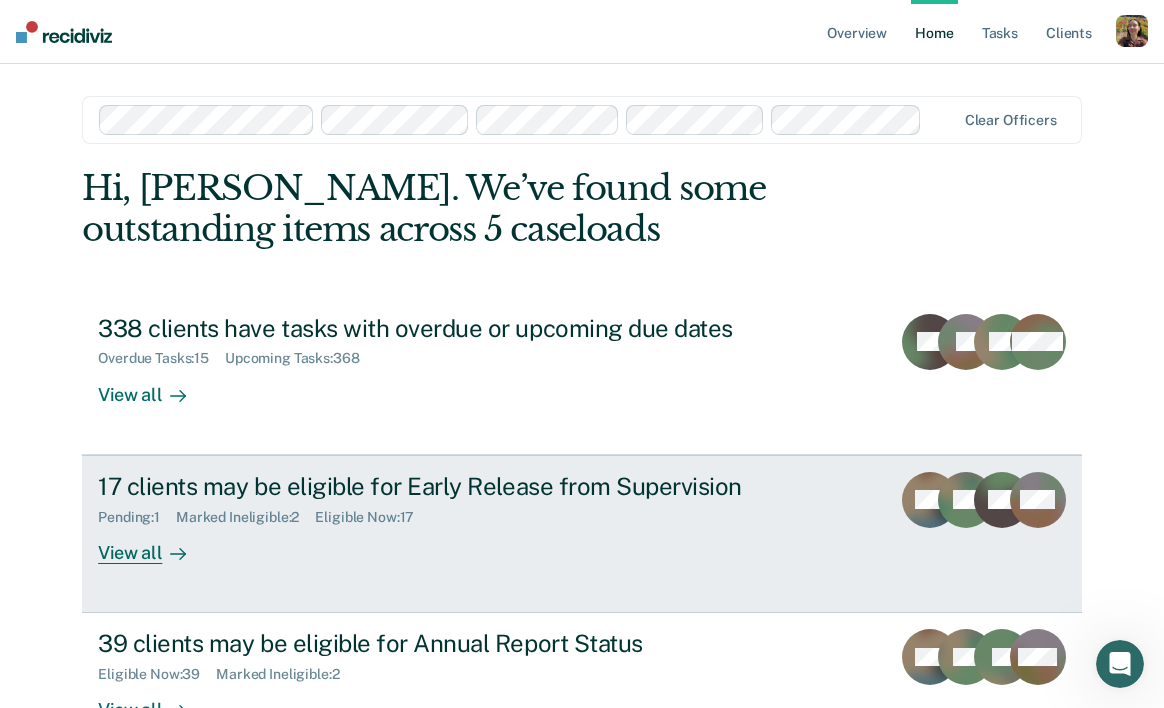 scroll, scrollTop: 142, scrollLeft: 0, axis: vertical 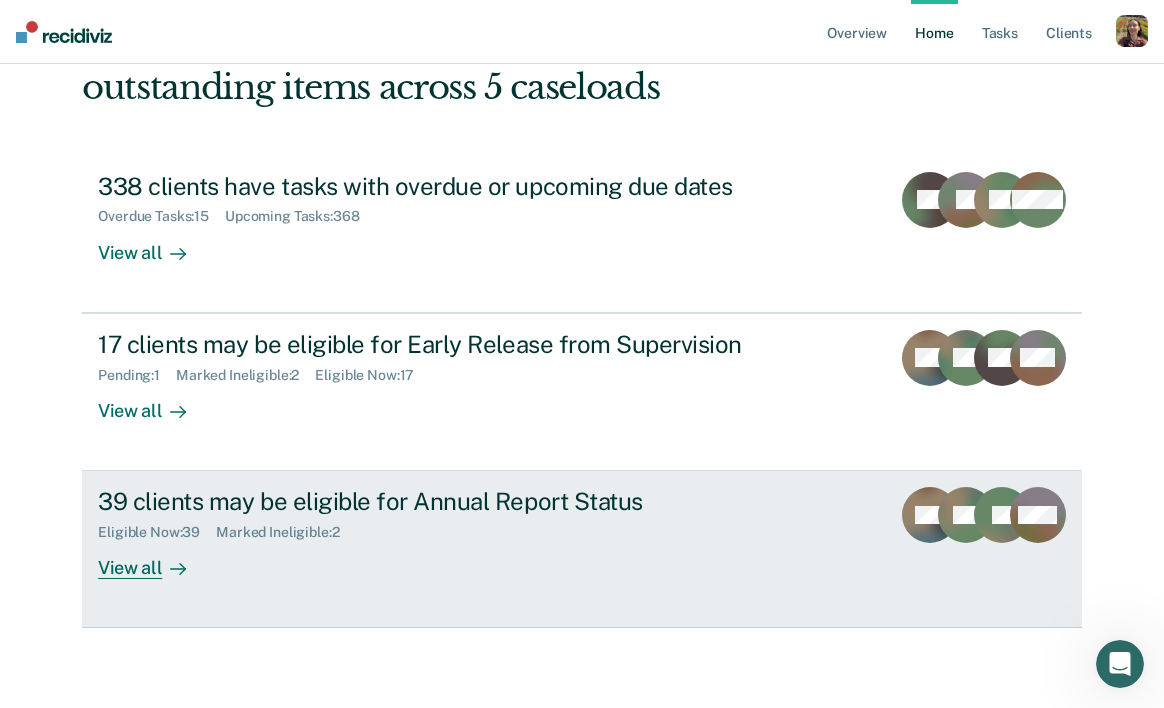 click on "View all" at bounding box center [154, 560] 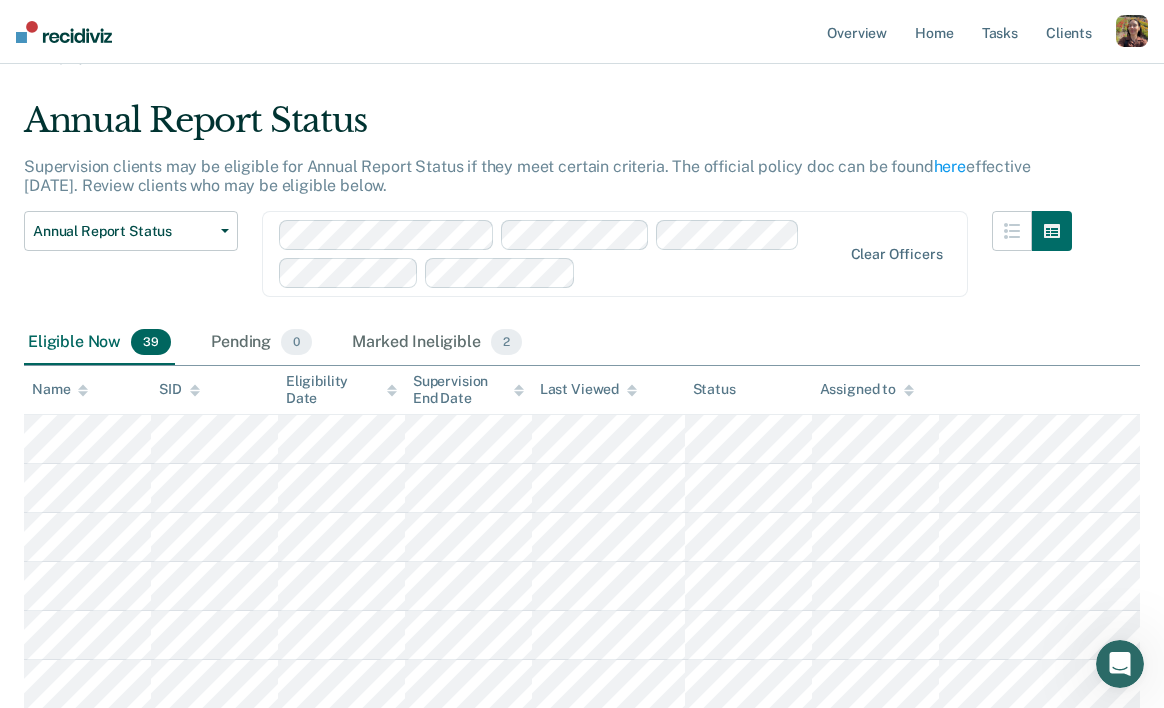 scroll, scrollTop: 10, scrollLeft: 0, axis: vertical 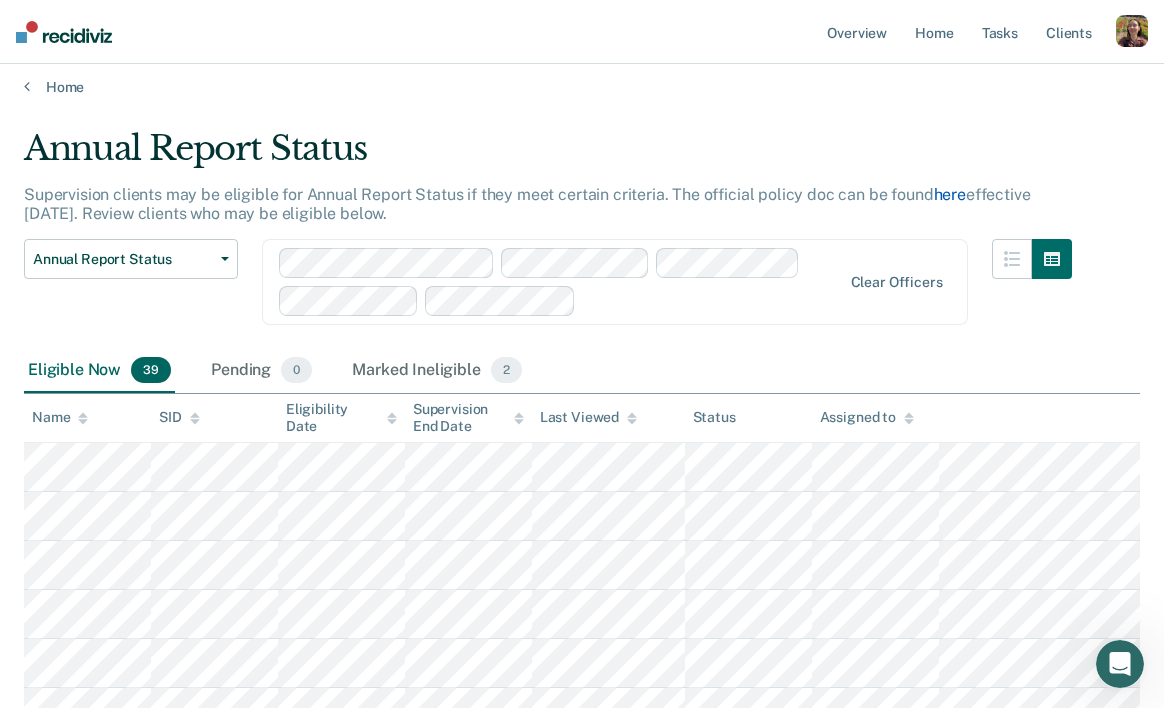 click on "here" at bounding box center [950, 194] 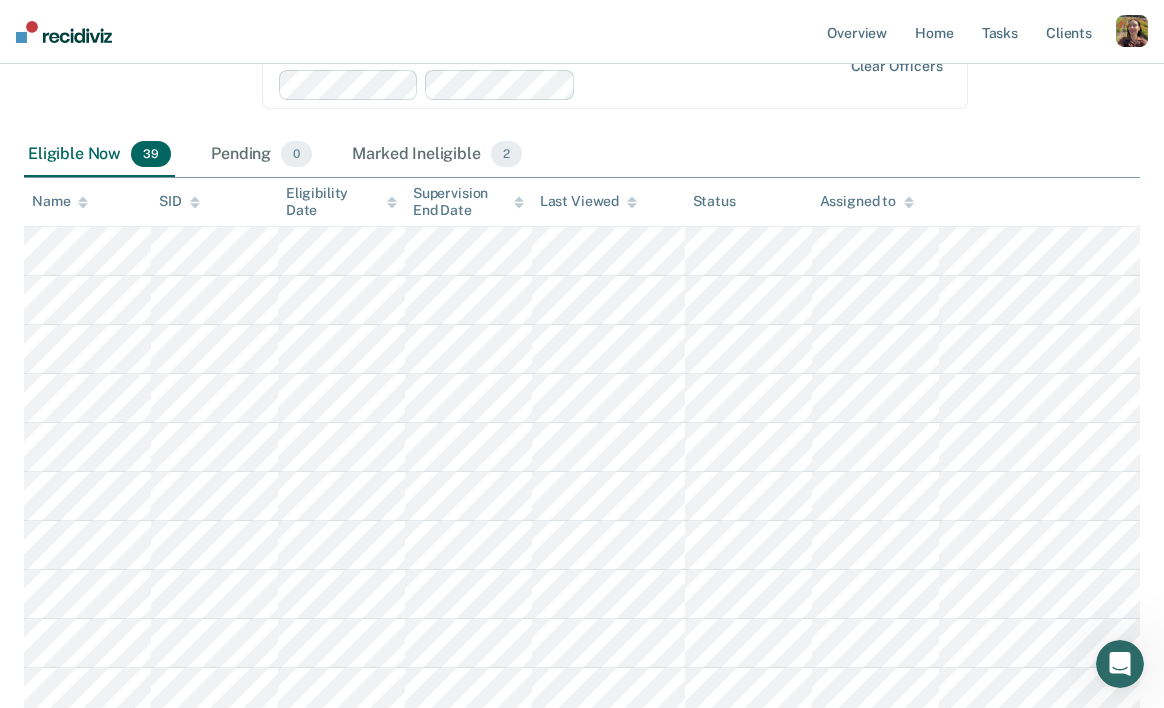 scroll, scrollTop: 223, scrollLeft: 0, axis: vertical 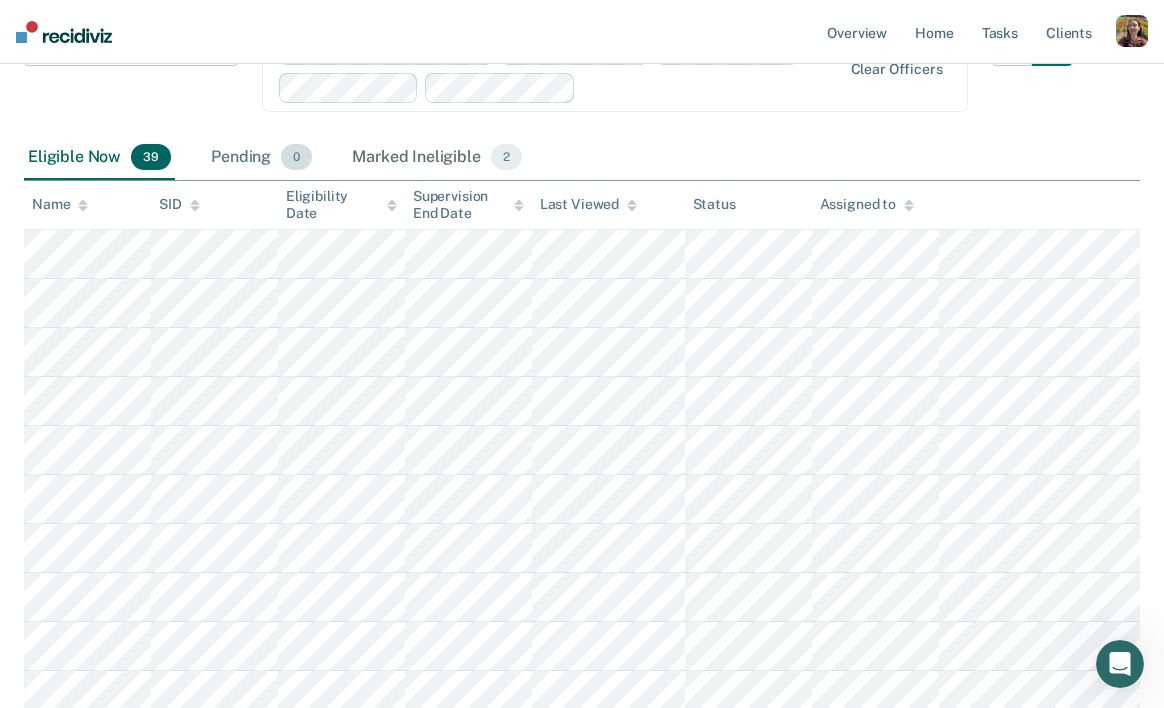 click on "Pending 0" at bounding box center (261, 158) 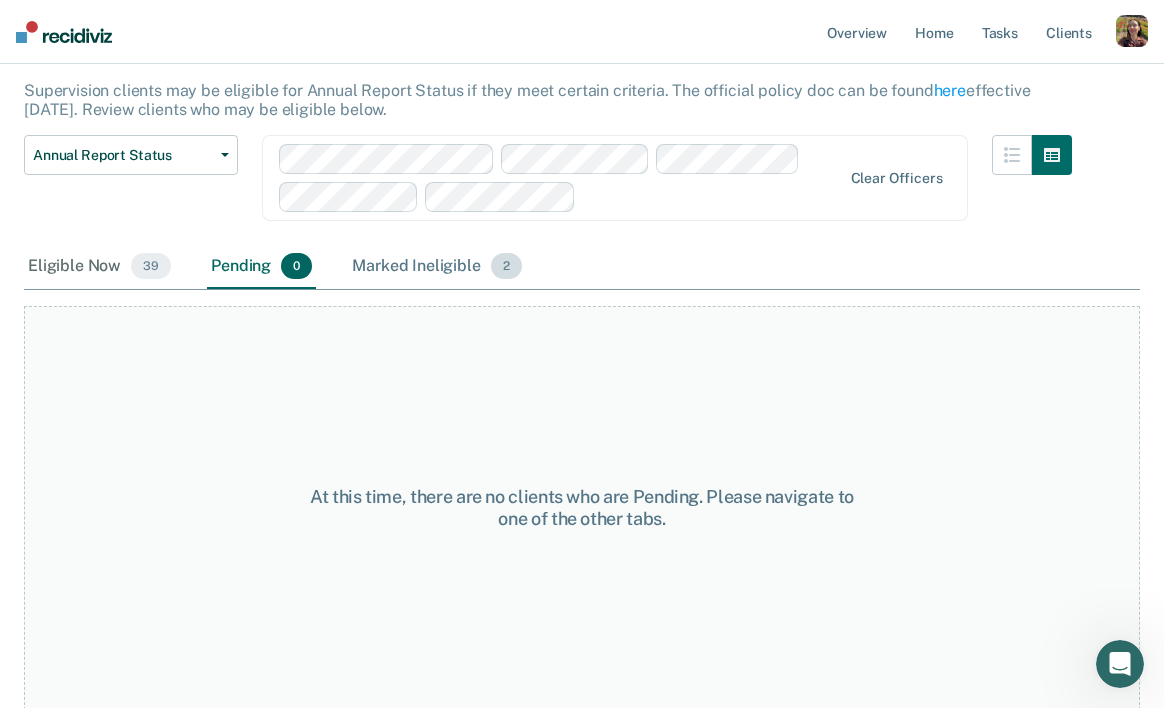 click on "Marked Ineligible 2" at bounding box center (437, 267) 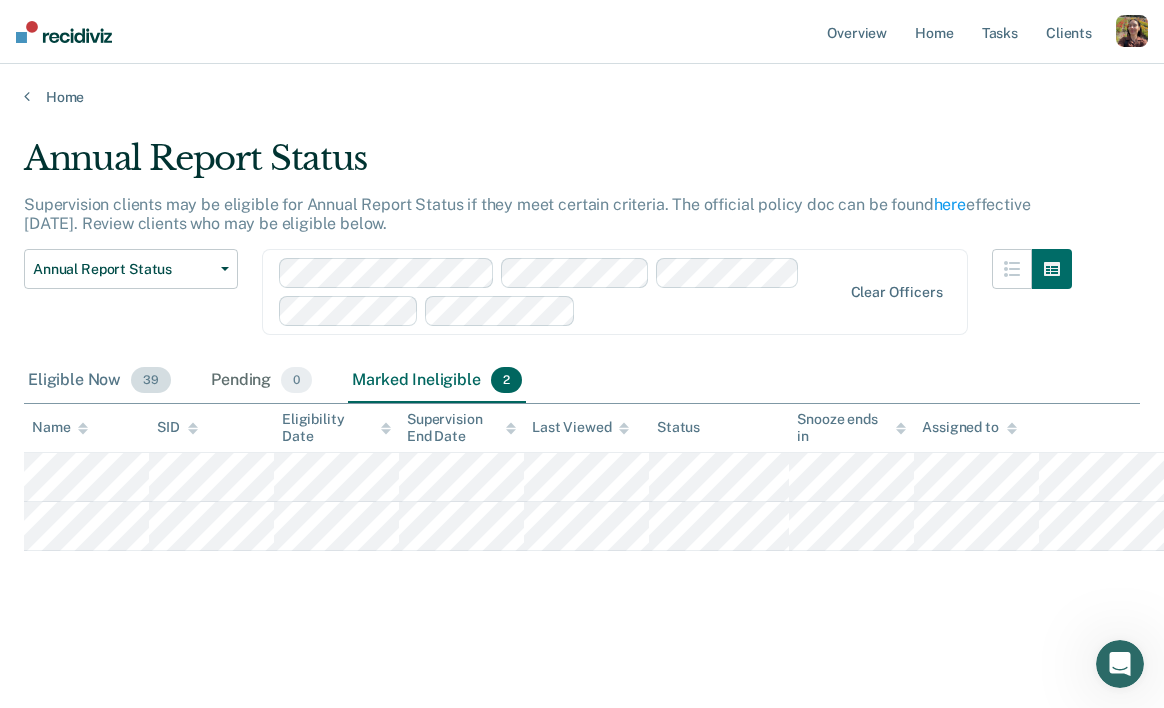 click on "Eligible Now 39" at bounding box center (99, 381) 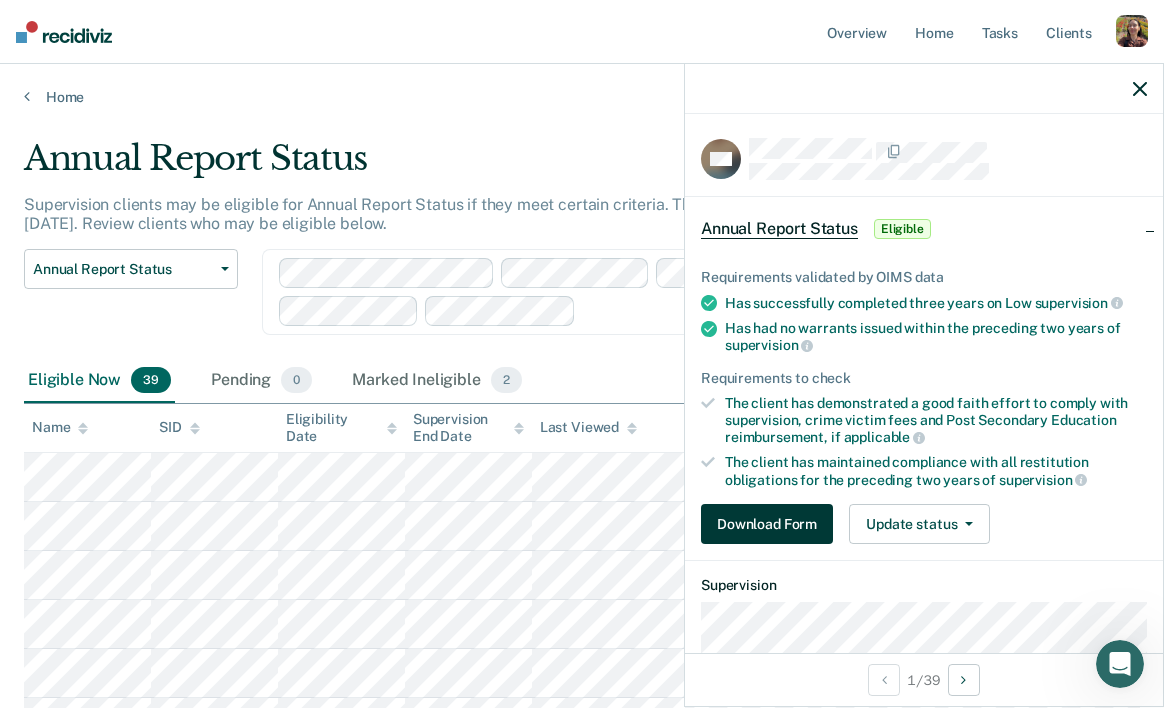 click on "Download Form" at bounding box center (767, 524) 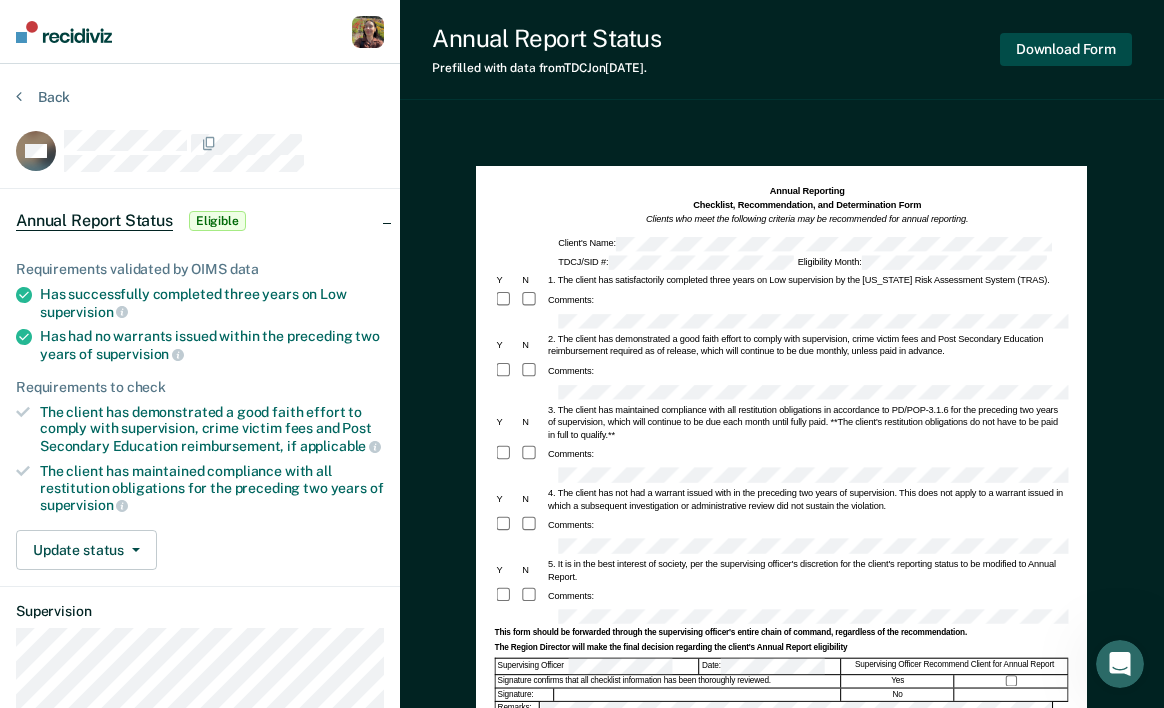 click on "Download Form" at bounding box center [1066, 49] 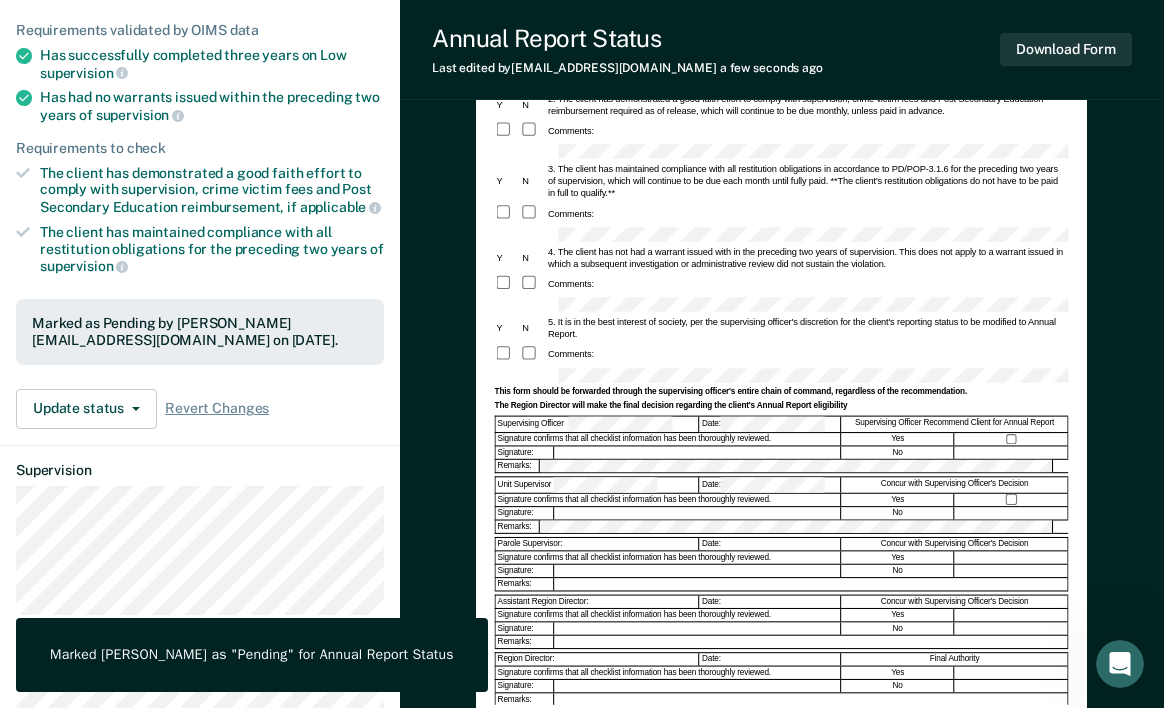 scroll, scrollTop: 235, scrollLeft: 0, axis: vertical 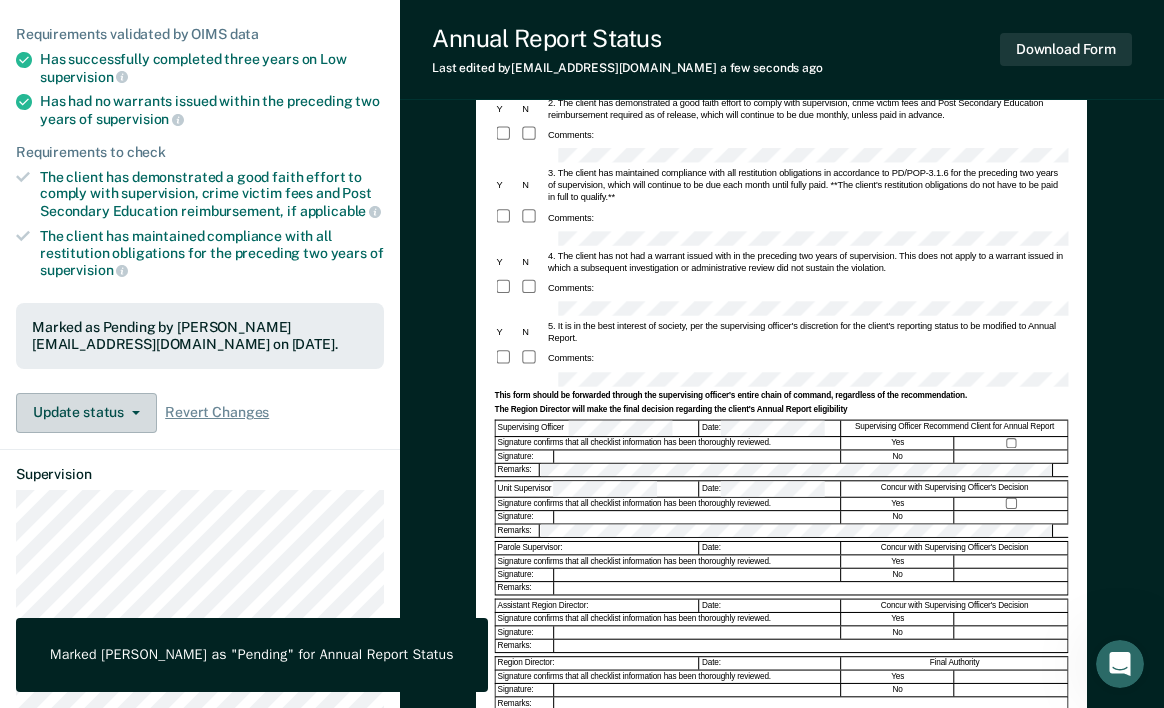 click on "Update status" at bounding box center [86, 413] 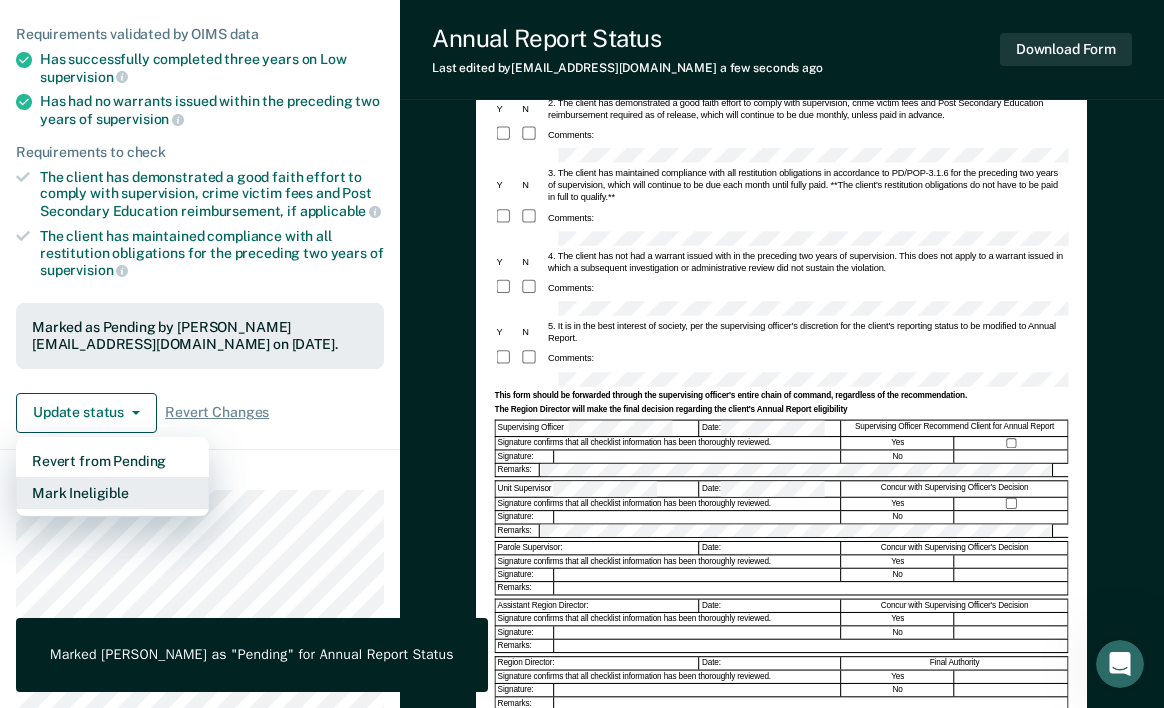 click on "Mark Ineligible" at bounding box center [112, 493] 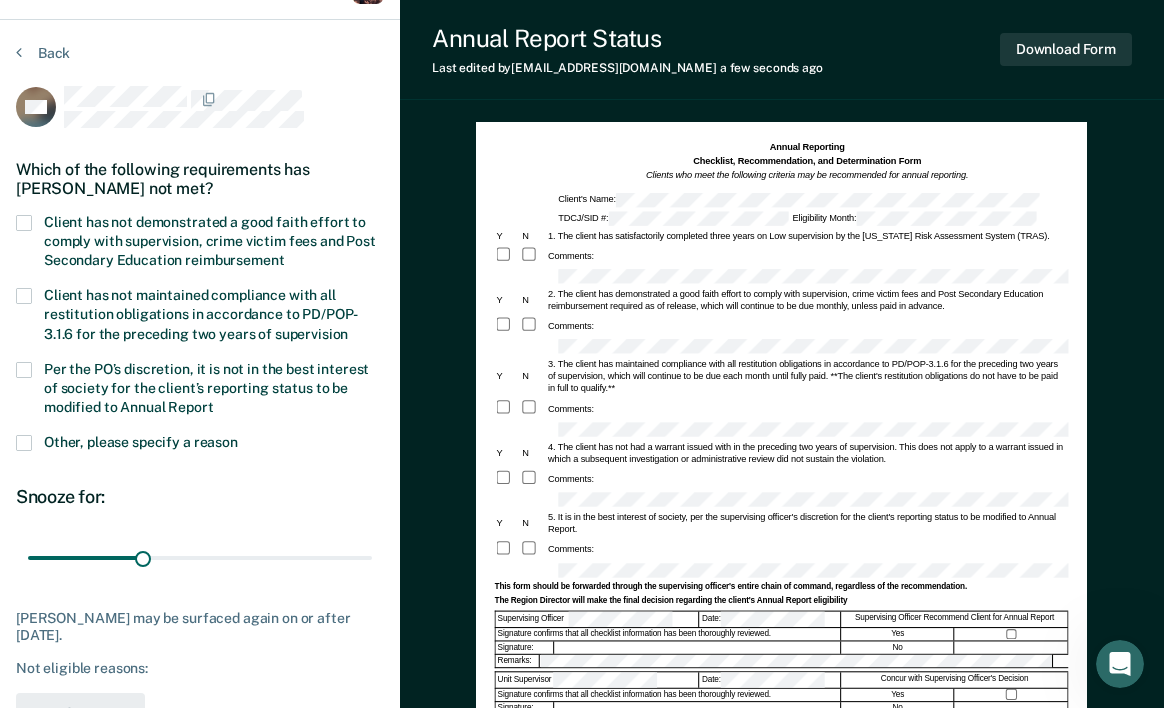 scroll, scrollTop: 0, scrollLeft: 0, axis: both 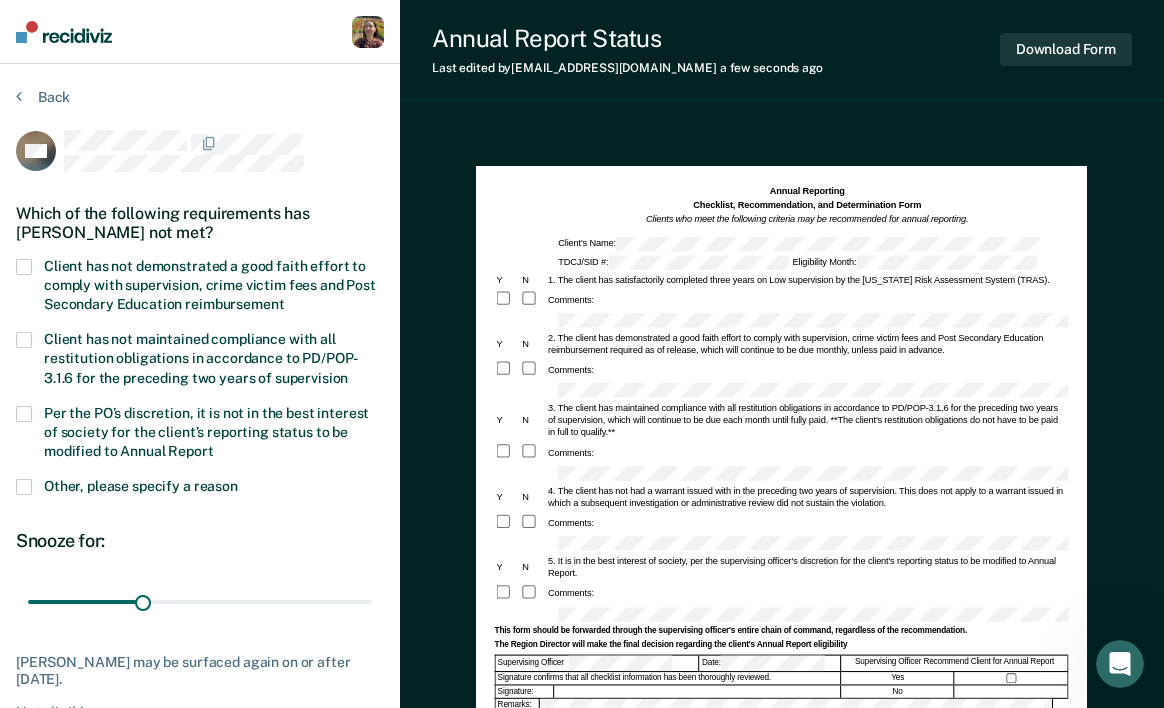 click on "Which of the following requirements has [PERSON_NAME] not met?" at bounding box center [200, 223] 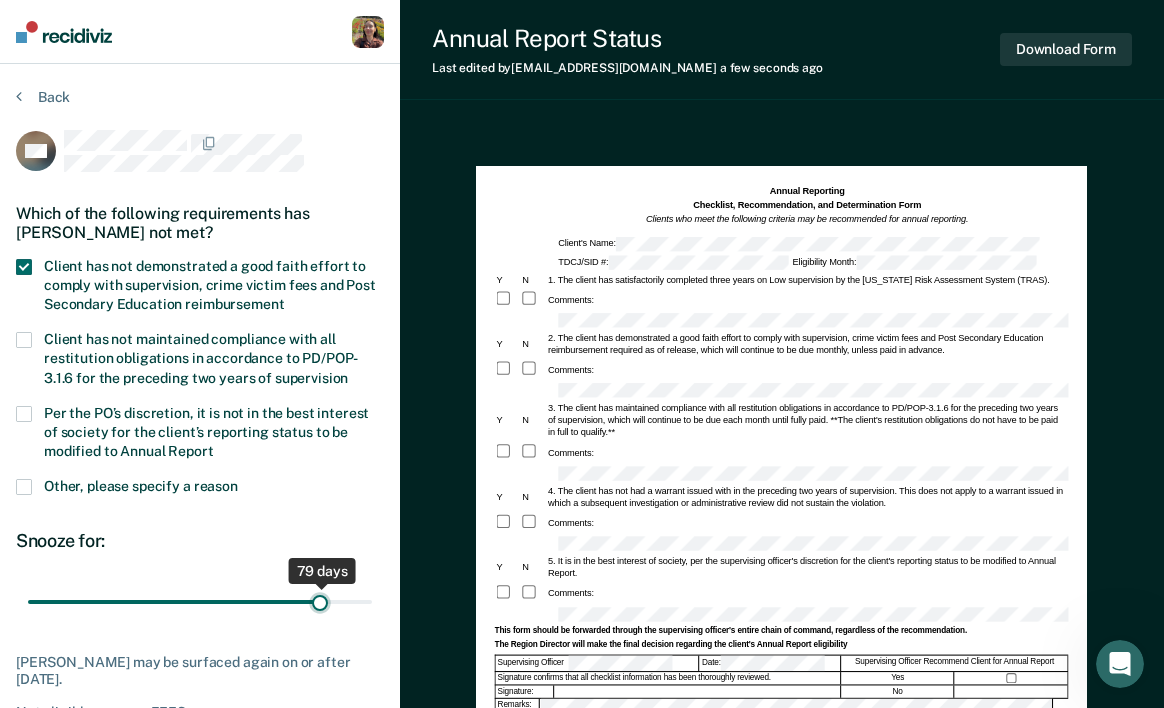 drag, startPoint x: 138, startPoint y: 602, endPoint x: 319, endPoint y: 602, distance: 181 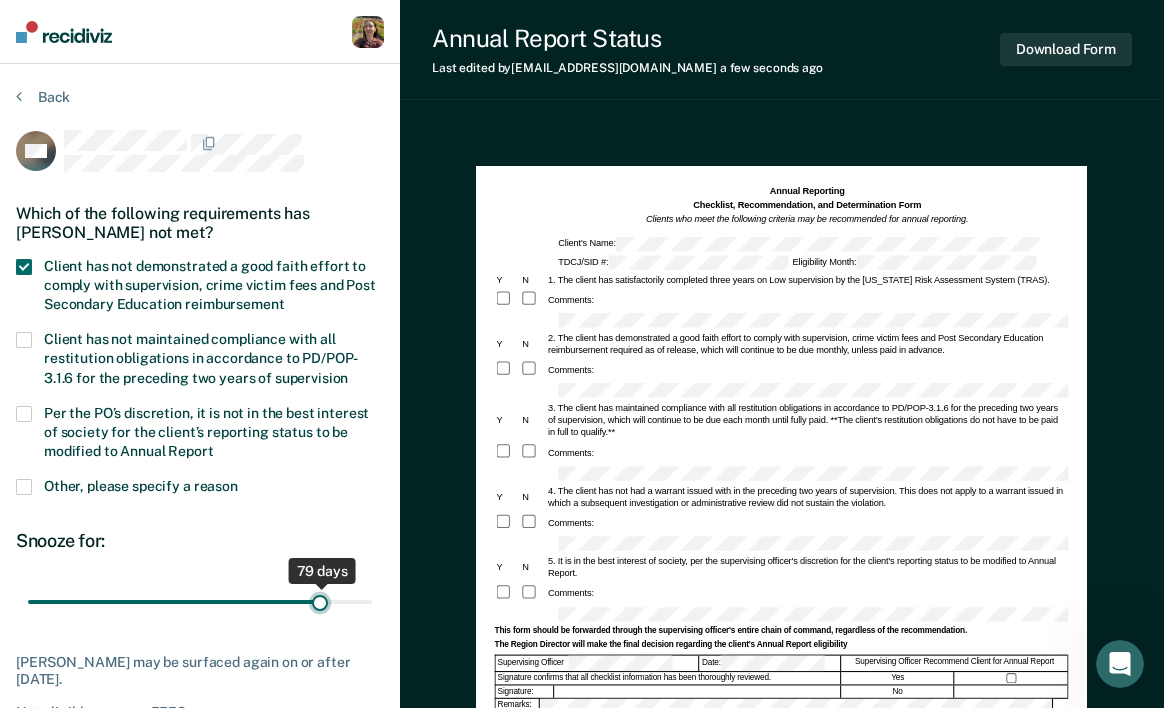 type on "78" 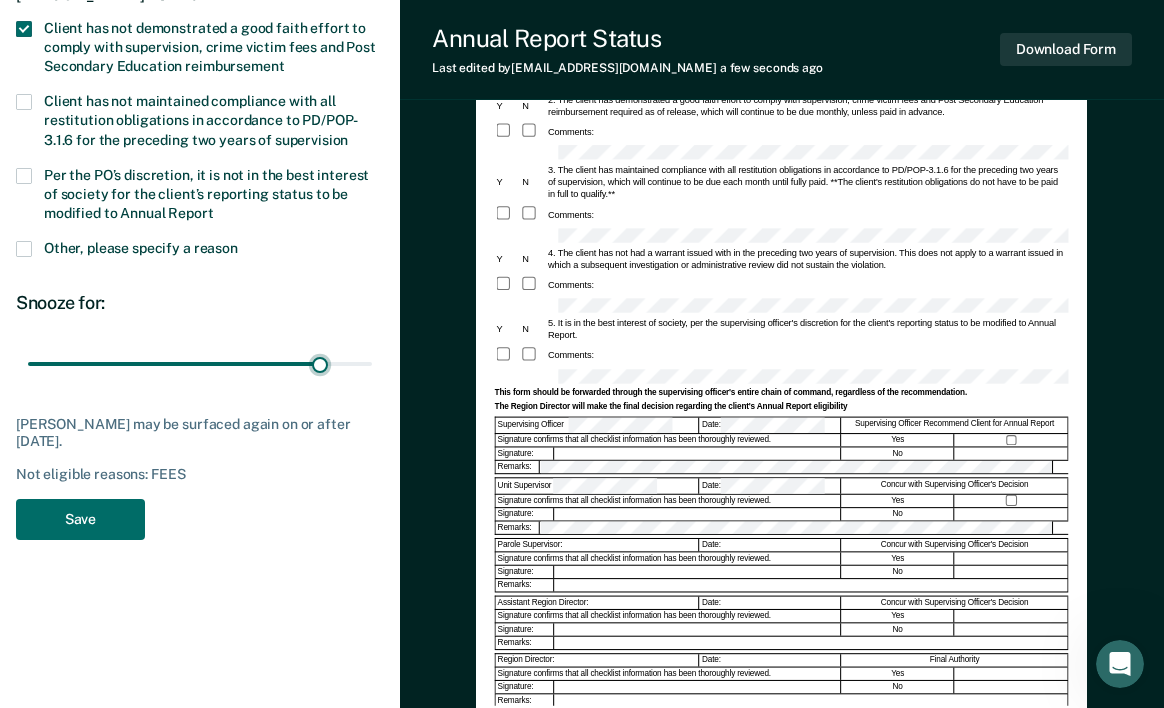 scroll, scrollTop: 237, scrollLeft: 0, axis: vertical 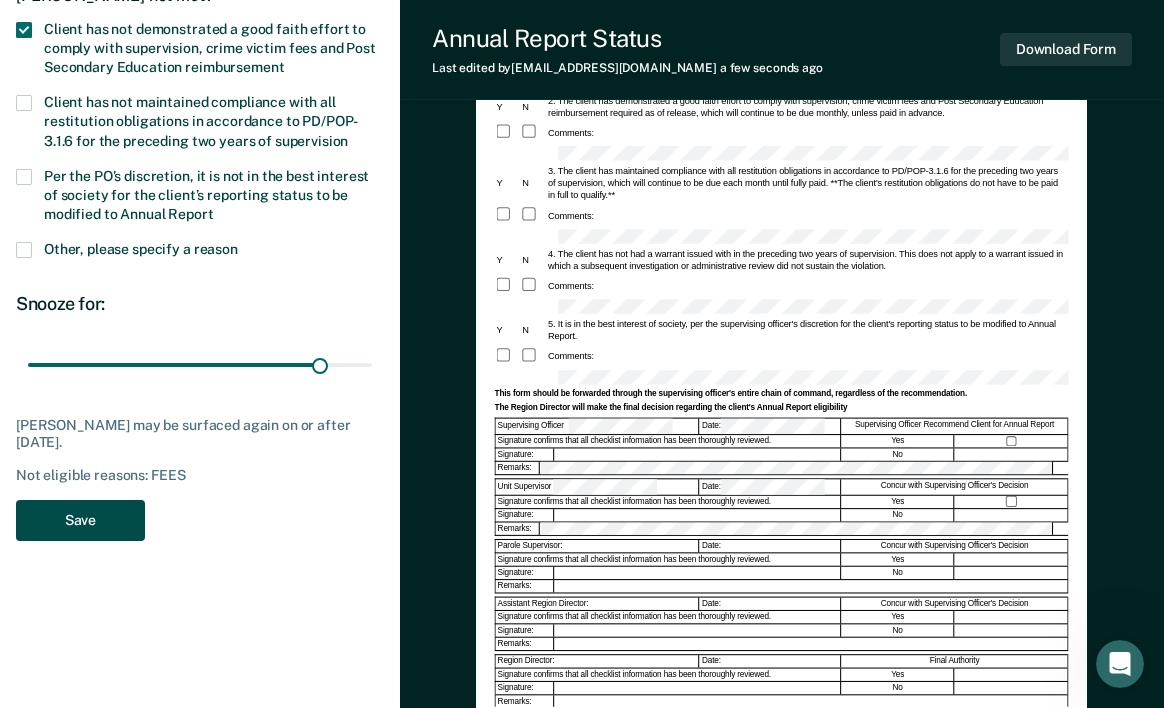 click on "Save" at bounding box center (80, 520) 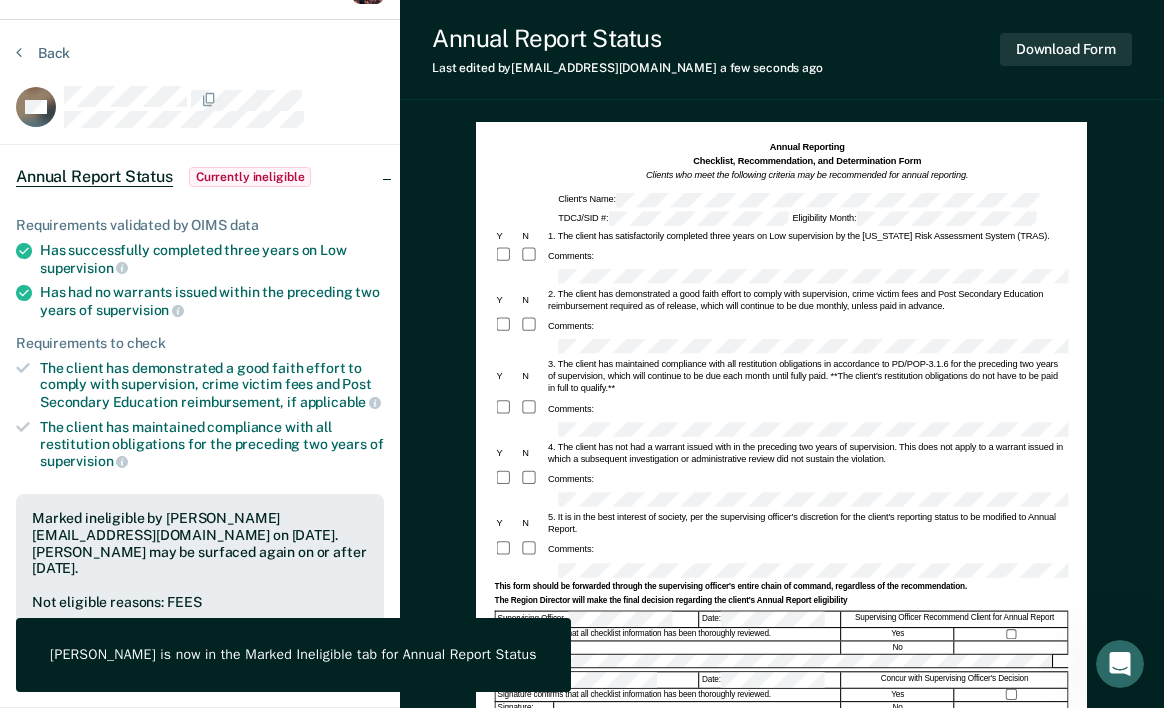 scroll, scrollTop: 20, scrollLeft: 0, axis: vertical 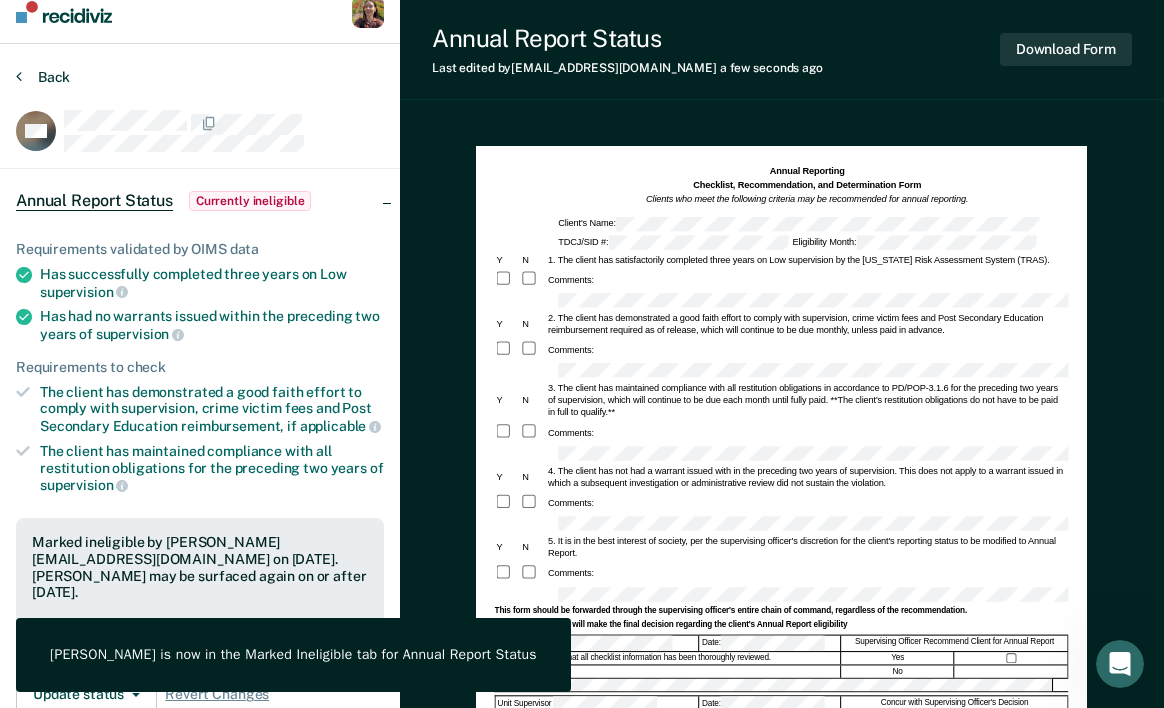 click on "Back" at bounding box center (43, 77) 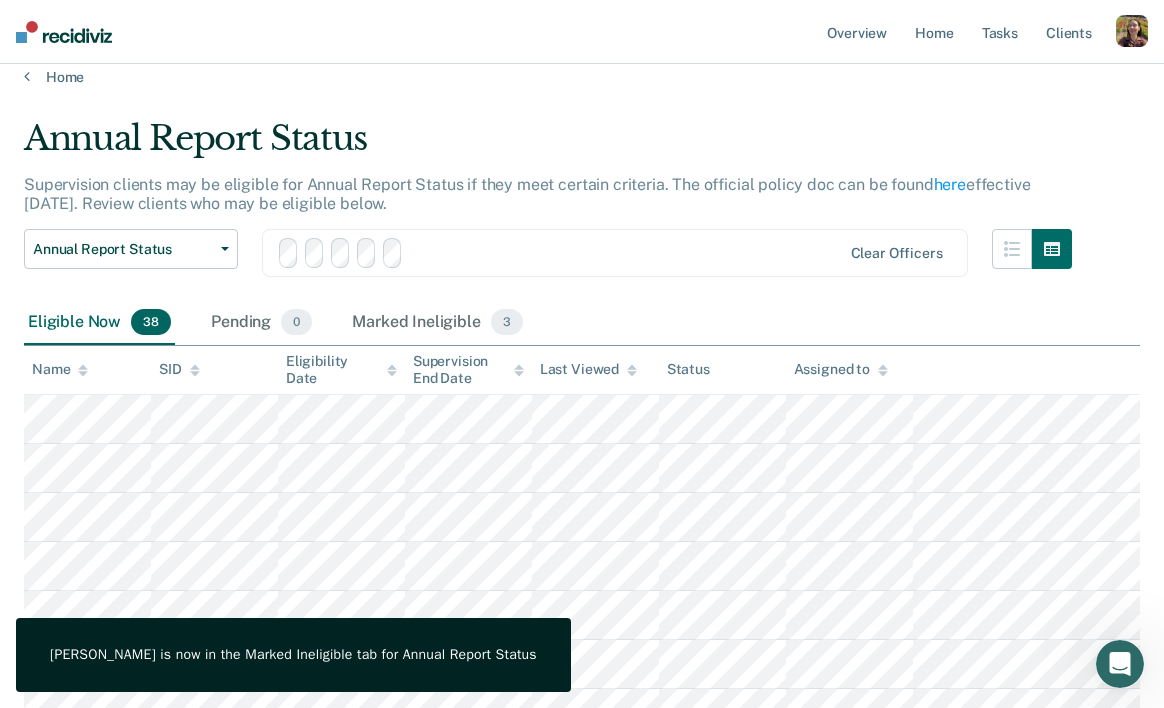 scroll, scrollTop: 0, scrollLeft: 0, axis: both 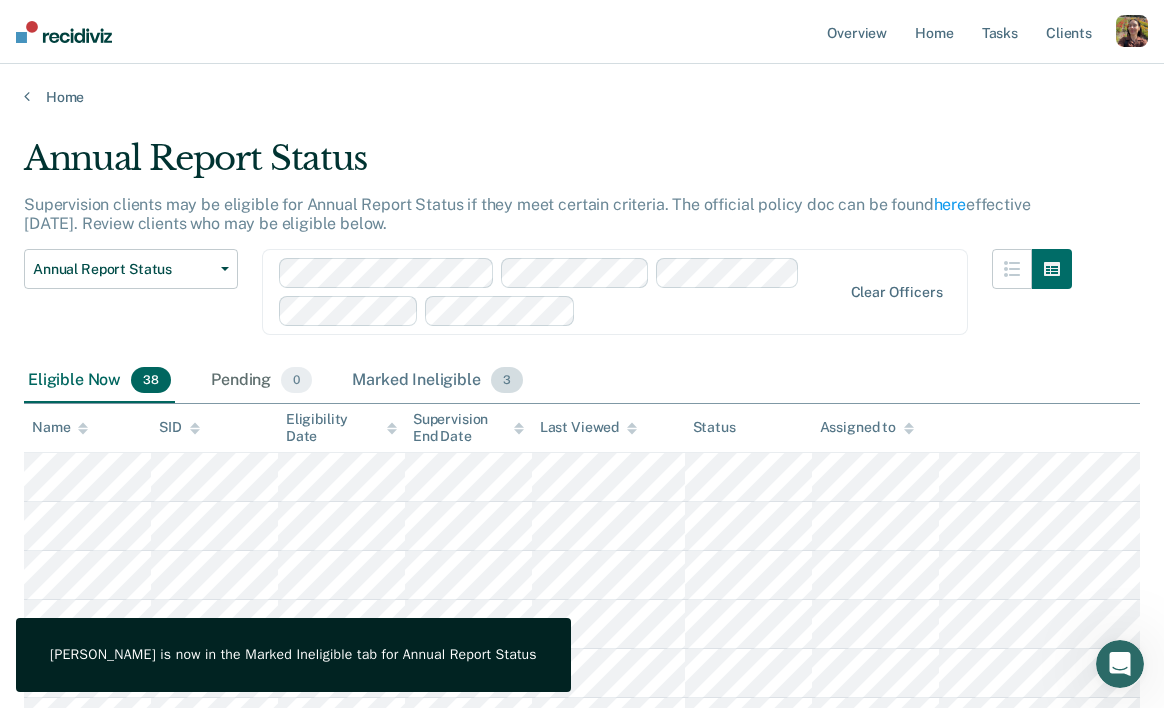click on "Marked Ineligible 3" at bounding box center [437, 381] 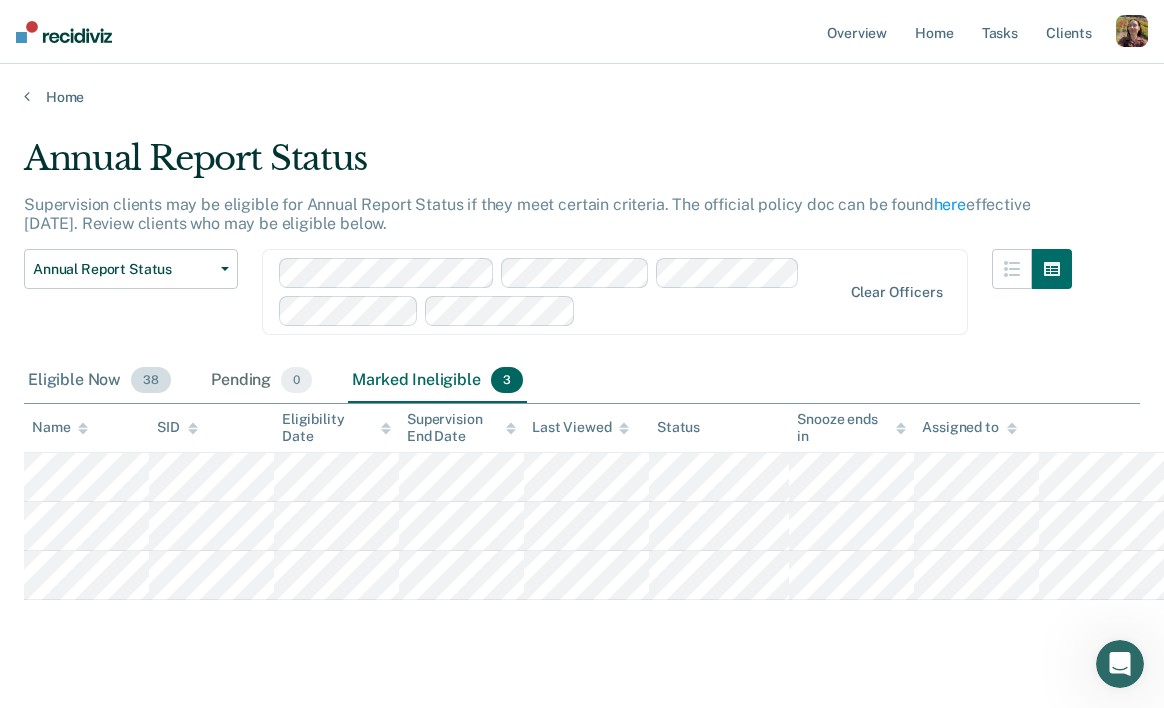 click on "Eligible Now 38" at bounding box center [99, 381] 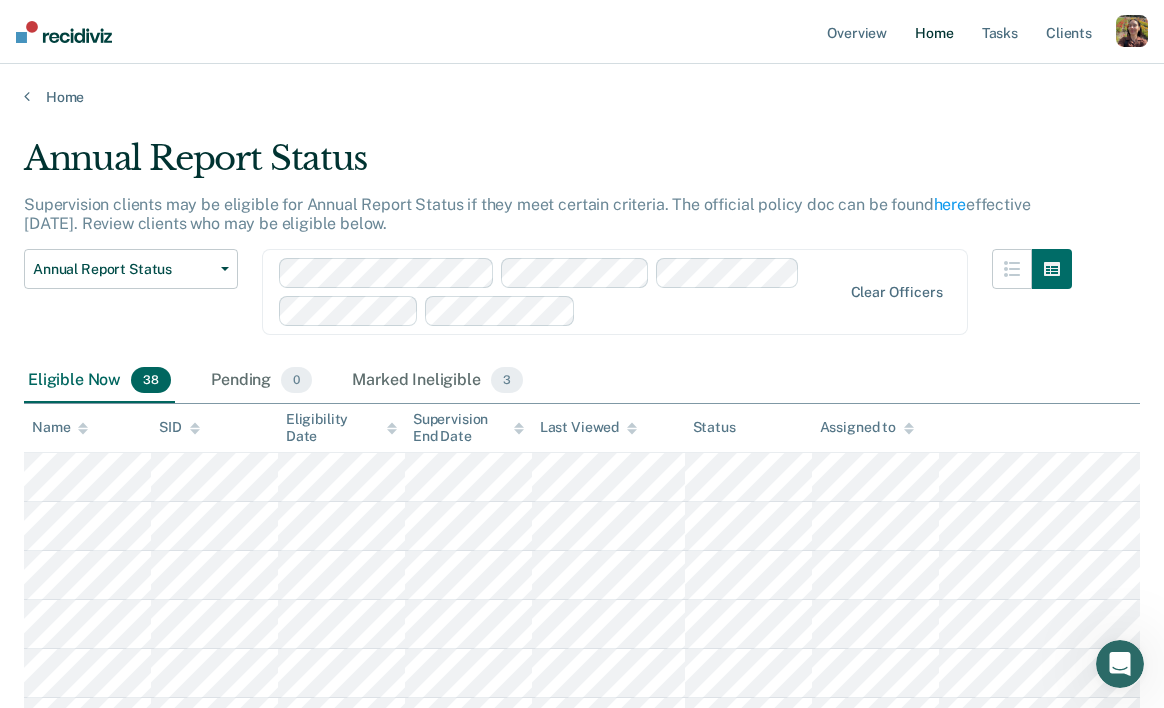 click on "Home" at bounding box center (934, 32) 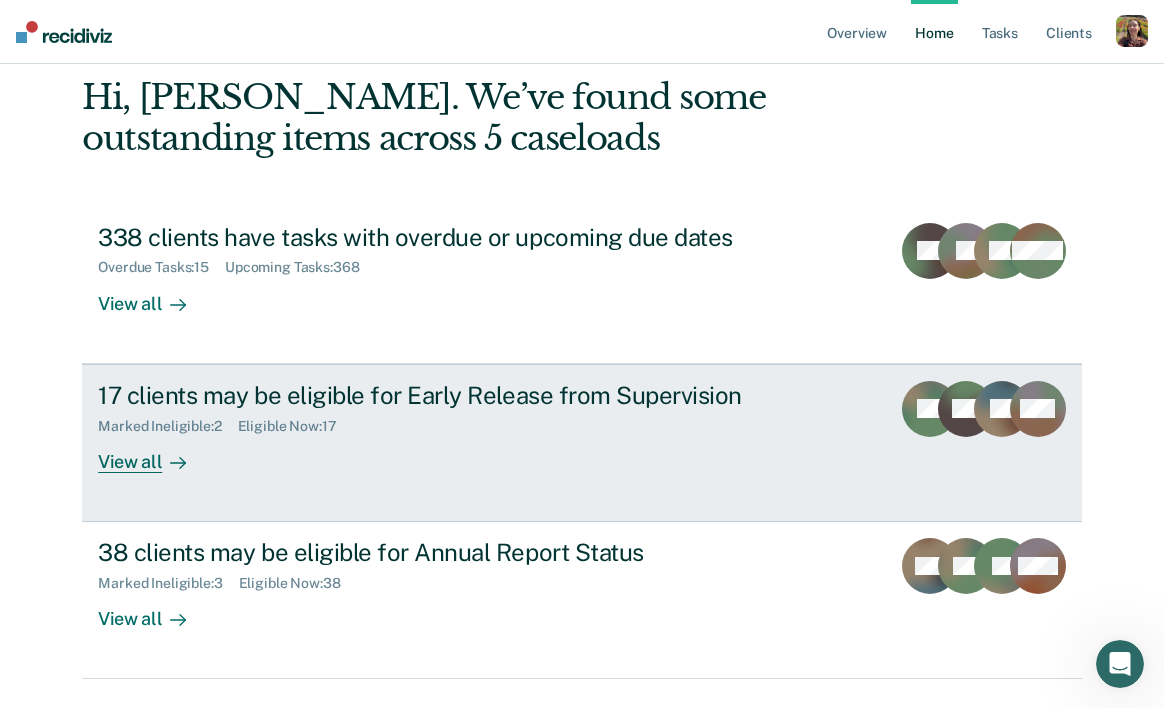 scroll, scrollTop: 90, scrollLeft: 0, axis: vertical 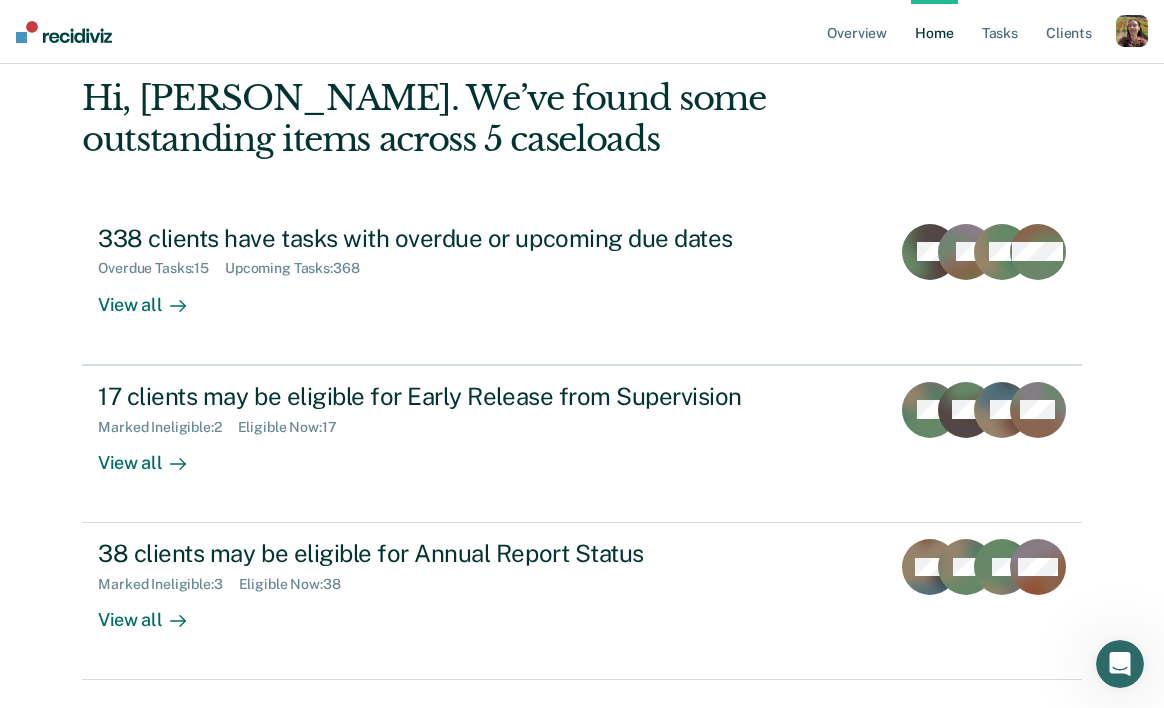 click at bounding box center [1132, 31] 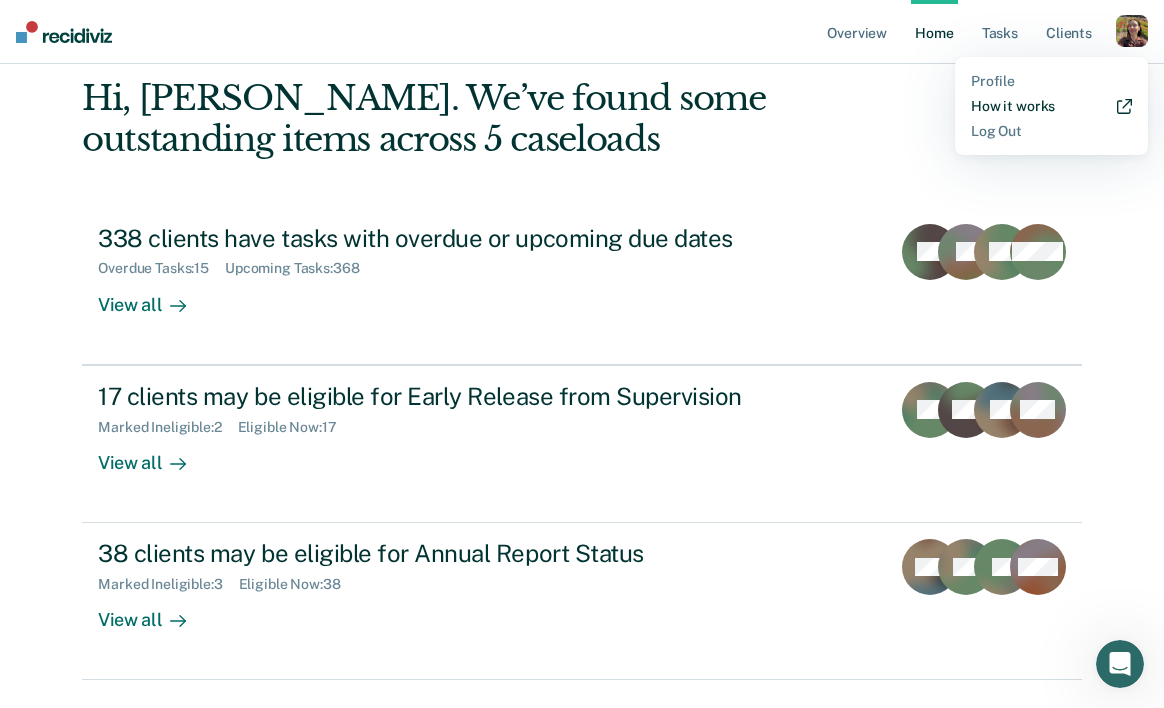 click on "How it works" at bounding box center [1051, 106] 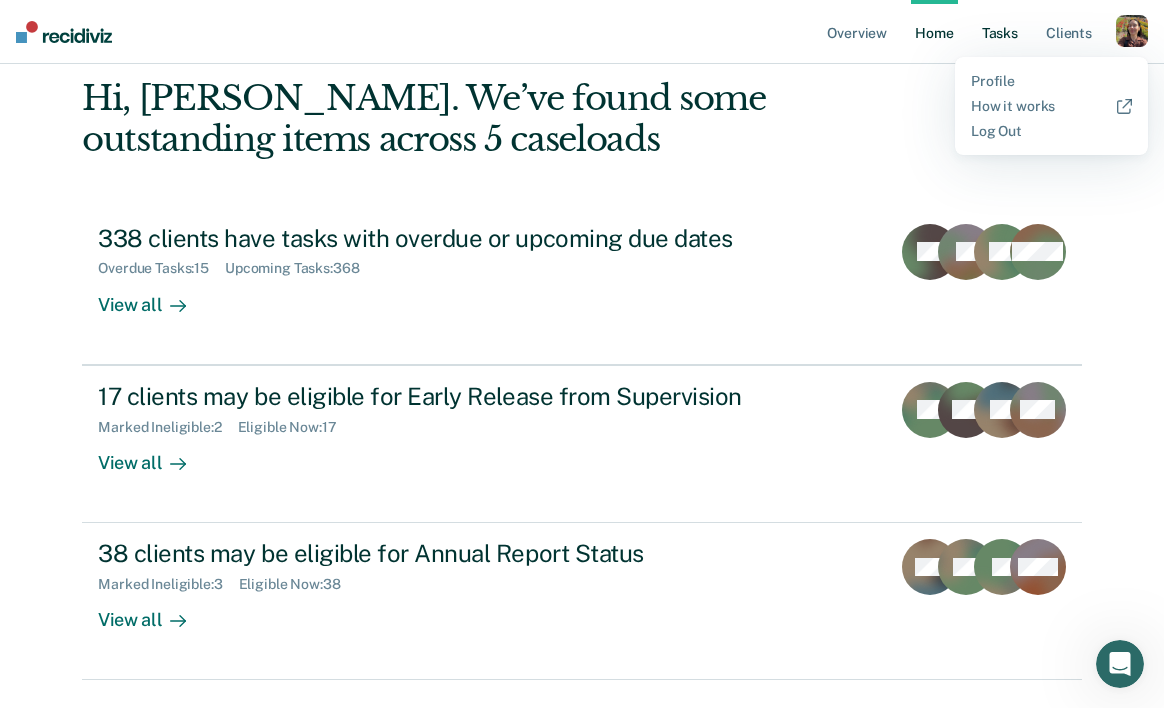 click on "Tasks" at bounding box center [1000, 32] 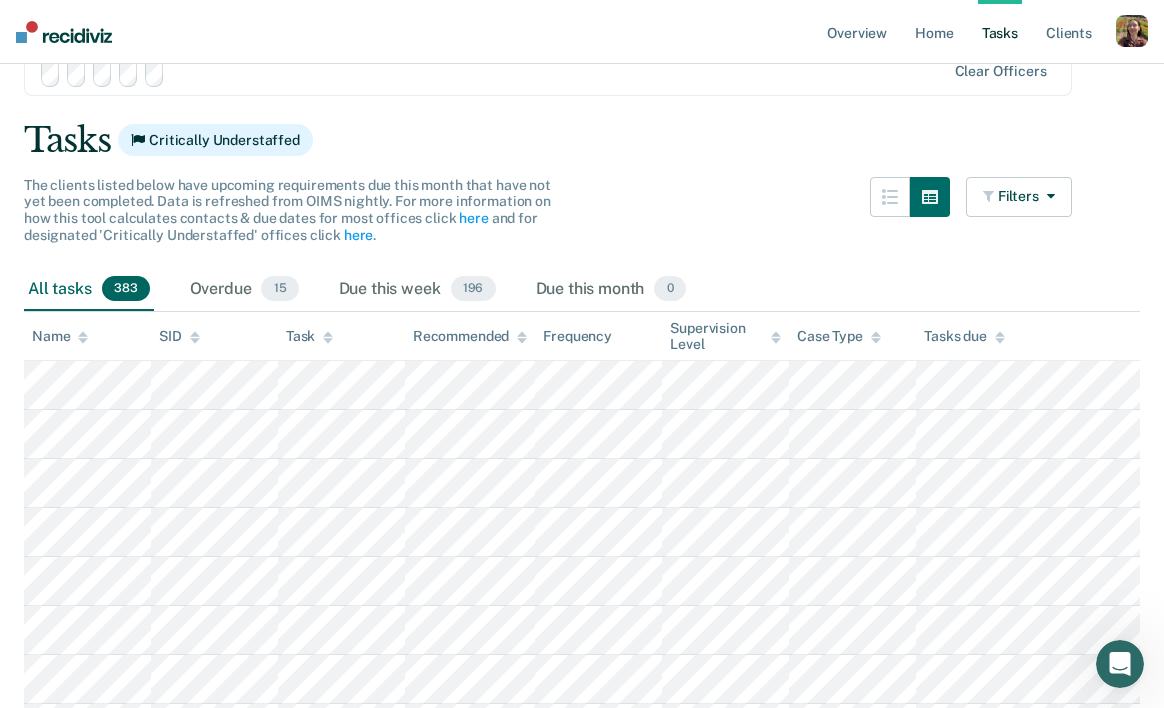scroll, scrollTop: 0, scrollLeft: 0, axis: both 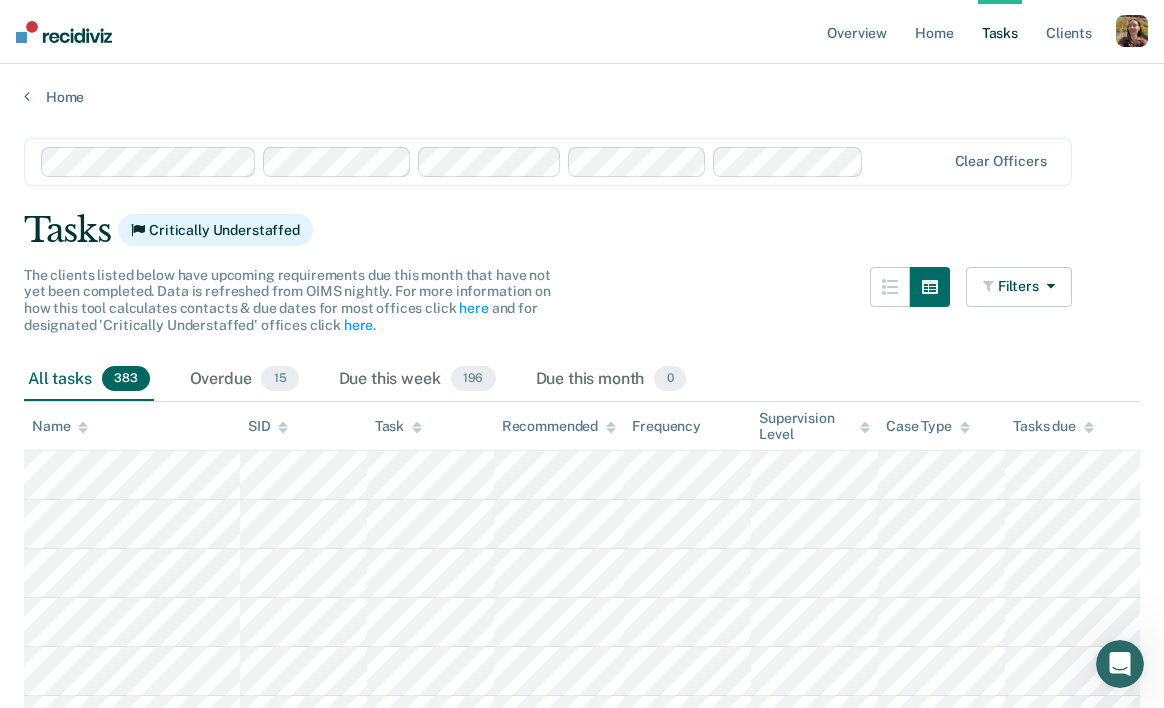 click at bounding box center [1132, 31] 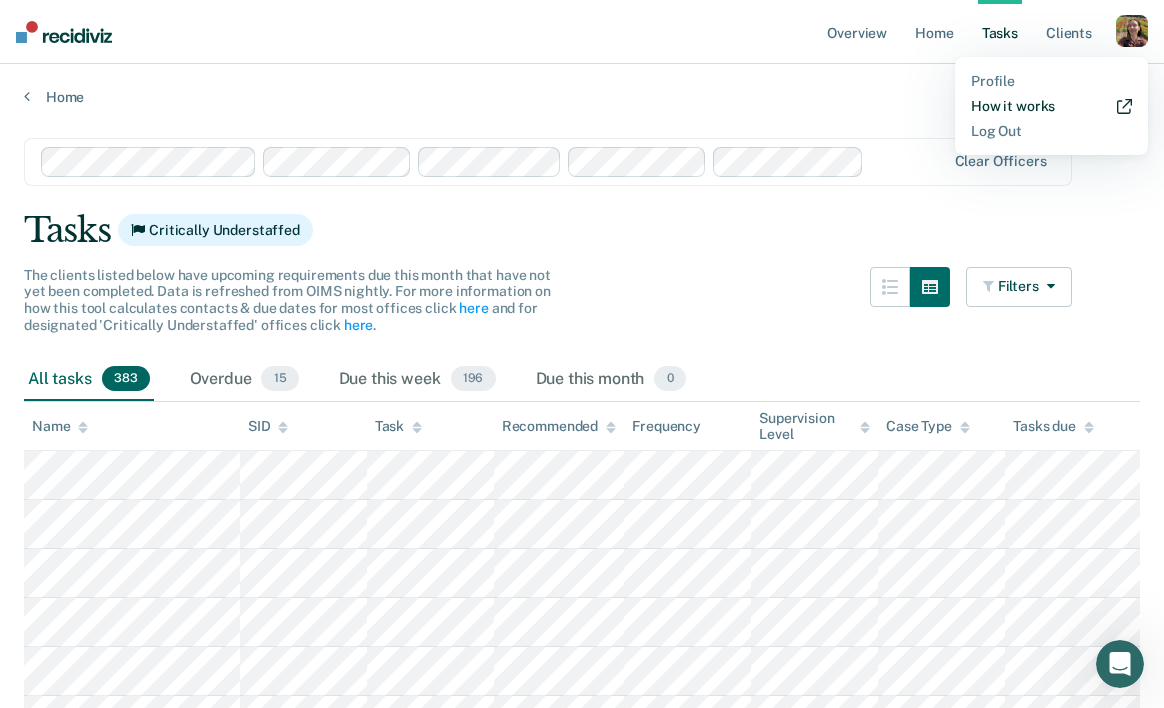 click on "How it works" at bounding box center (1051, 106) 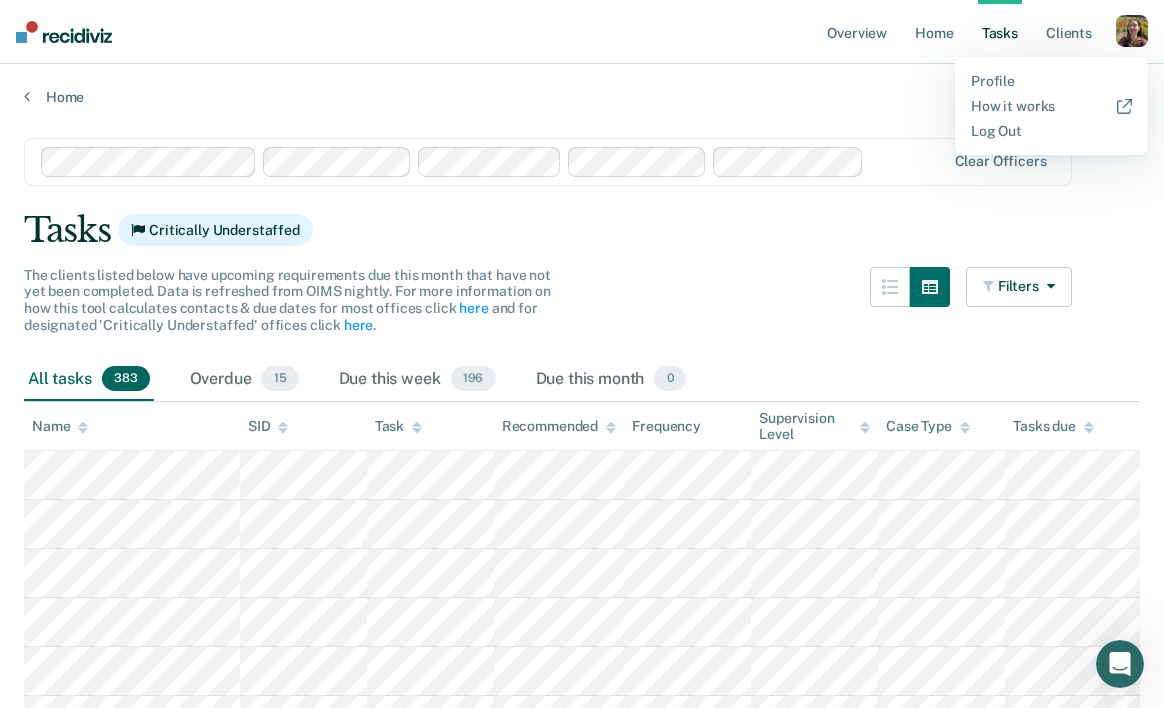 click on "The clients listed below have upcoming requirements due this month that have not yet been completed. Data is refreshed from OIMS nightly. For more information on how this tool calculates contacts & due dates for most offices click   here   and for designated 'Critically Understaffed' offices click   here .  Filters Contact Type Collateral Contact 10 ONLY Home Contact, Sch. 28 ONLY Home Contact, Unsch. 4 ONLY Home Contact, Misc. 3 ONLY In-Custody Contact 5 ONLY Office Contact 14 ONLY Field Contact, Sch. 3 ONLY Field Contact, Unsch. 0 ONLY Virtual Office Contact, Sch. 1 ONLY Virtual Office or In-Person Office Contact 281 ONLY Generic Contact 13 ONLY Assessments 21 ONLY Supervision Level Annual 1 ONLY Low 197 ONLY Low-Moderate 121 ONLY Moderate 21 ONLY High 34 ONLY In-custody 5 ONLY Case Type Regular 289 ONLY Annual 1 ONLY Sex offender 23 ONLY Substance abuse - phase 1 0 ONLY Substance abuse - phase 2 11 ONLY Substance abuse - phase 3 44 ONLY Mentally ill 6 ONLY Intellectually disabled 0 ONLY 2 ONLY 7 ONLY 0 0 0" at bounding box center (548, 312) 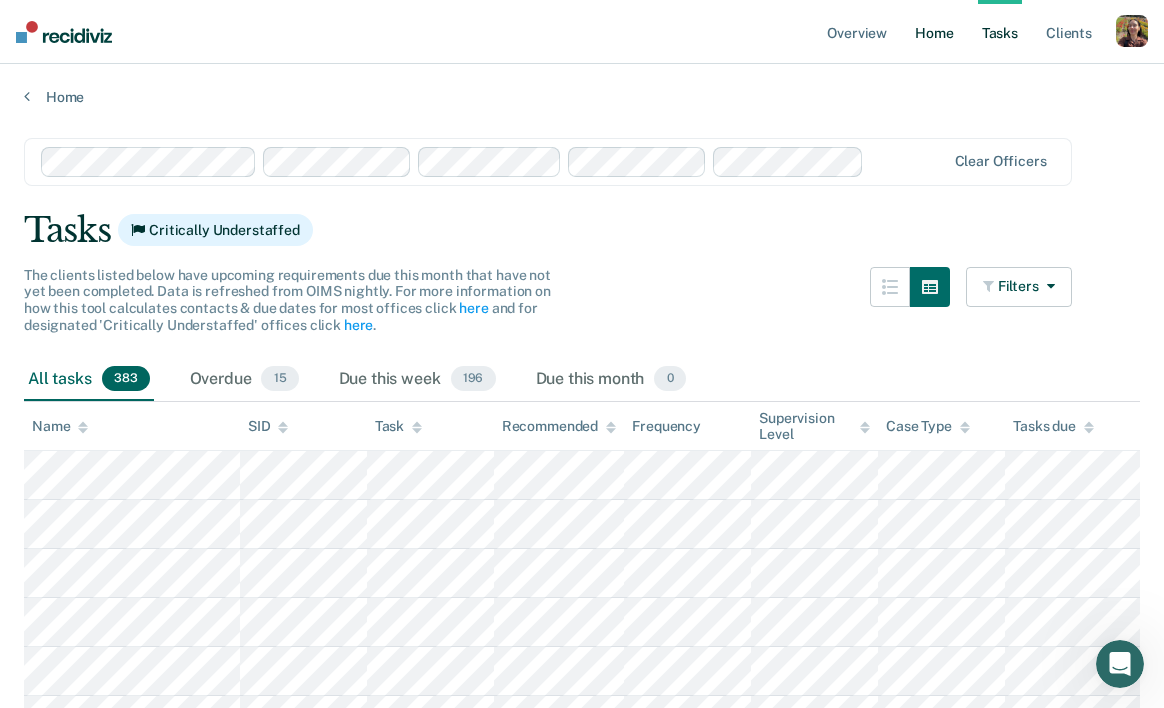 click on "Home" at bounding box center [934, 32] 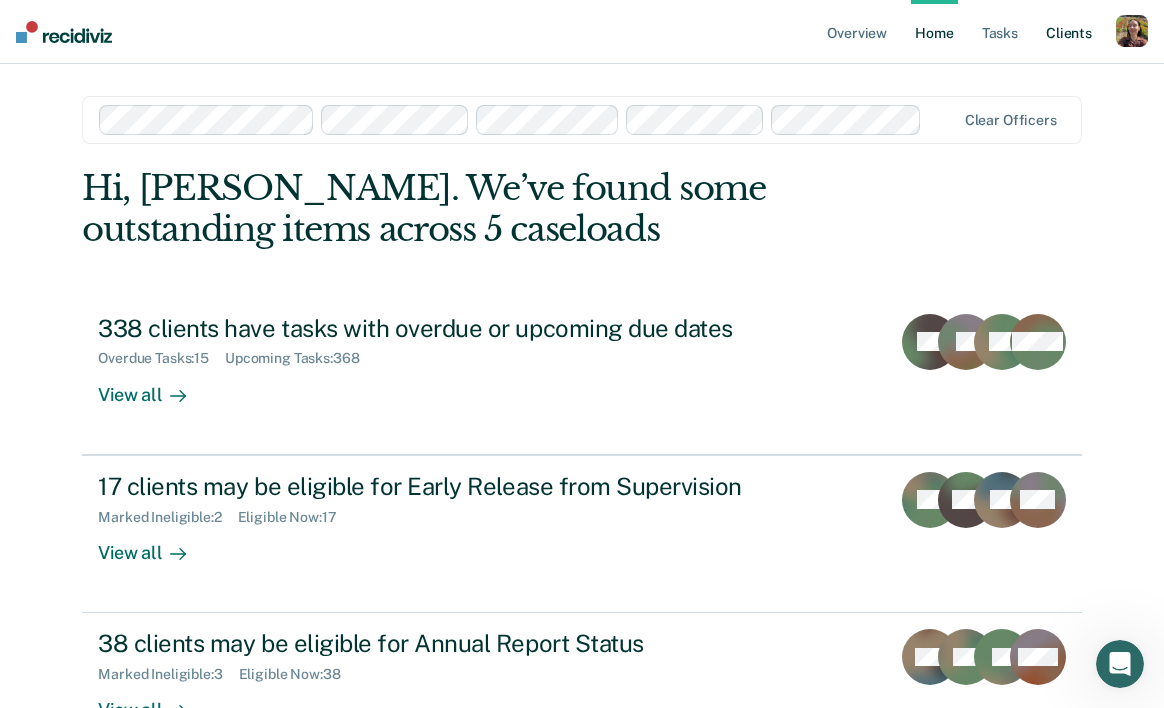 click on "Client s" at bounding box center [1069, 32] 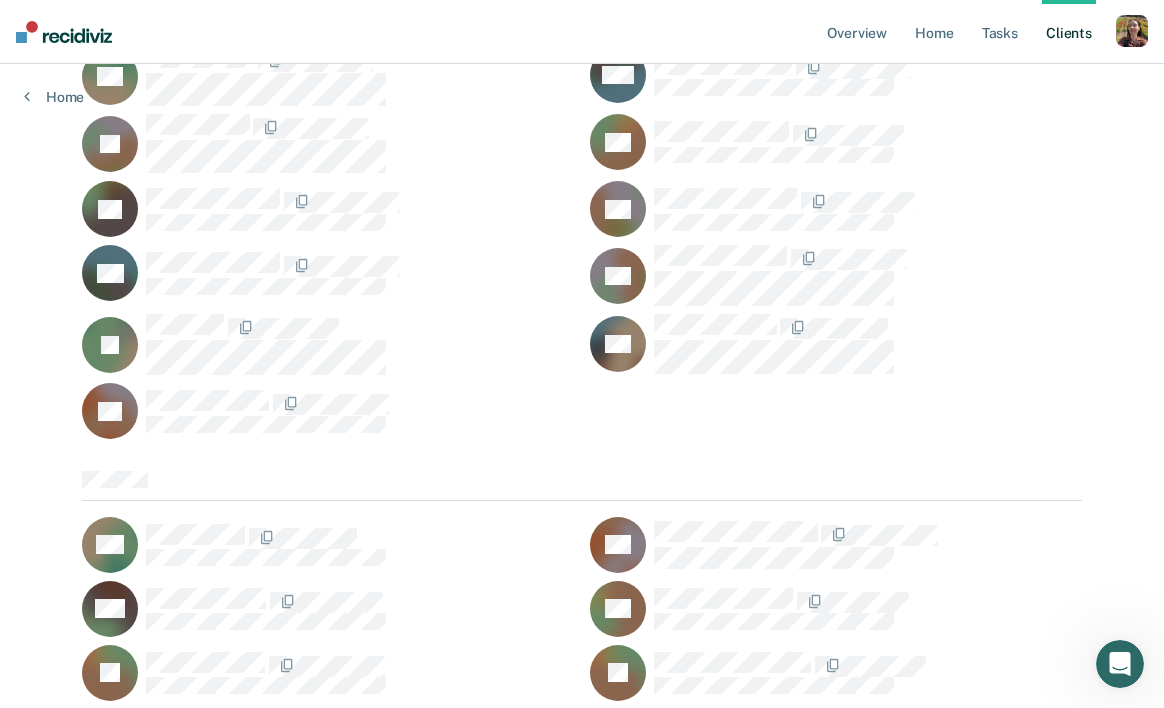 scroll, scrollTop: 12647, scrollLeft: 0, axis: vertical 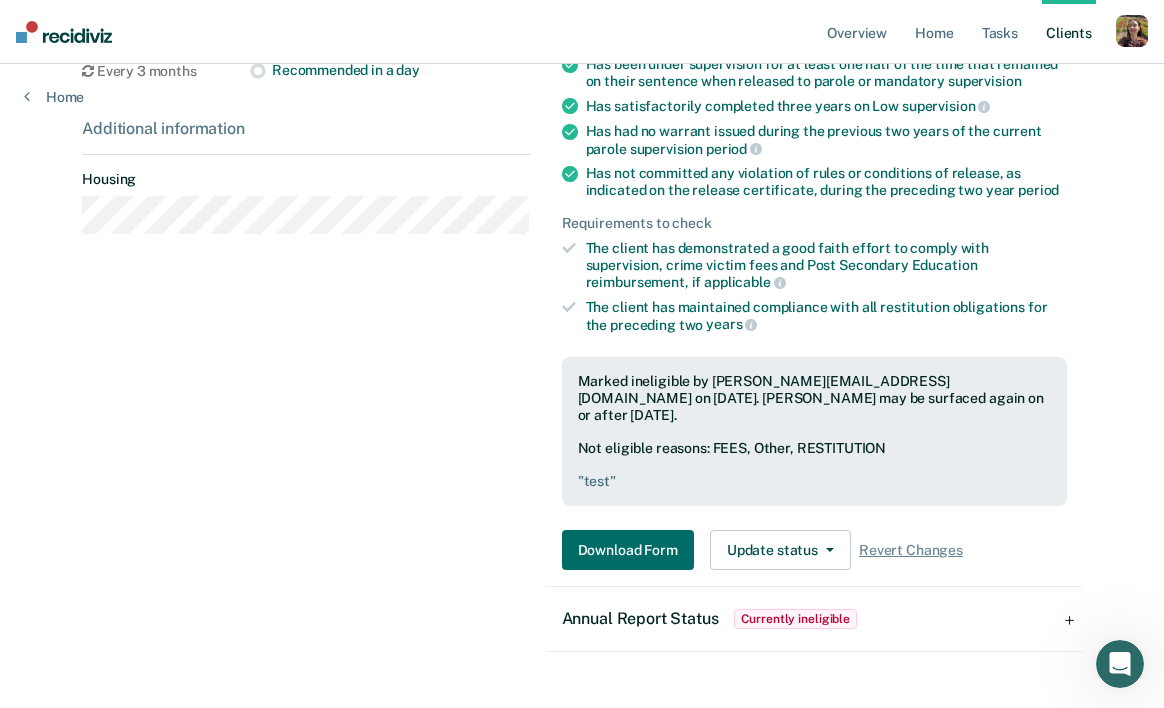 click on "Annual Report Status Currently ineligible" at bounding box center [814, 619] 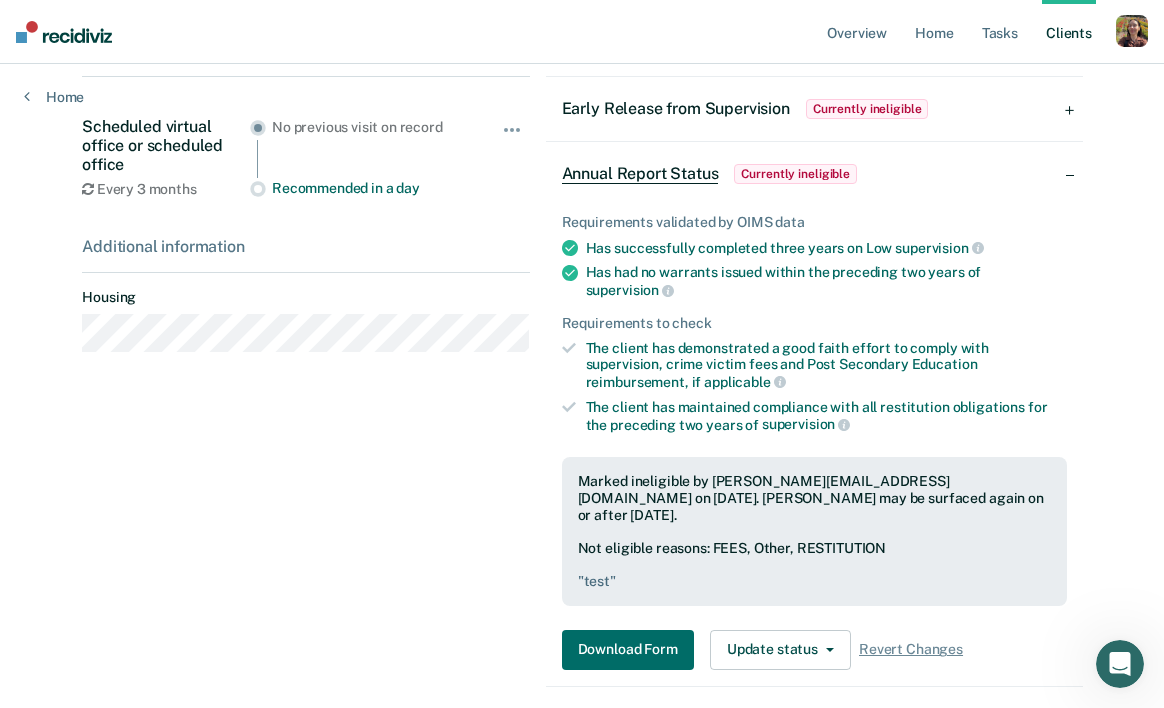 scroll, scrollTop: 489, scrollLeft: 0, axis: vertical 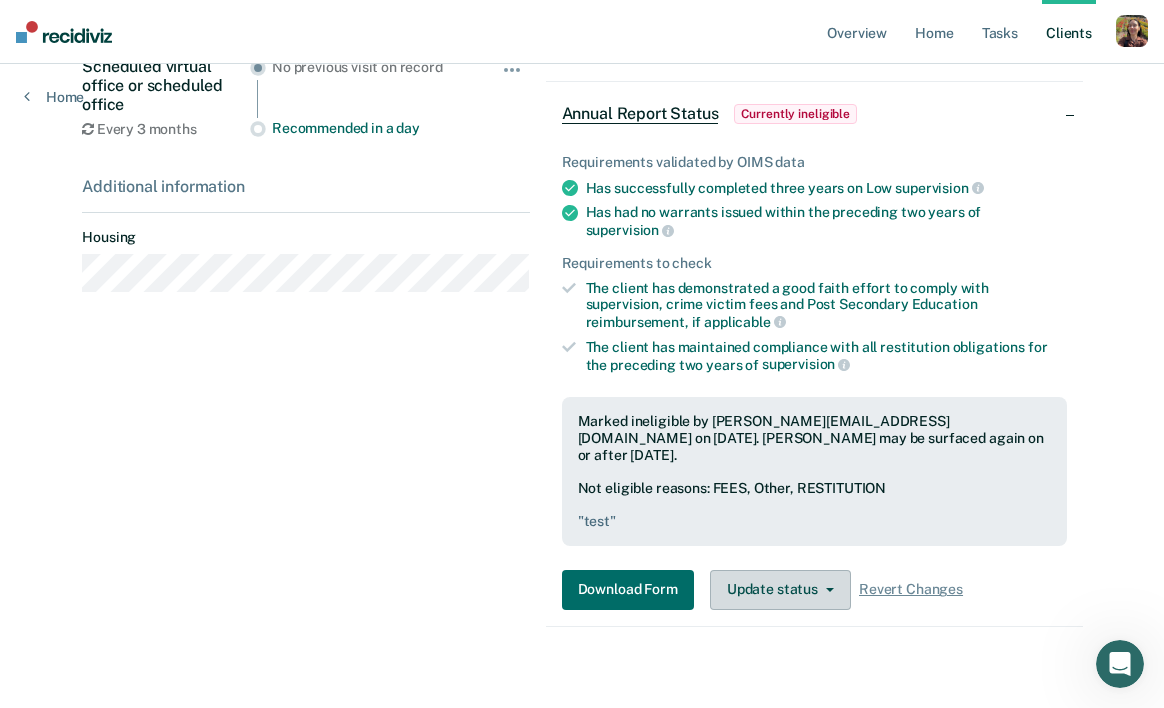 click on "Update status" at bounding box center [780, 590] 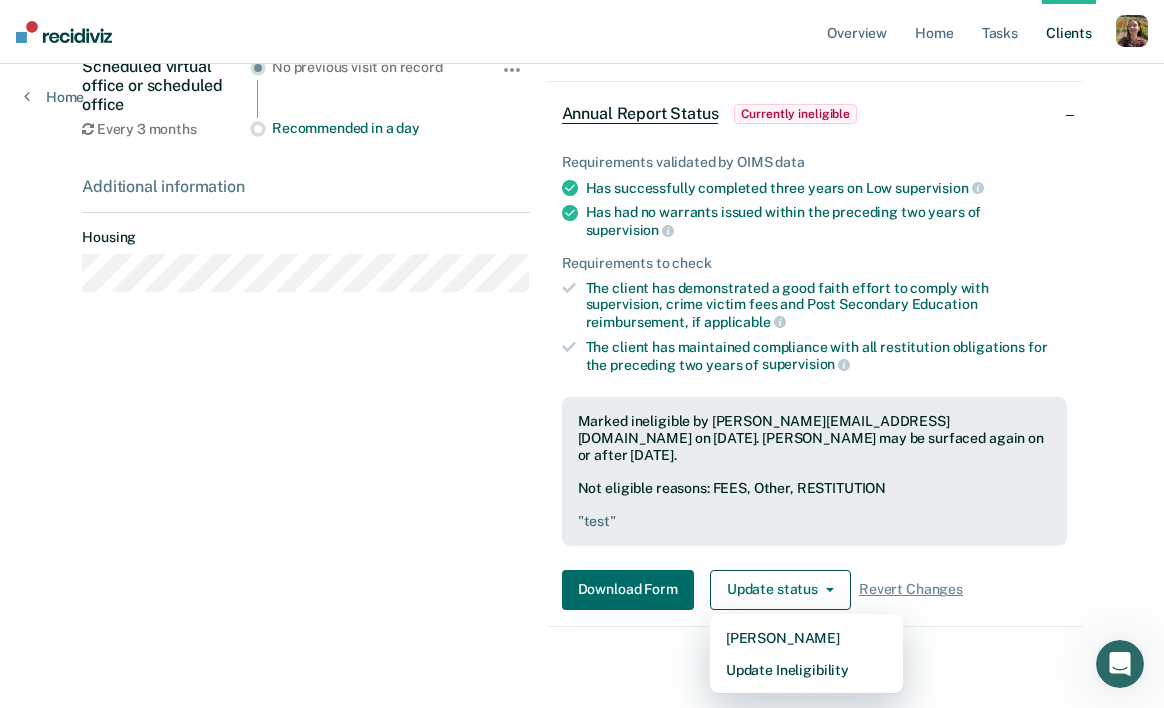 click on "Requirements validated by OIMS data Has successfully completed three years on Low   supervision   Has had no warrants issued within the preceding two years of   supervision   Requirements to check The client has demonstrated a good faith effort to comply with supervision, crime victim fees and Post Secondary Education reimbursement, if   applicable   The client has maintained compliance with all restitution obligations for the preceding two years of   supervision     Marked ineligible by [EMAIL_ADDRESS][DOMAIN_NAME] on [DATE]. [PERSON_NAME] may be surfaced again on or after [DATE].     Not eligible reasons: FEES, Other, RESTITUTION " test  " Download Form Update status Mark Pending Update Ineligibility Revert Changes" at bounding box center [814, 374] 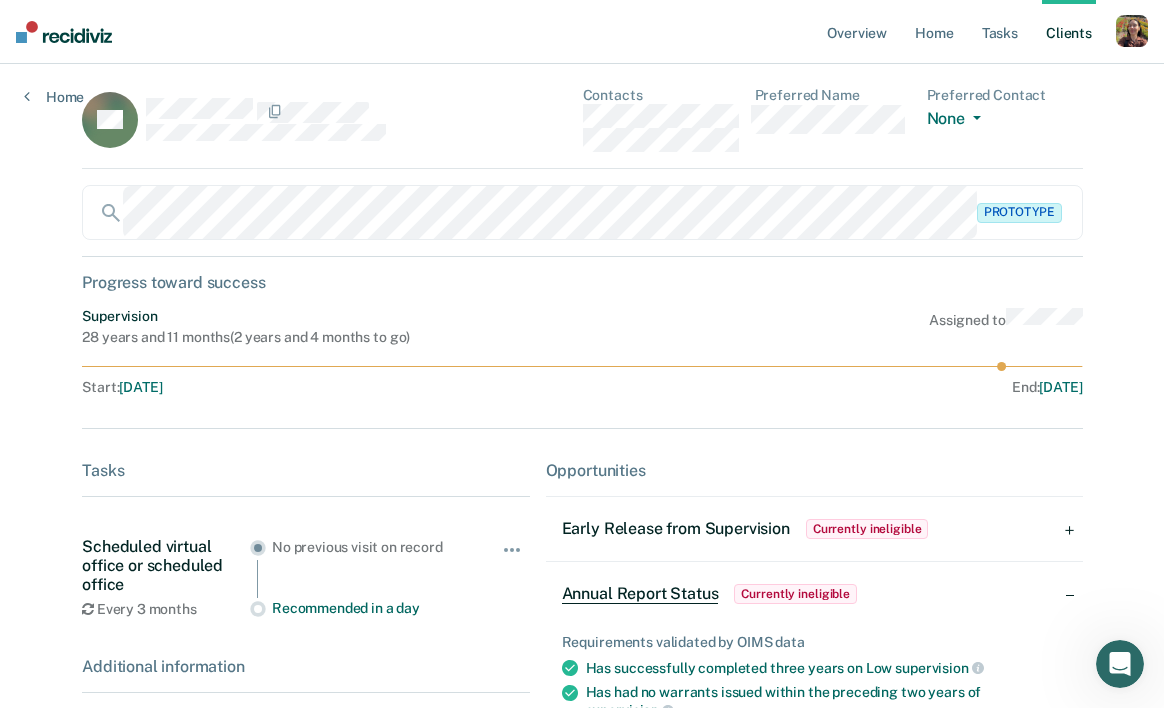 scroll, scrollTop: 0, scrollLeft: 0, axis: both 